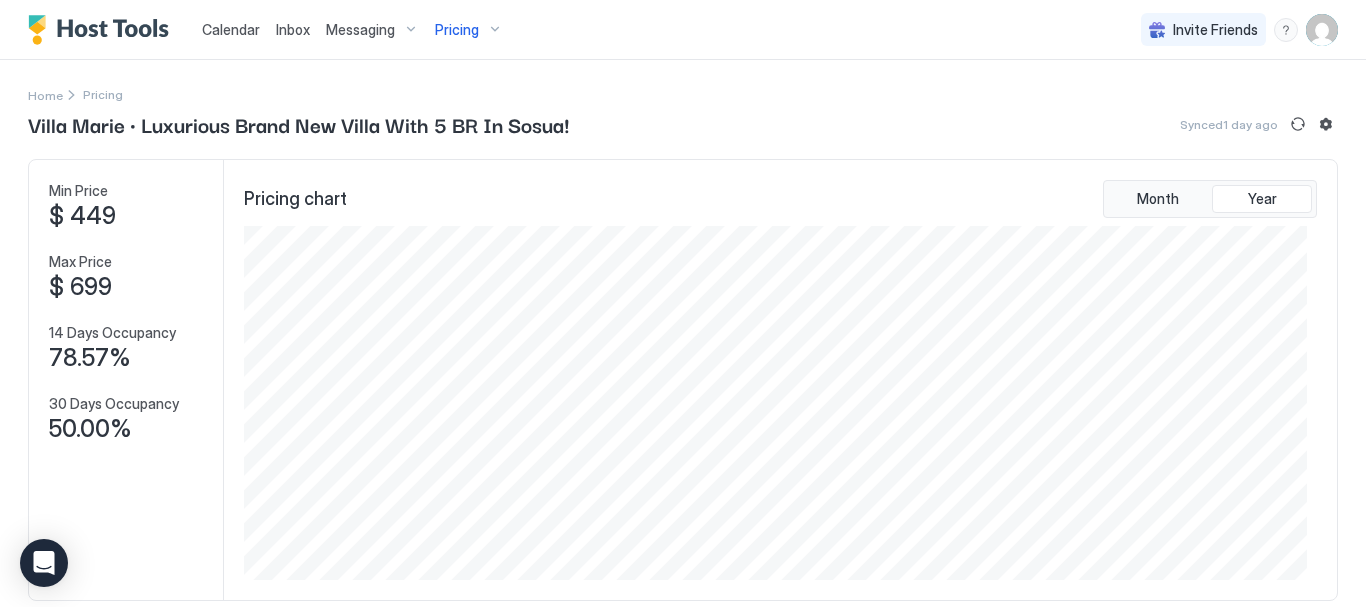 scroll, scrollTop: 0, scrollLeft: 0, axis: both 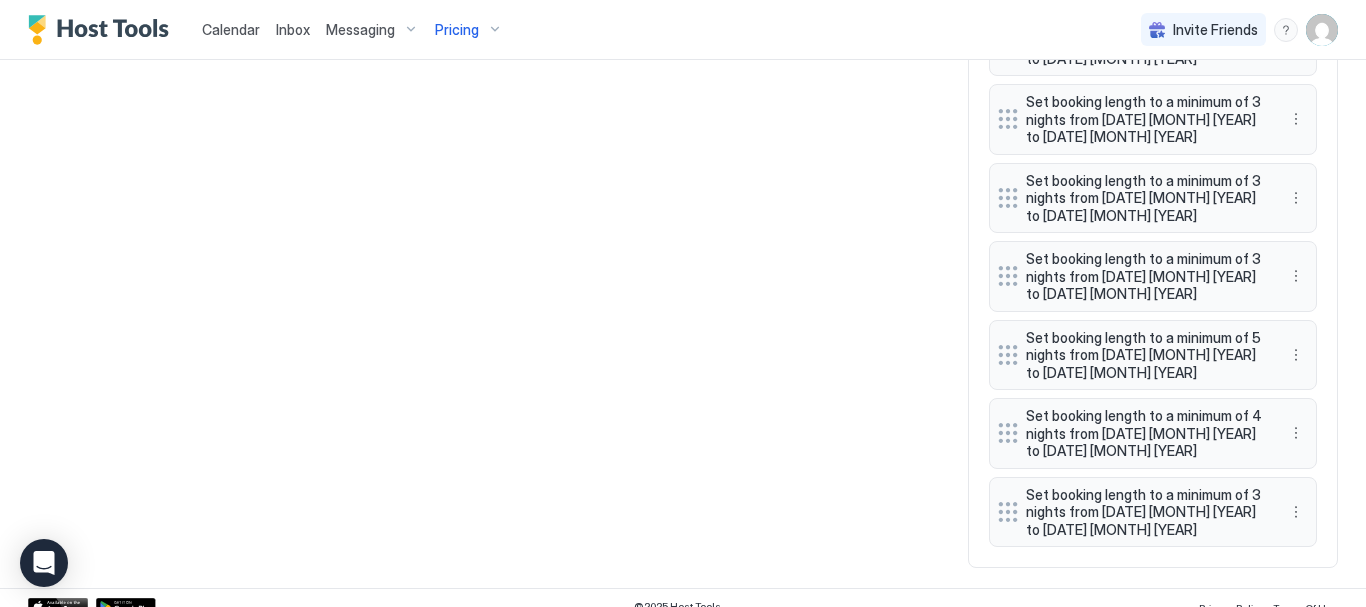 click on "Pricing" at bounding box center (469, 30) 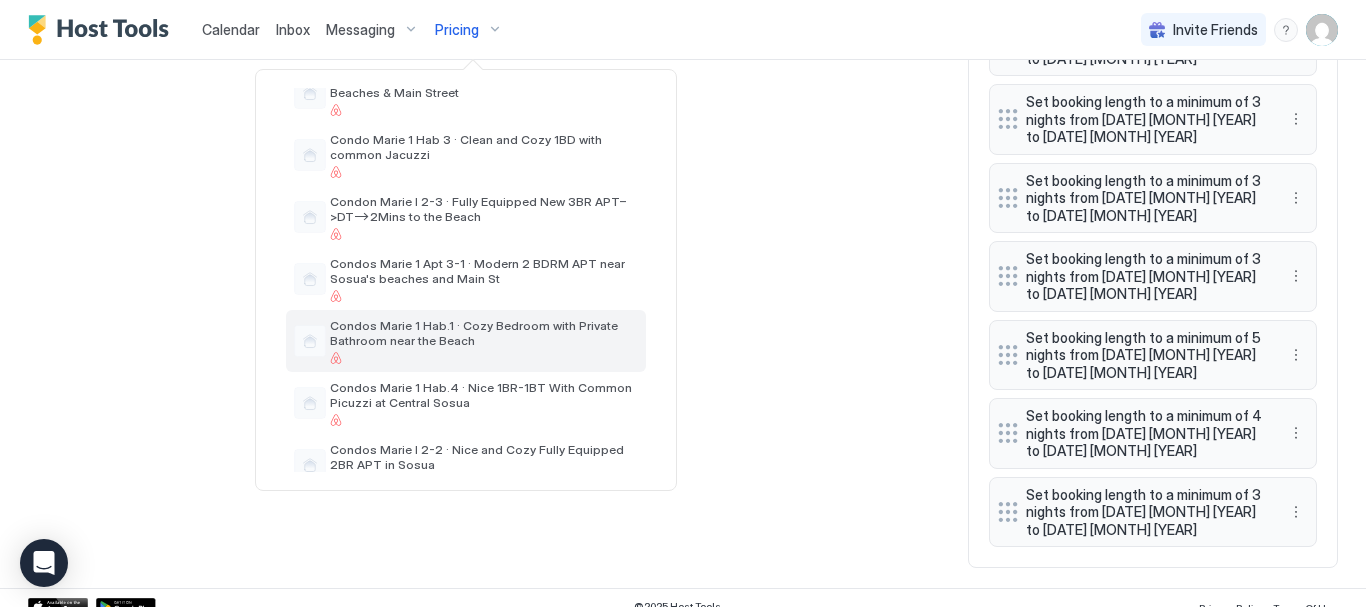 scroll, scrollTop: 400, scrollLeft: 0, axis: vertical 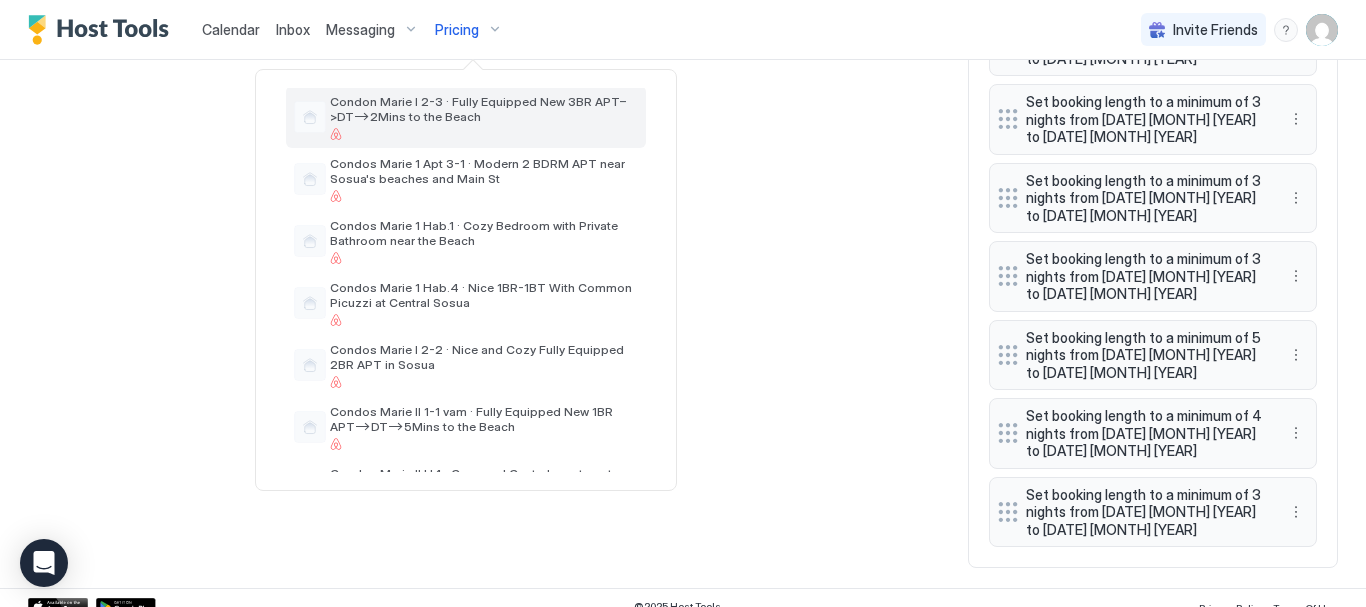 click on "Condon Marie I 2-3 · Fully Equipped New 3BR APT–>DT–>2Mins to the Beach" at bounding box center [484, 109] 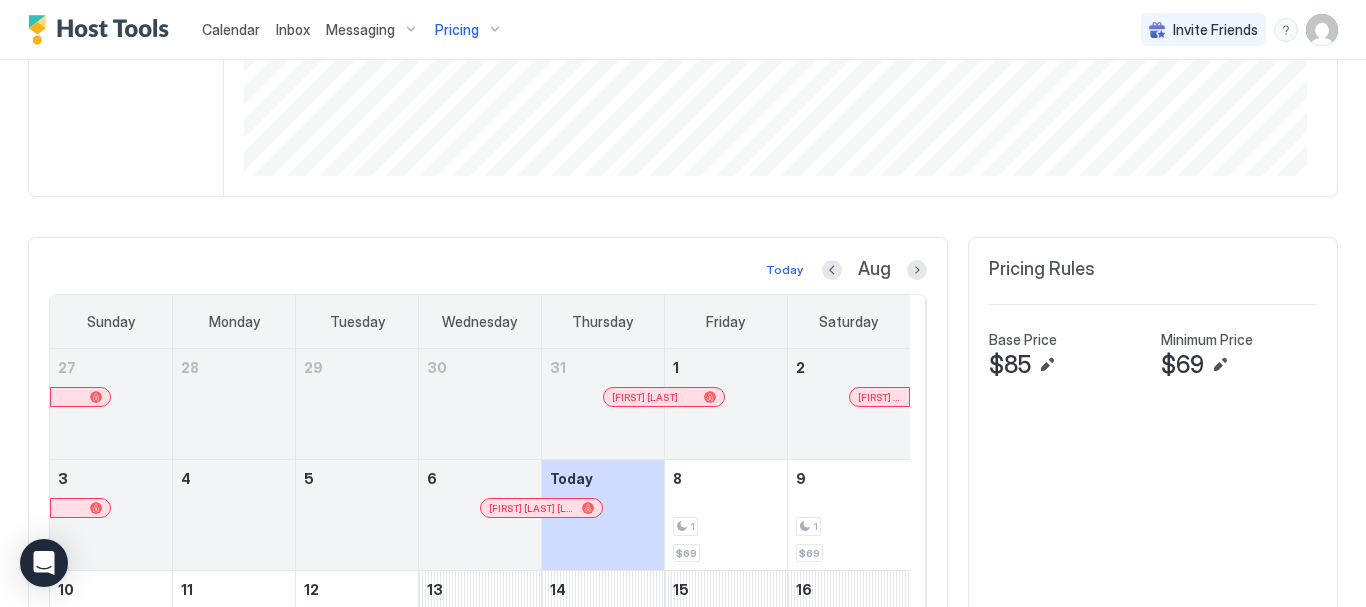 scroll, scrollTop: 390, scrollLeft: 0, axis: vertical 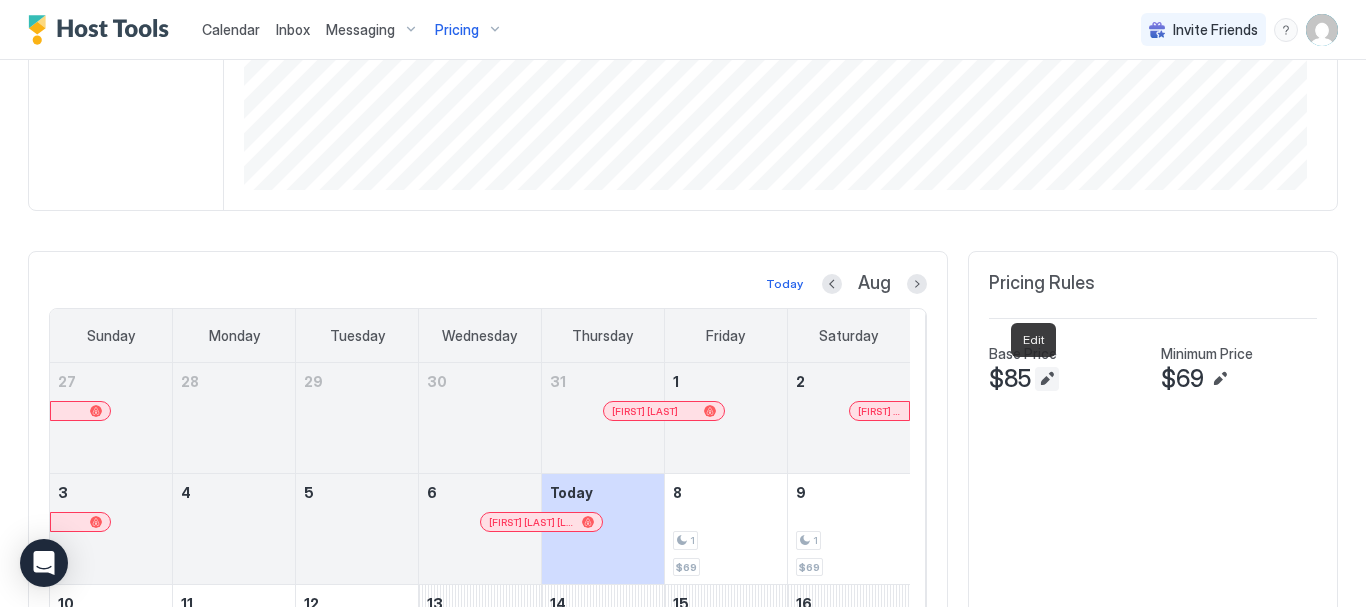 click at bounding box center [1047, 379] 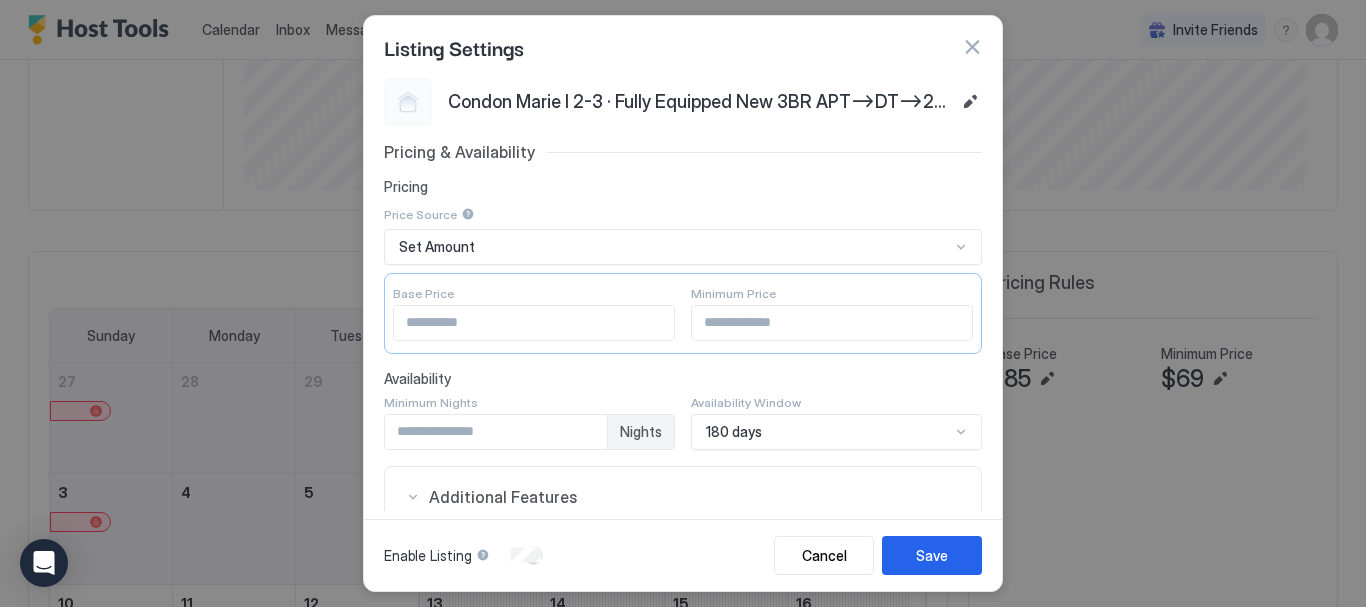 click on "180 days" at bounding box center [836, 432] 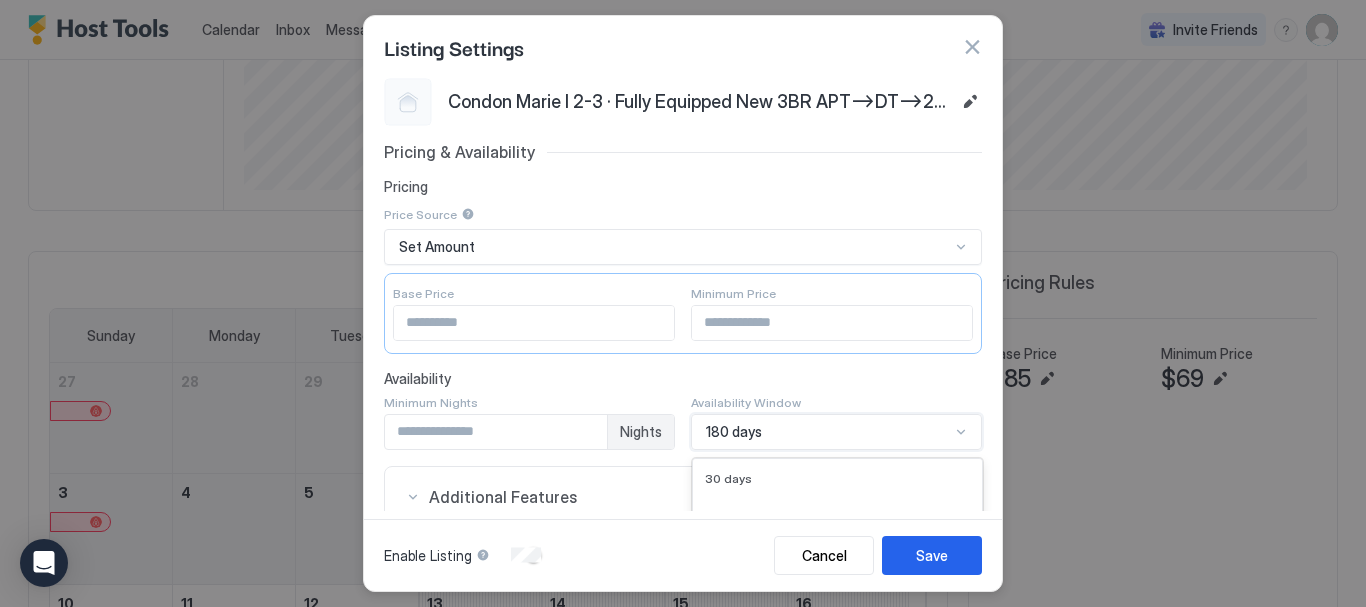scroll, scrollTop: 335, scrollLeft: 0, axis: vertical 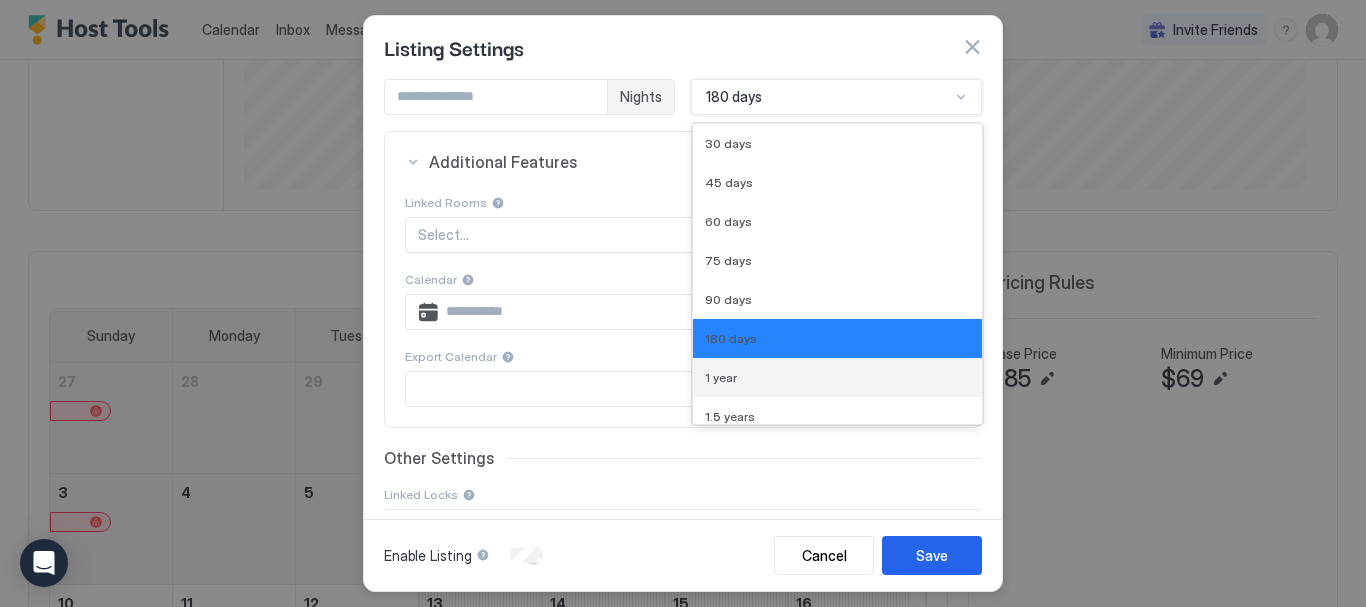 click on "1 year" at bounding box center [837, 377] 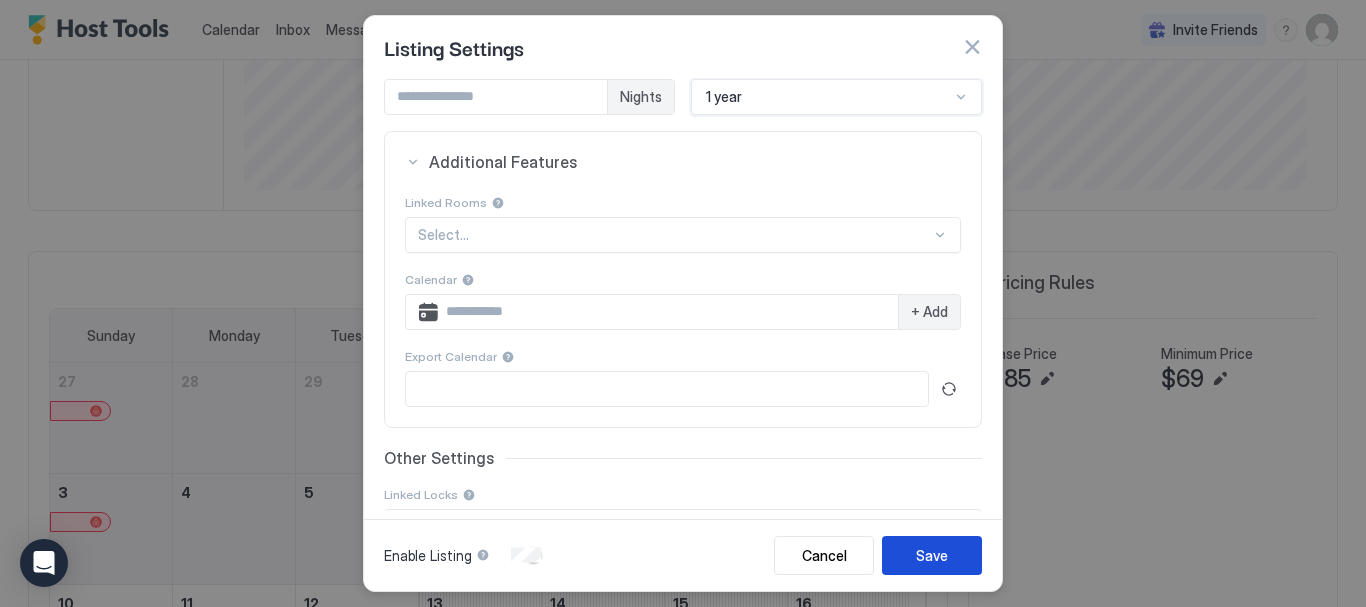 click on "Save" at bounding box center [932, 555] 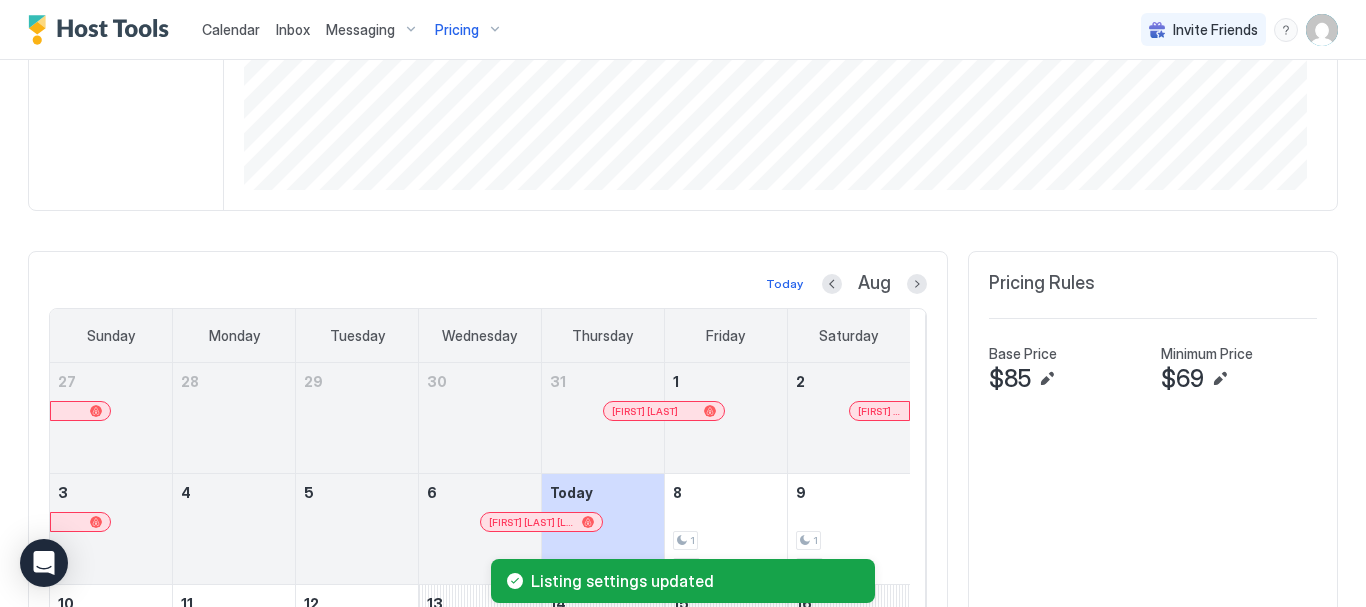scroll, scrollTop: 0, scrollLeft: 0, axis: both 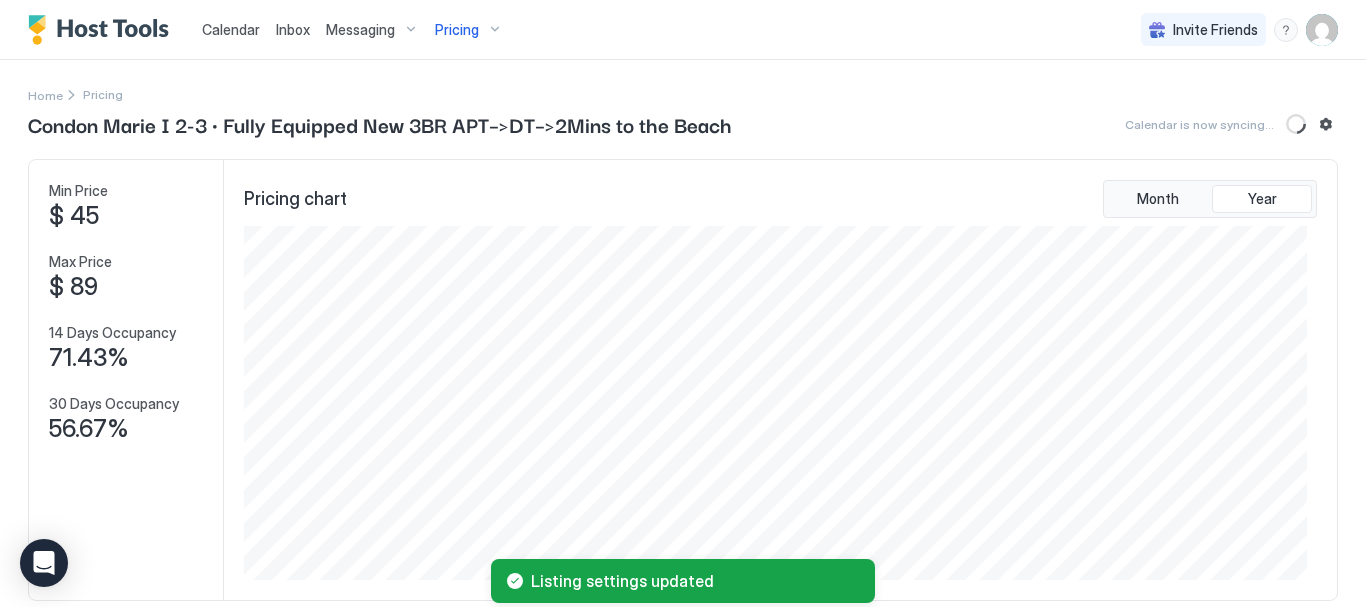 click on "Pricing" at bounding box center [469, 30] 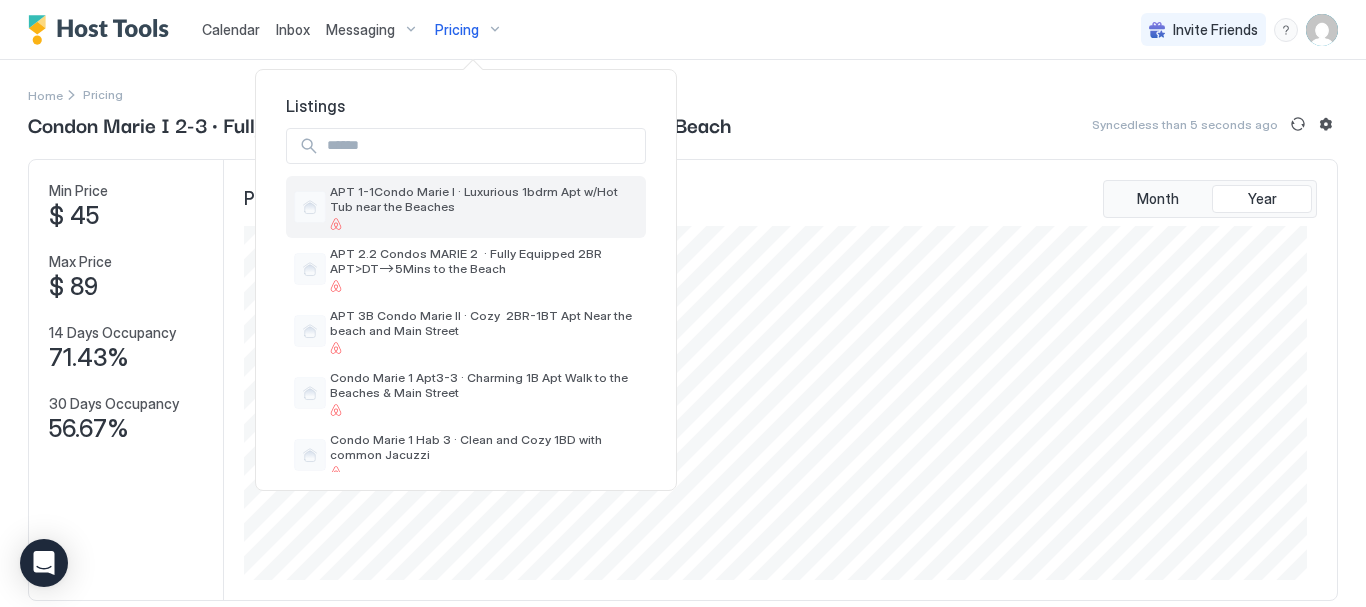click on "APT 1-1Condo Marie I · Luxurious 1bdrm Apt w/Hot Tub near the Beaches" at bounding box center (484, 199) 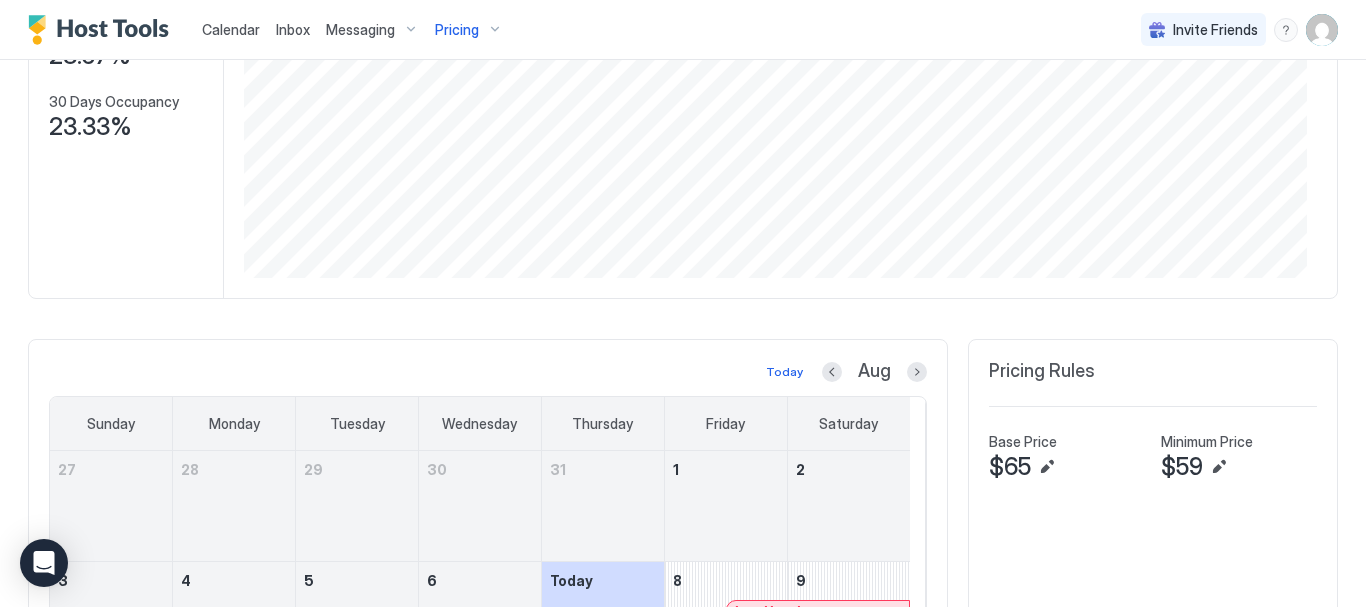 scroll, scrollTop: 300, scrollLeft: 0, axis: vertical 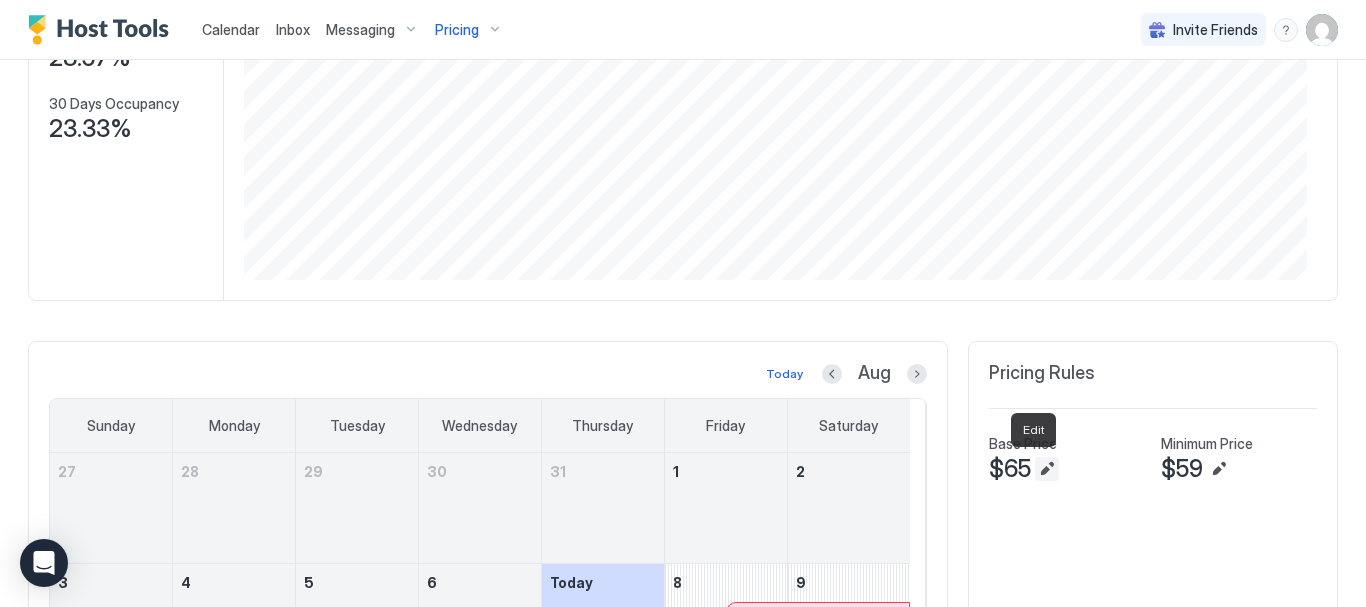 click at bounding box center [1047, 469] 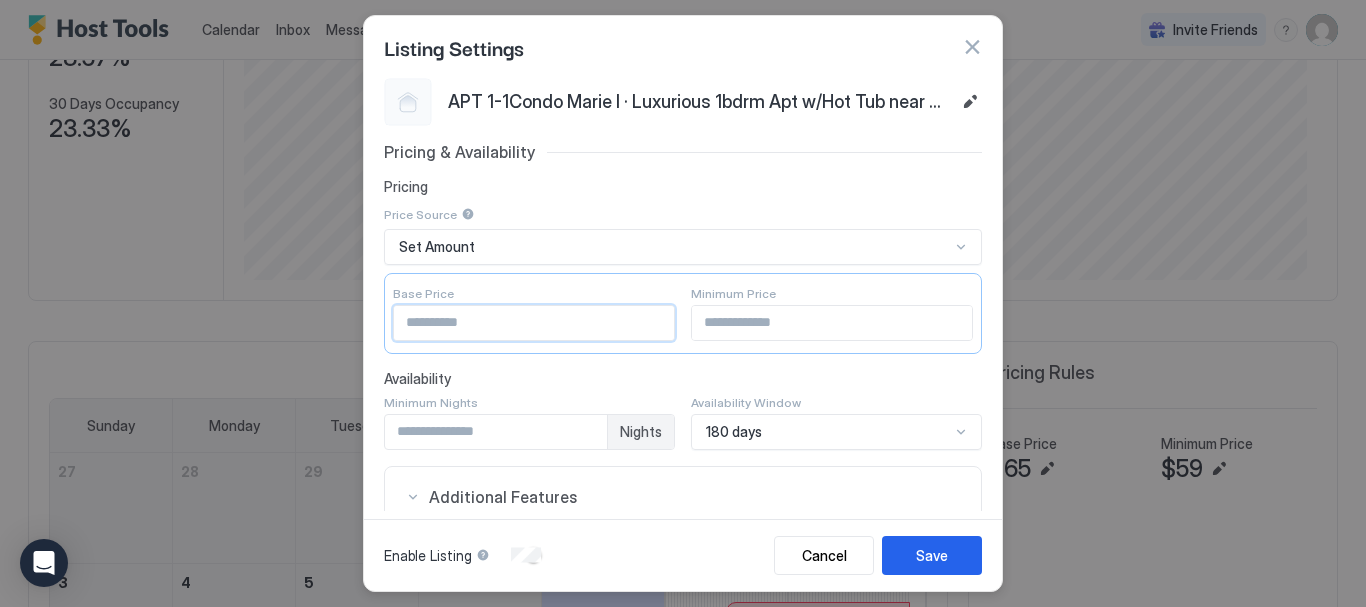click on "**" at bounding box center [534, 323] 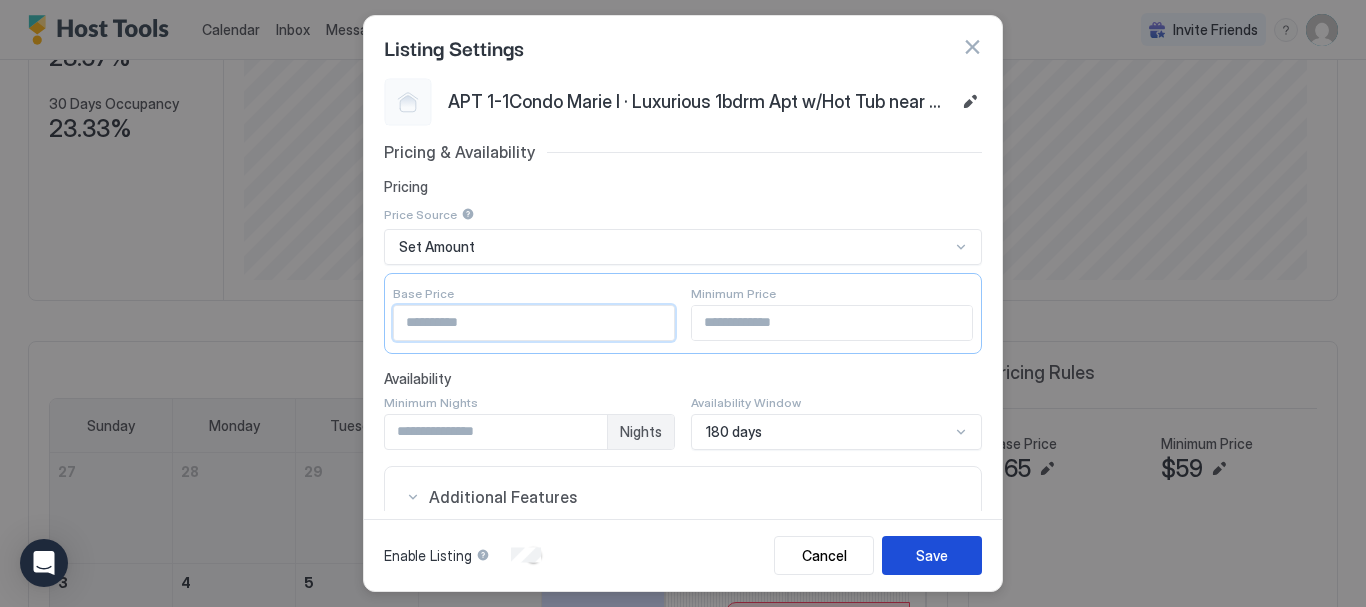 type on "**" 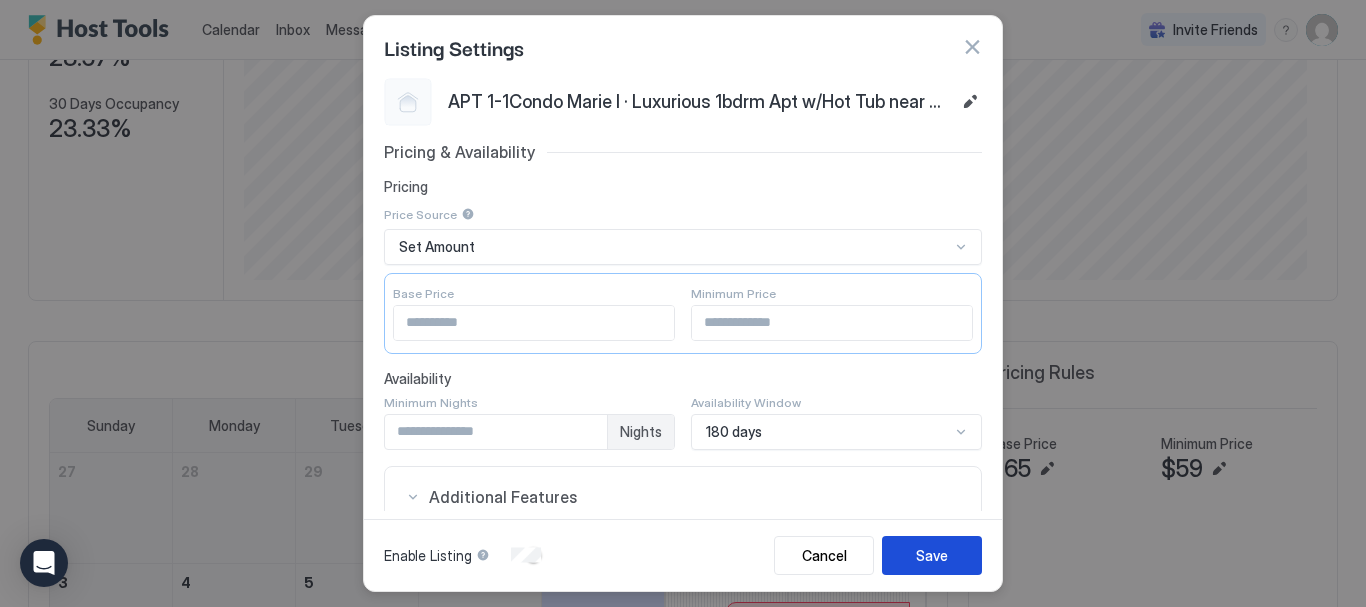 click on "Save" at bounding box center [932, 555] 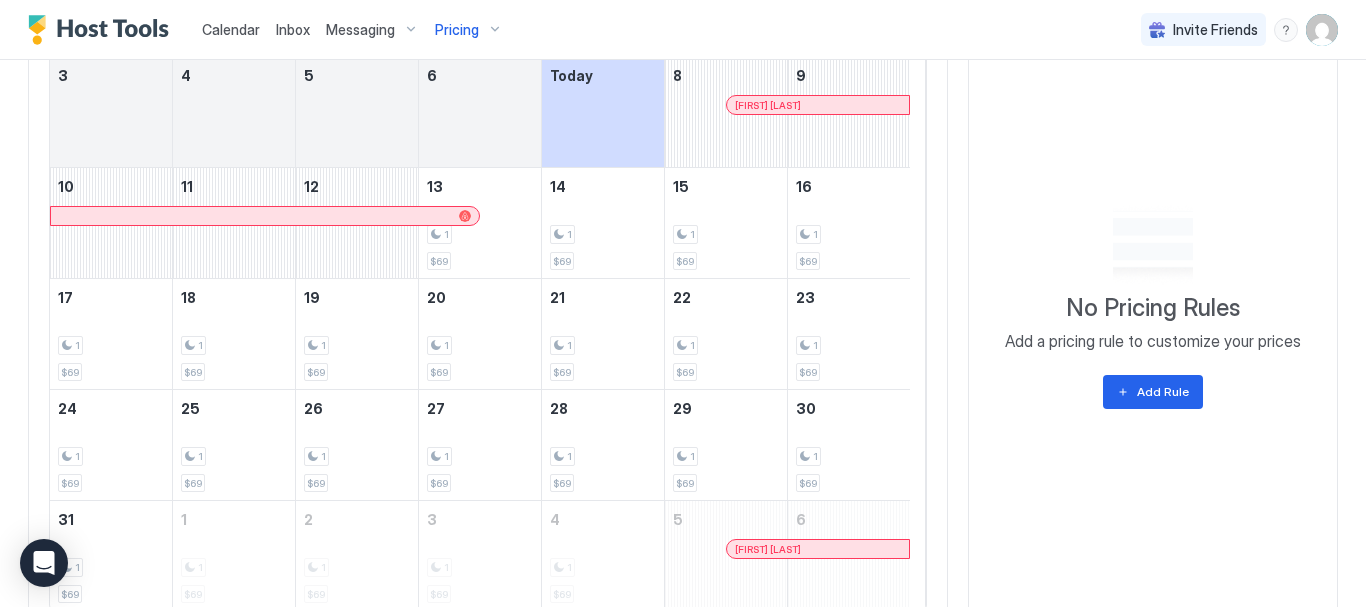 scroll, scrollTop: 790, scrollLeft: 0, axis: vertical 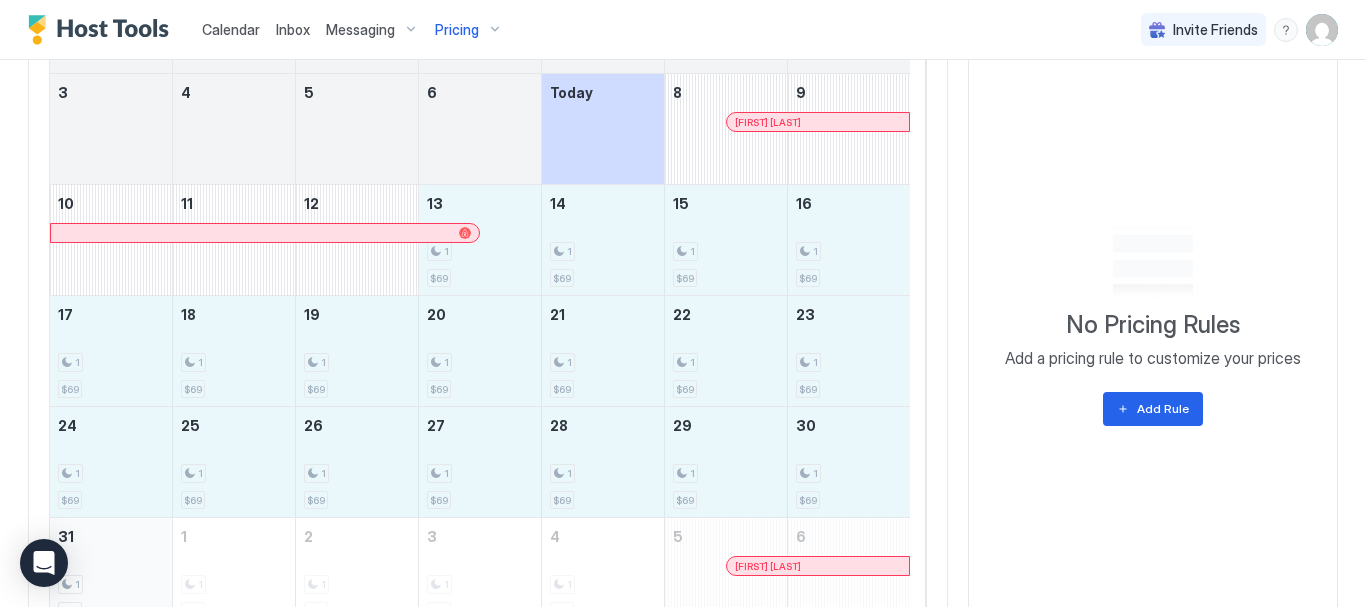 drag, startPoint x: 503, startPoint y: 224, endPoint x: 95, endPoint y: 560, distance: 528.54517 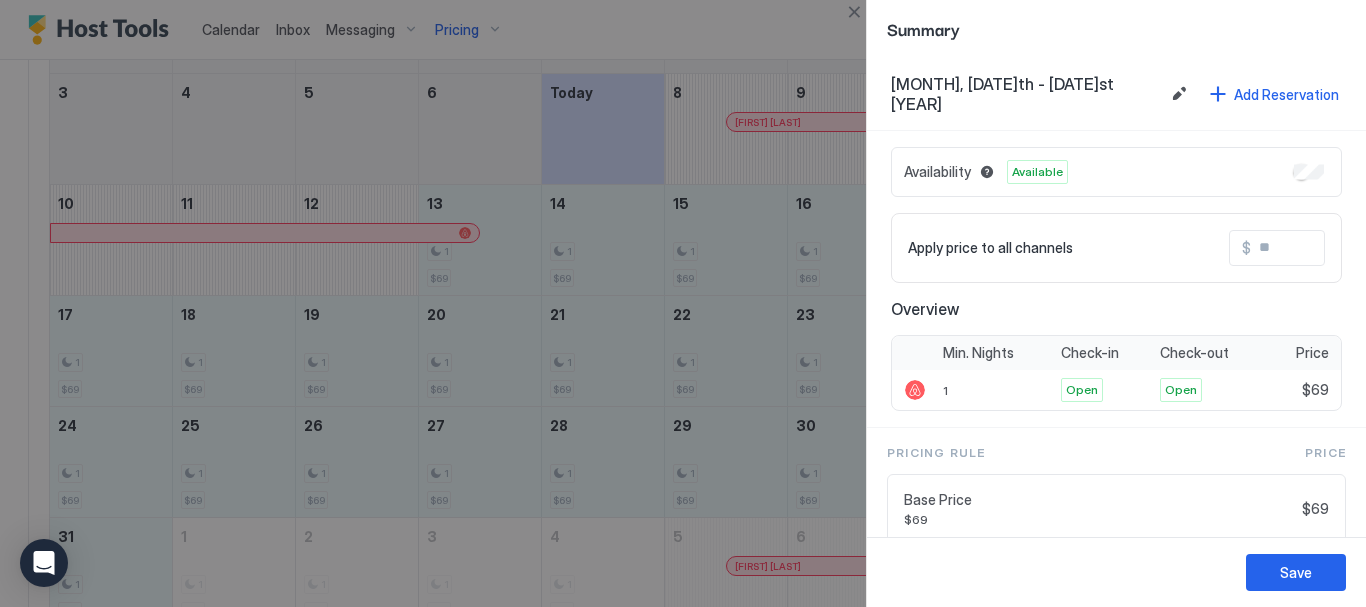 click at bounding box center (1331, 248) 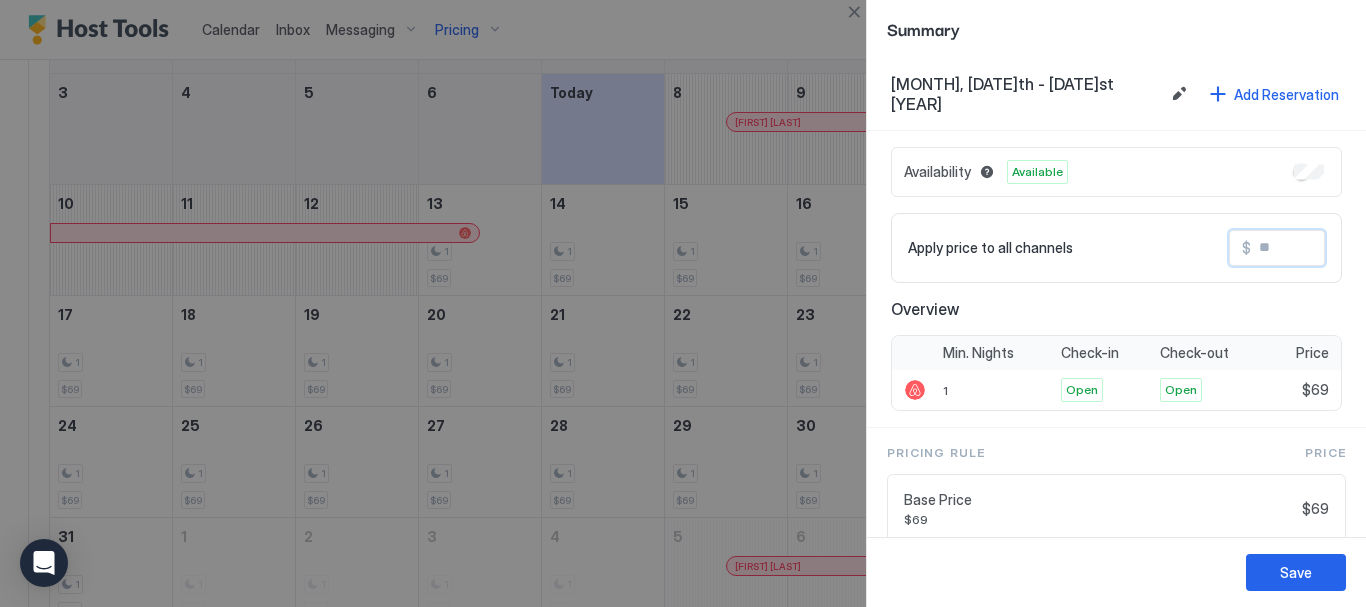 type on "*" 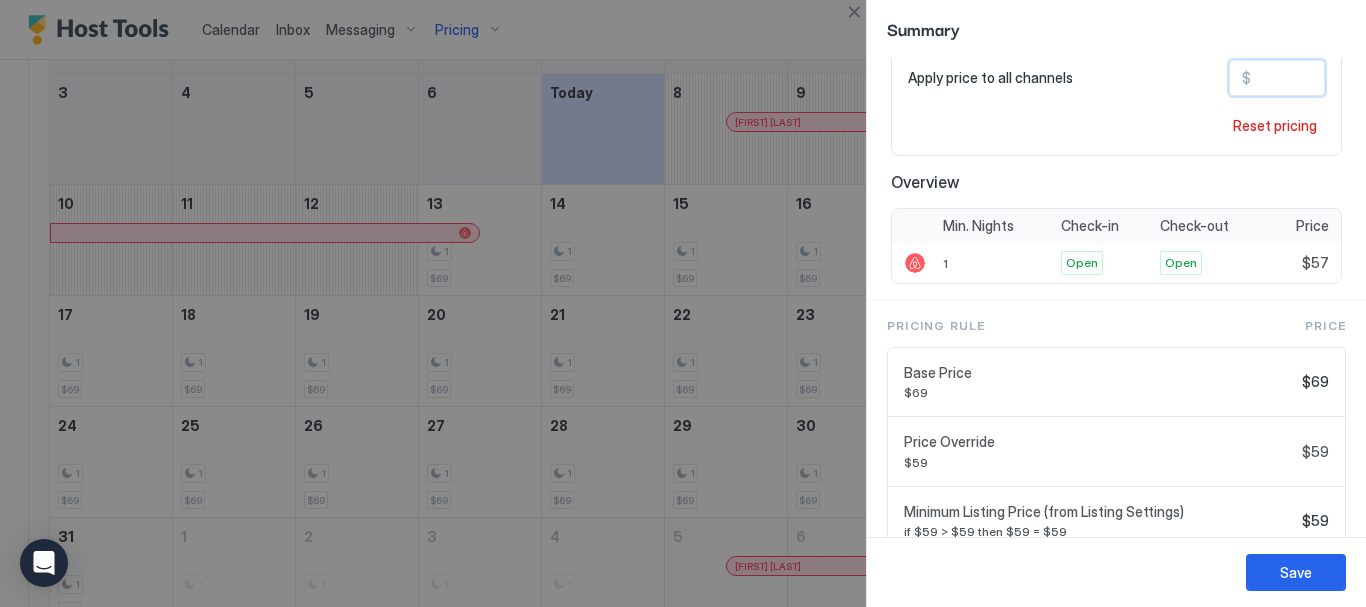 scroll, scrollTop: 139, scrollLeft: 0, axis: vertical 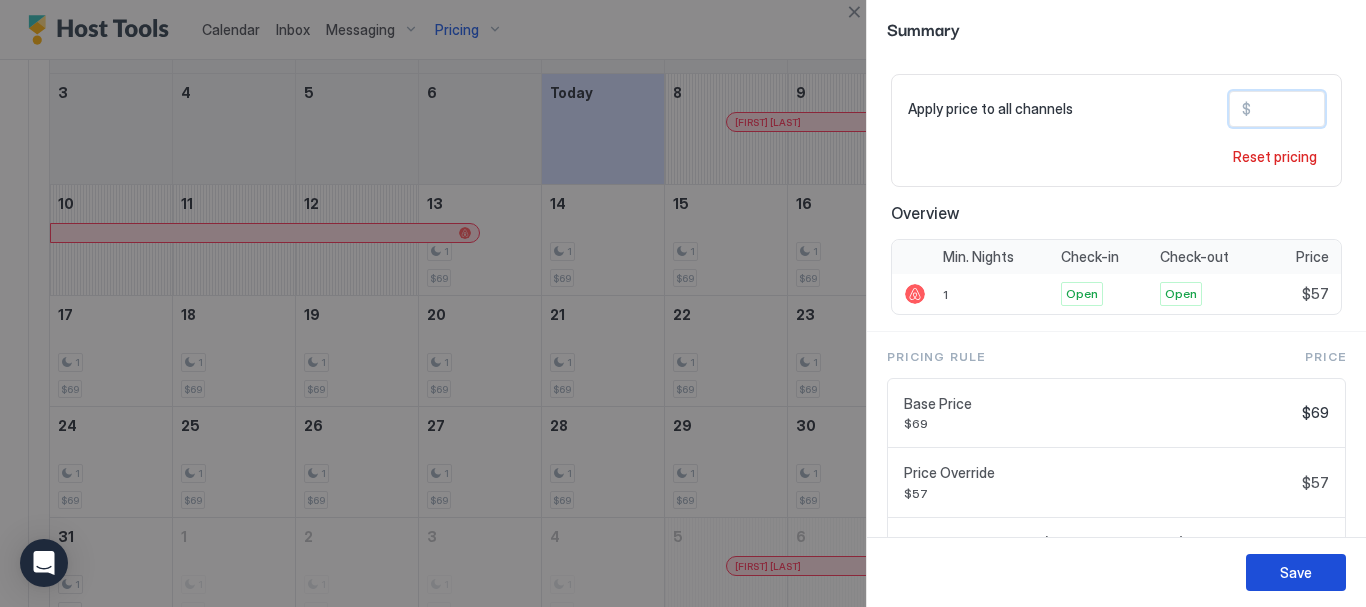 click on "Save" at bounding box center (1296, 572) 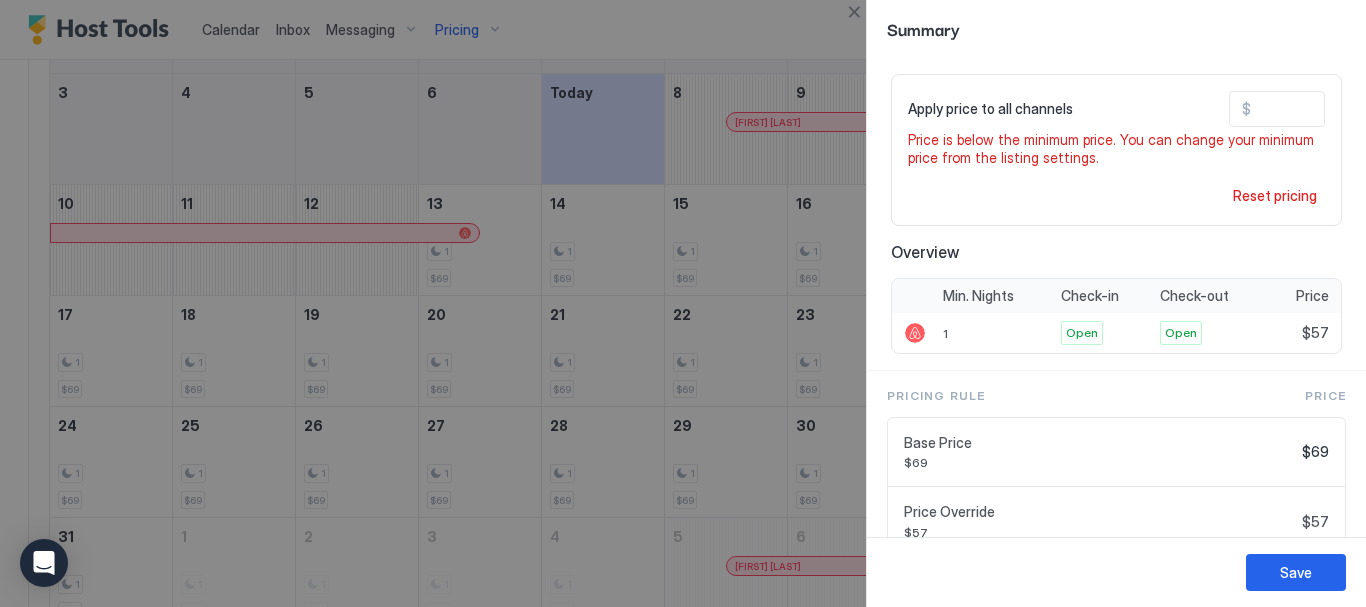 click on "**" at bounding box center (1331, 109) 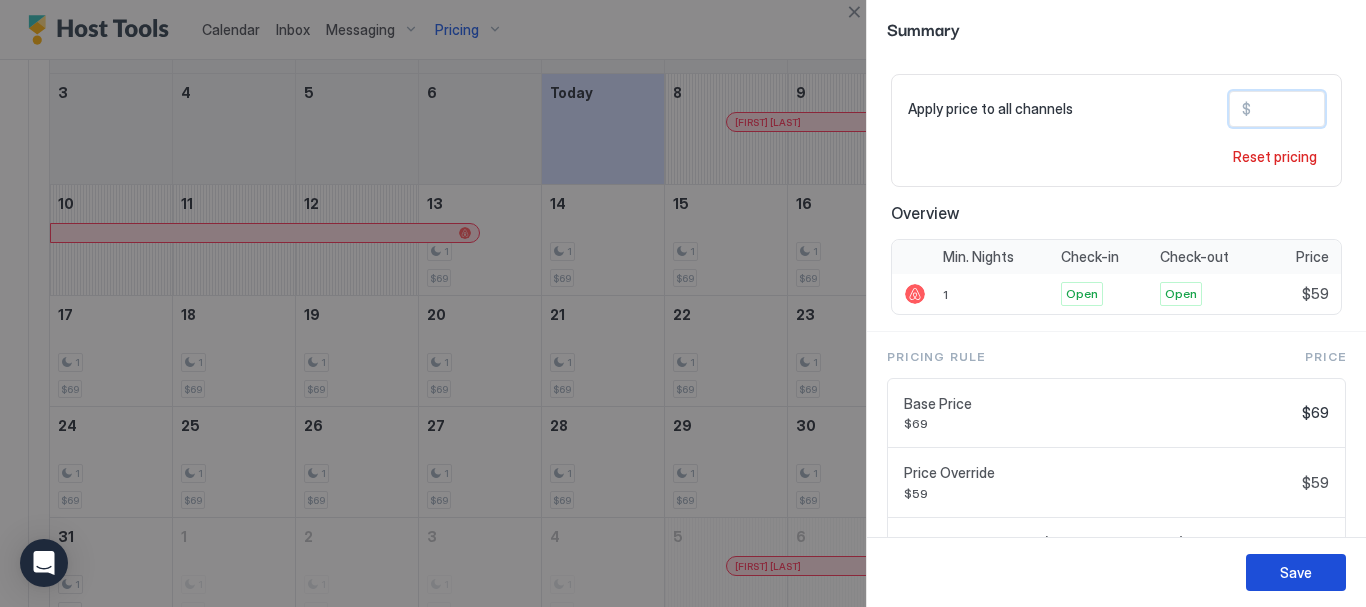 type on "**" 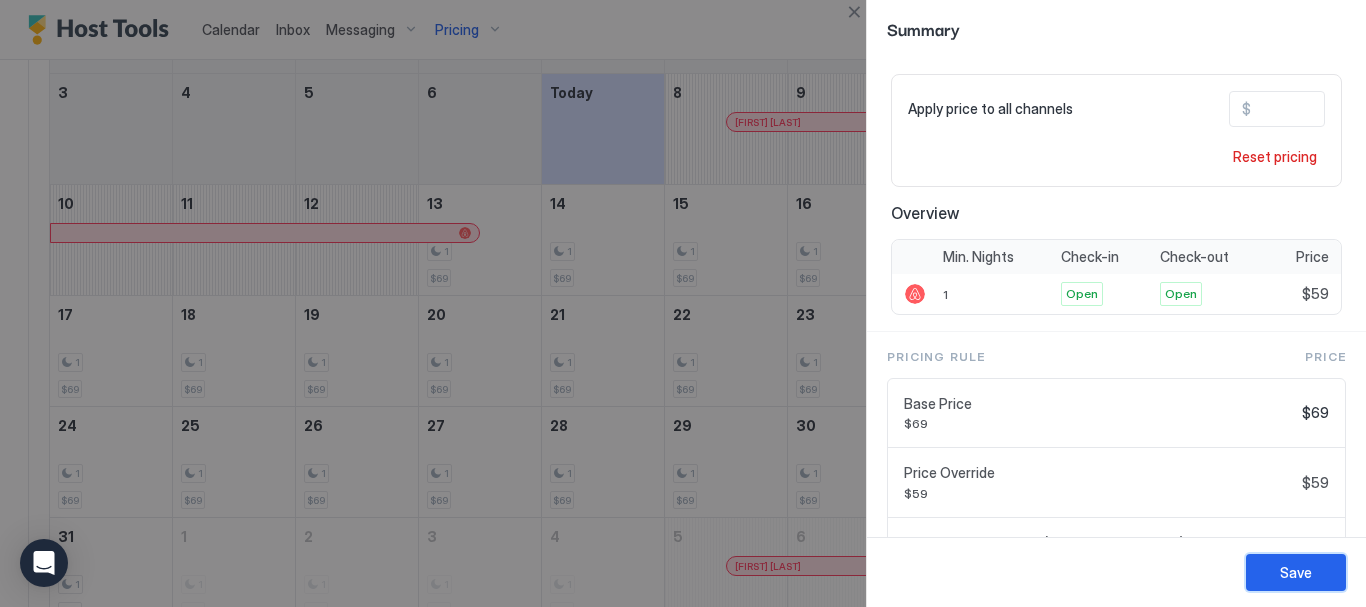 click on "Save" at bounding box center (1296, 572) 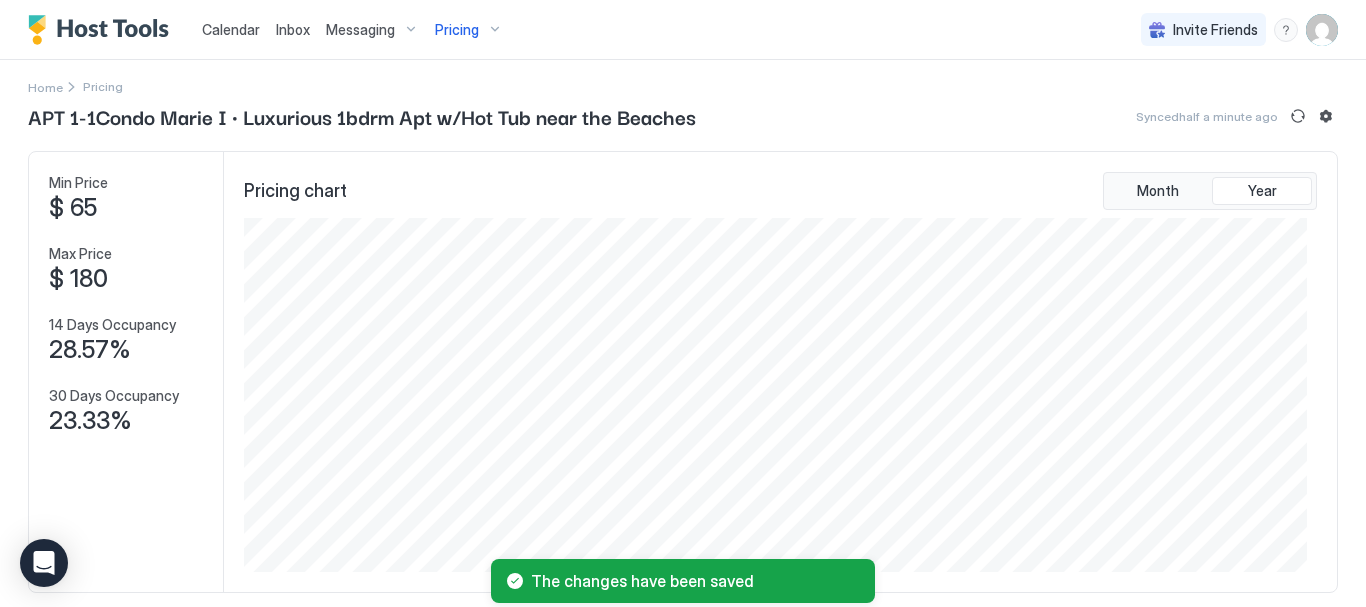 scroll, scrollTop: 0, scrollLeft: 0, axis: both 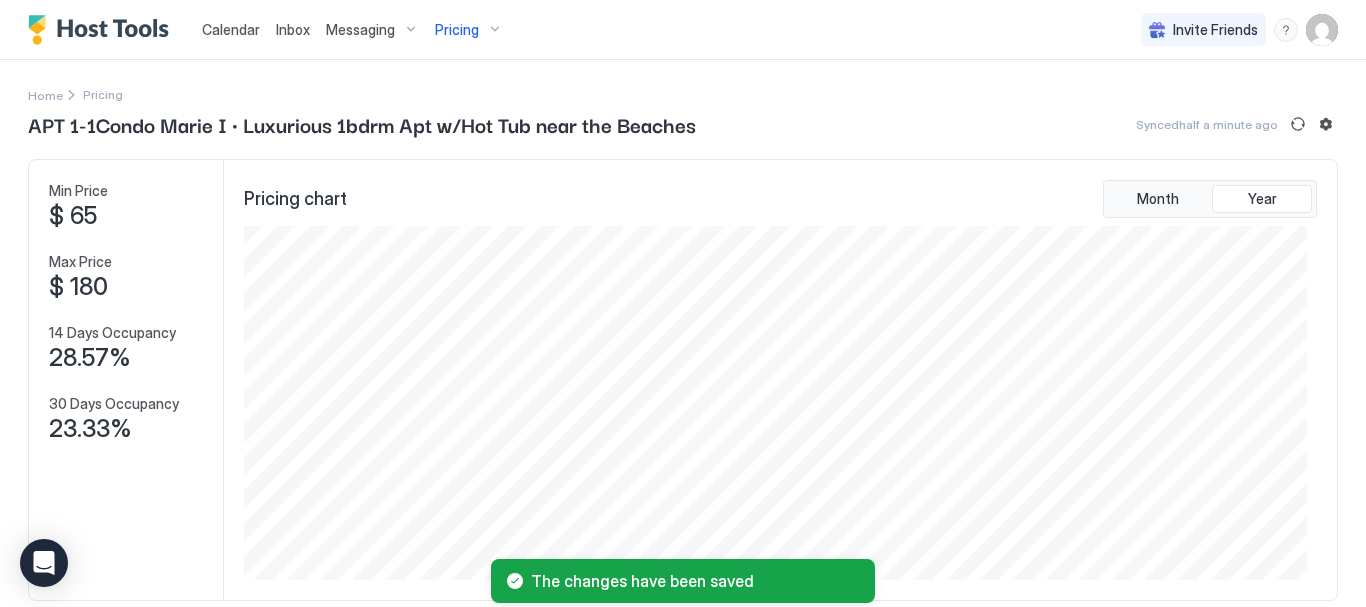 click on "Pricing" at bounding box center [469, 30] 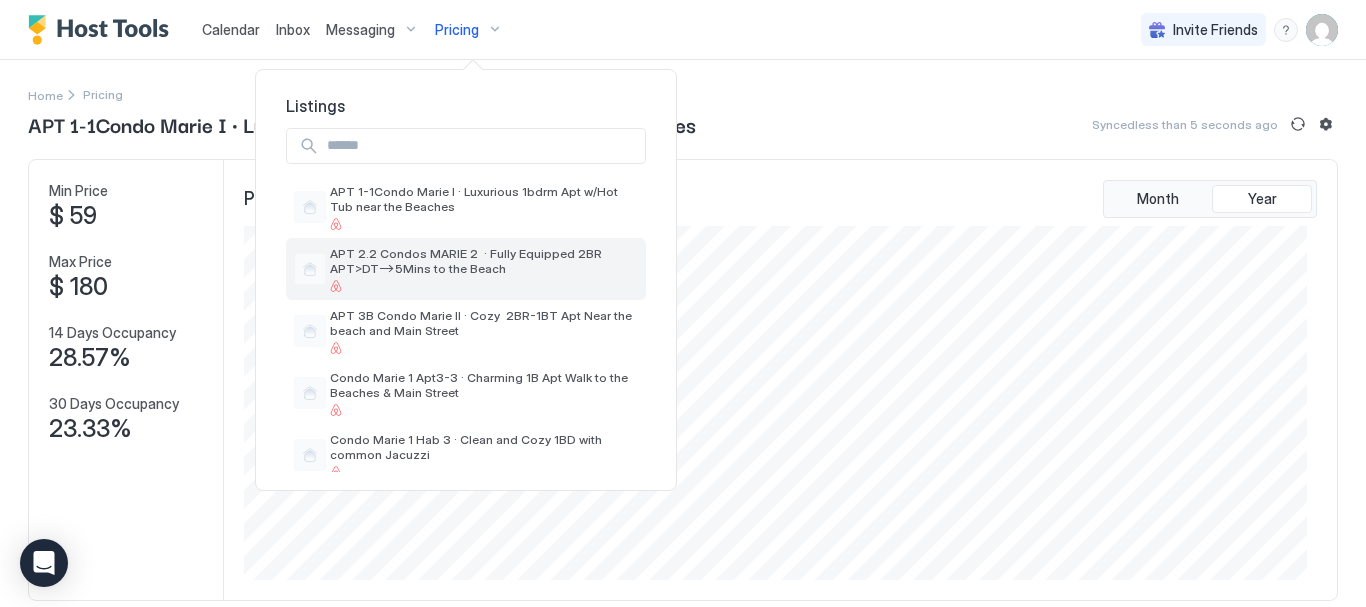 click on "APT 2.2 Condos MARIE 2  · Fully Equipped 2BR APT>DT–>5Mins to the Beach" at bounding box center [484, 261] 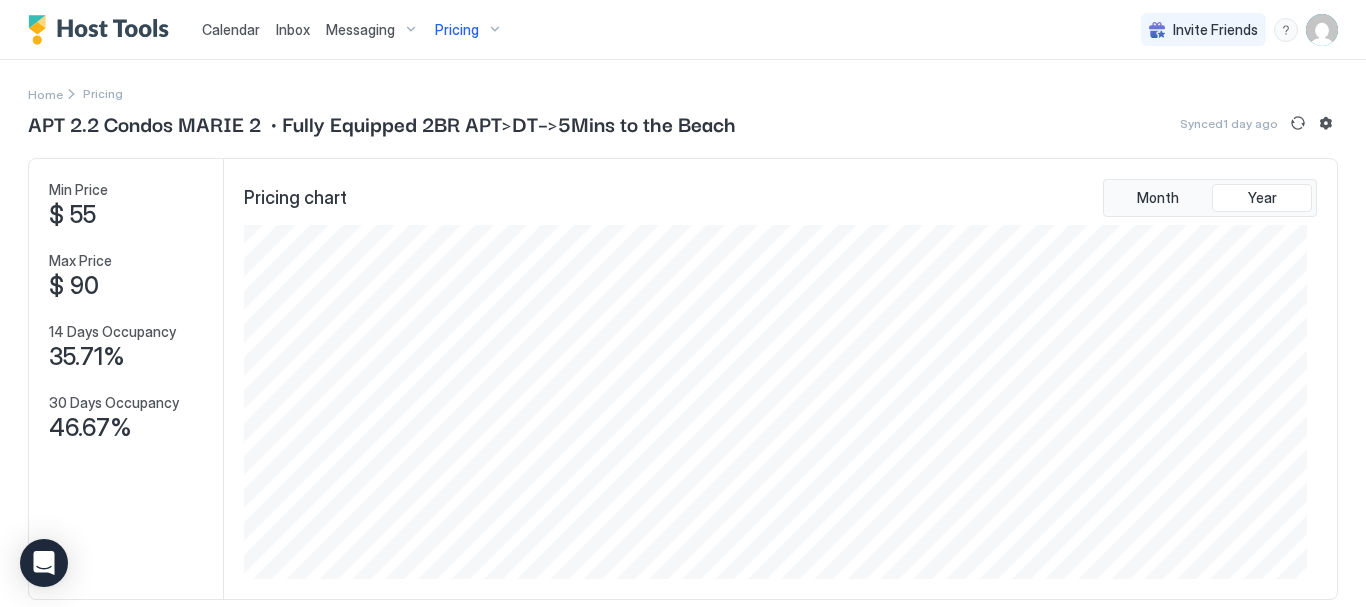 scroll, scrollTop: 0, scrollLeft: 0, axis: both 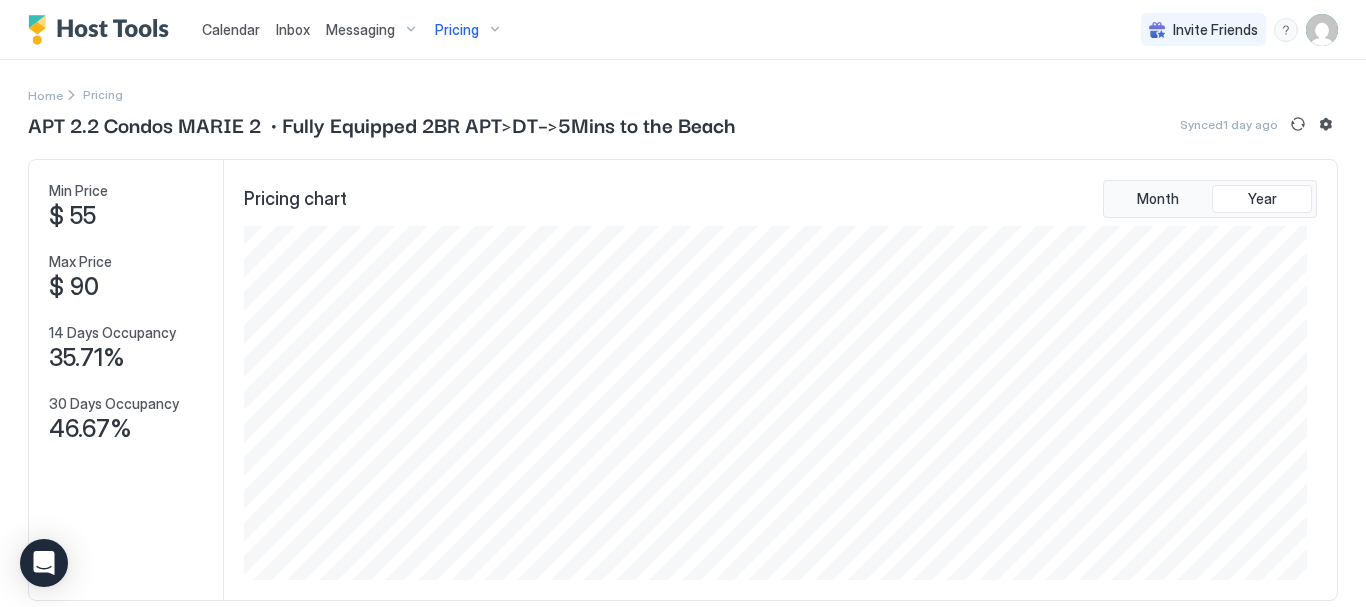 click on "Pricing" at bounding box center [469, 30] 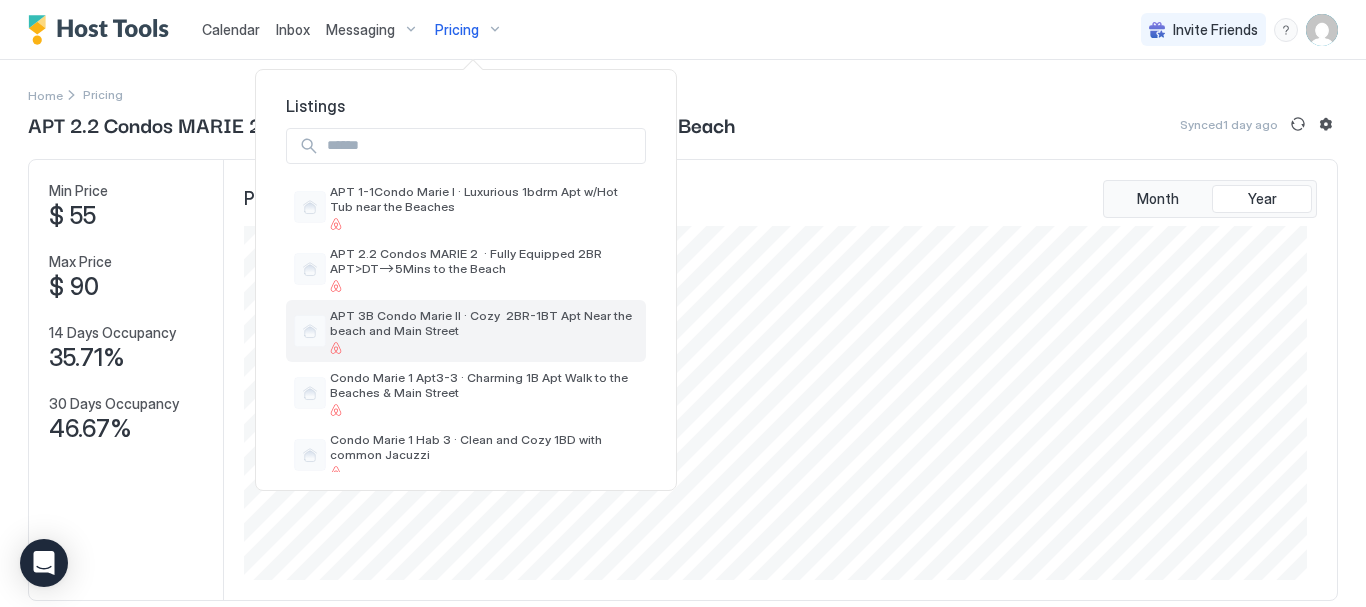 click on "APT 3B Condo Marie II · Cozy  2BR-1BT Apt Near the beach and Main Street" at bounding box center [484, 323] 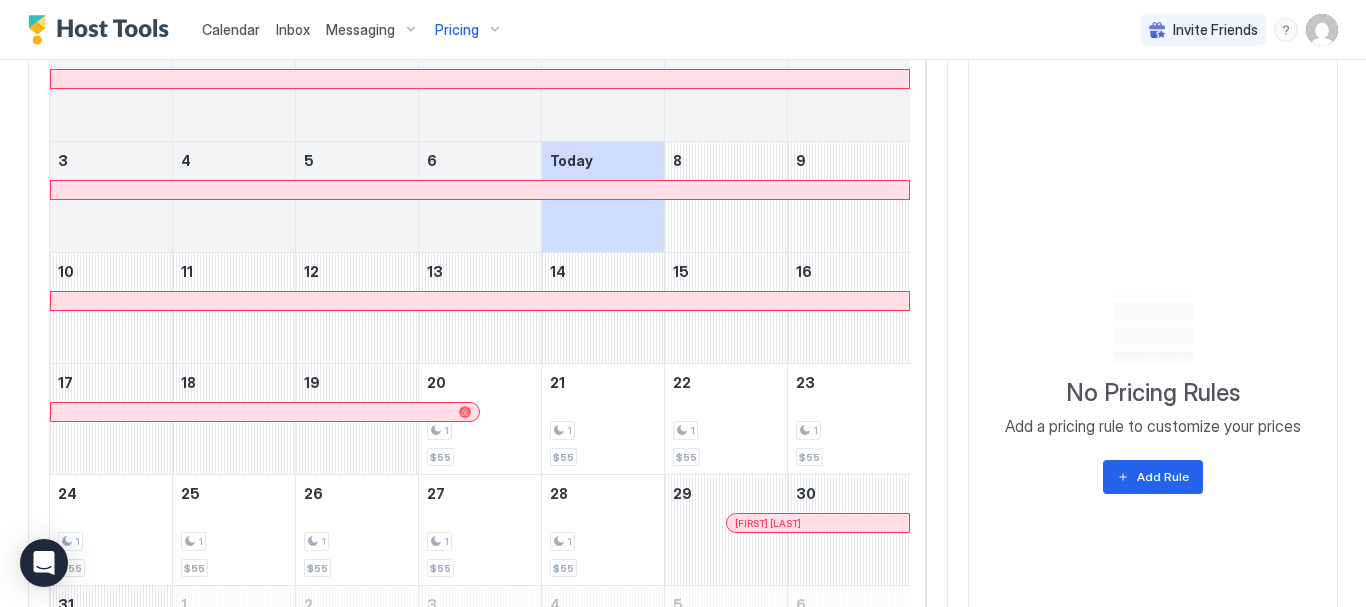 scroll, scrollTop: 690, scrollLeft: 0, axis: vertical 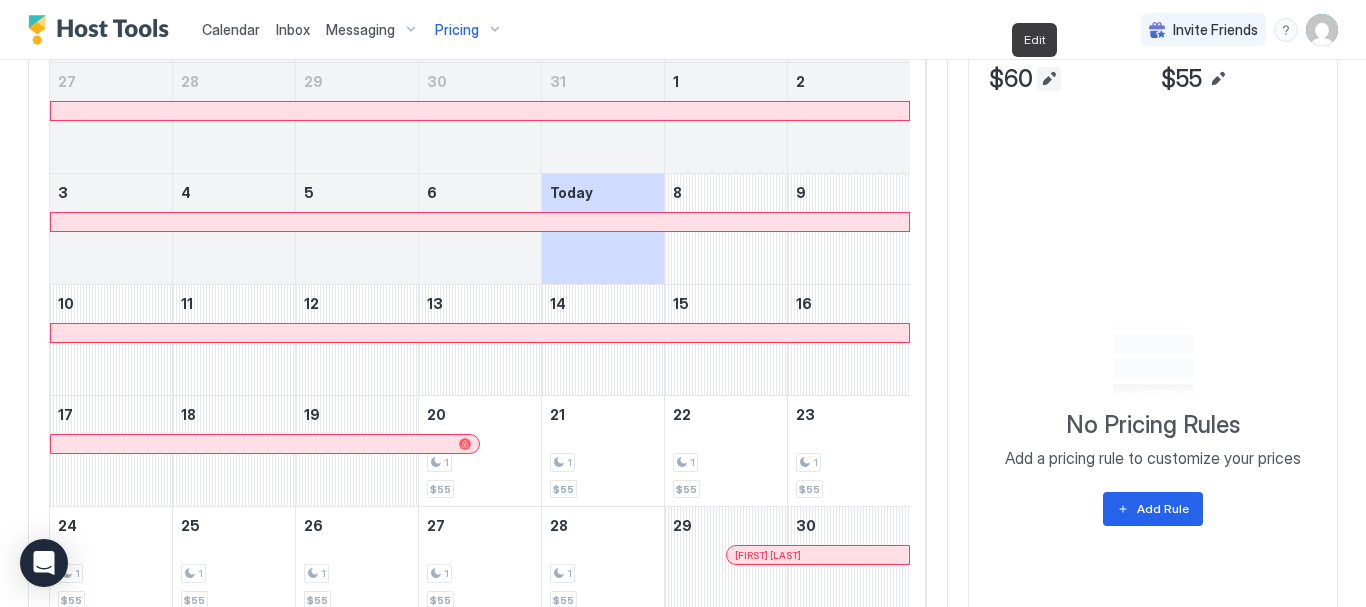 click at bounding box center (1049, 79) 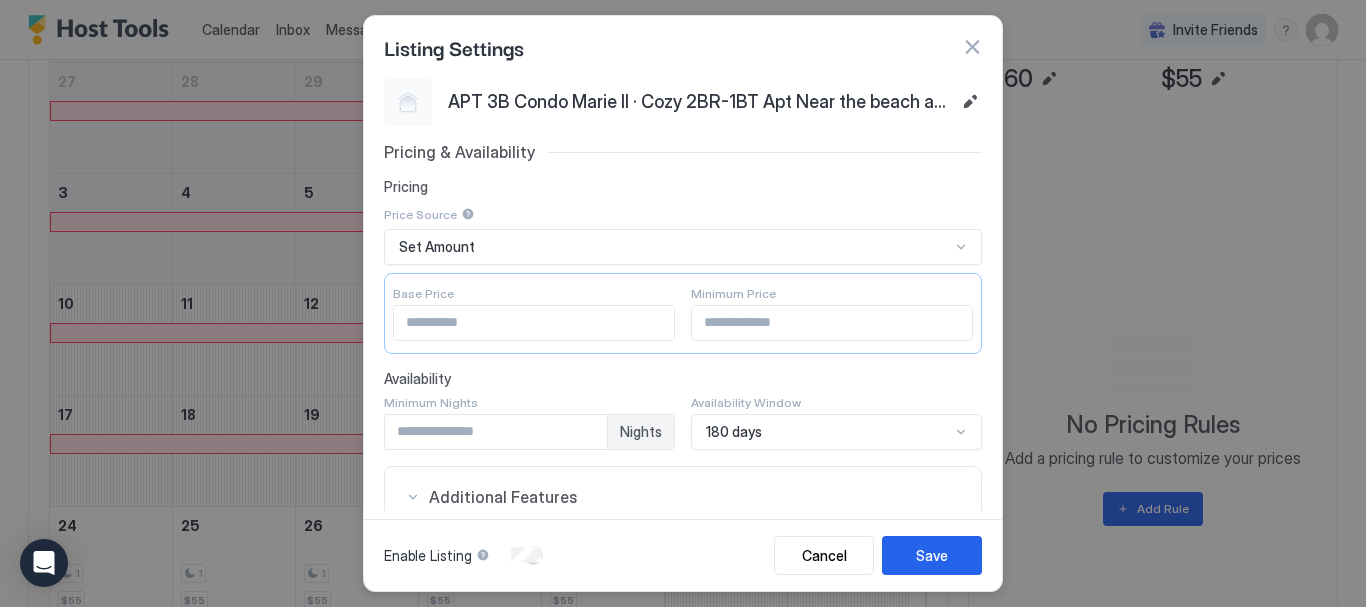 click on "**" at bounding box center (534, 323) 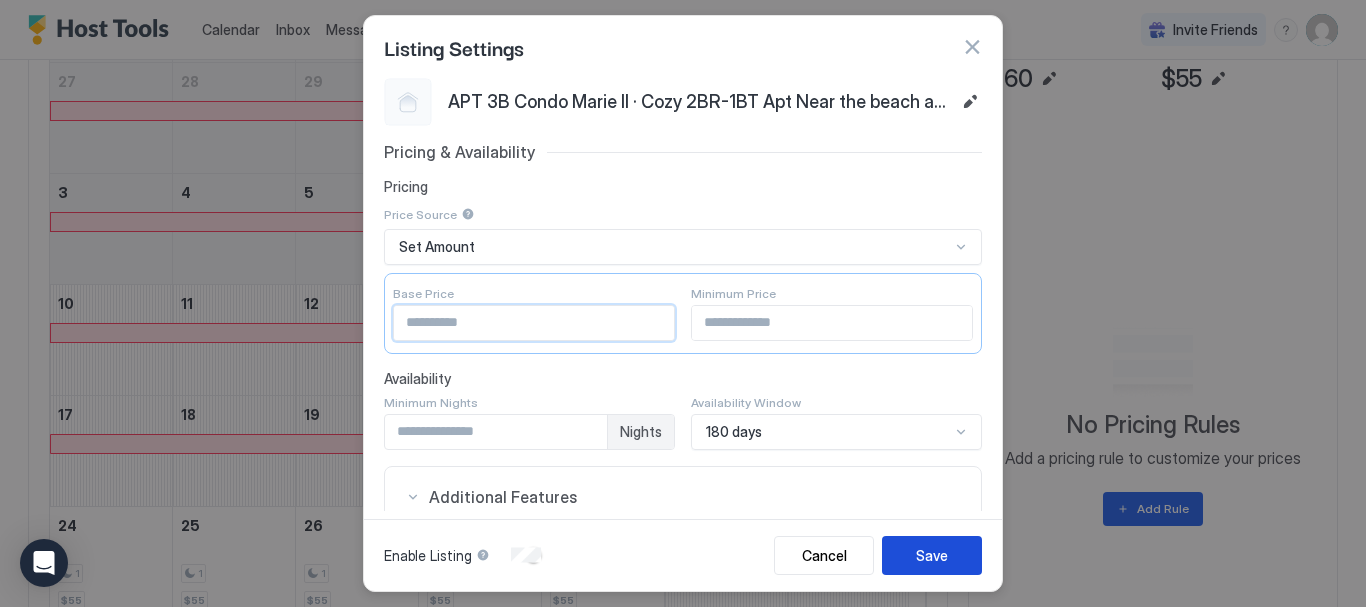 type on "**" 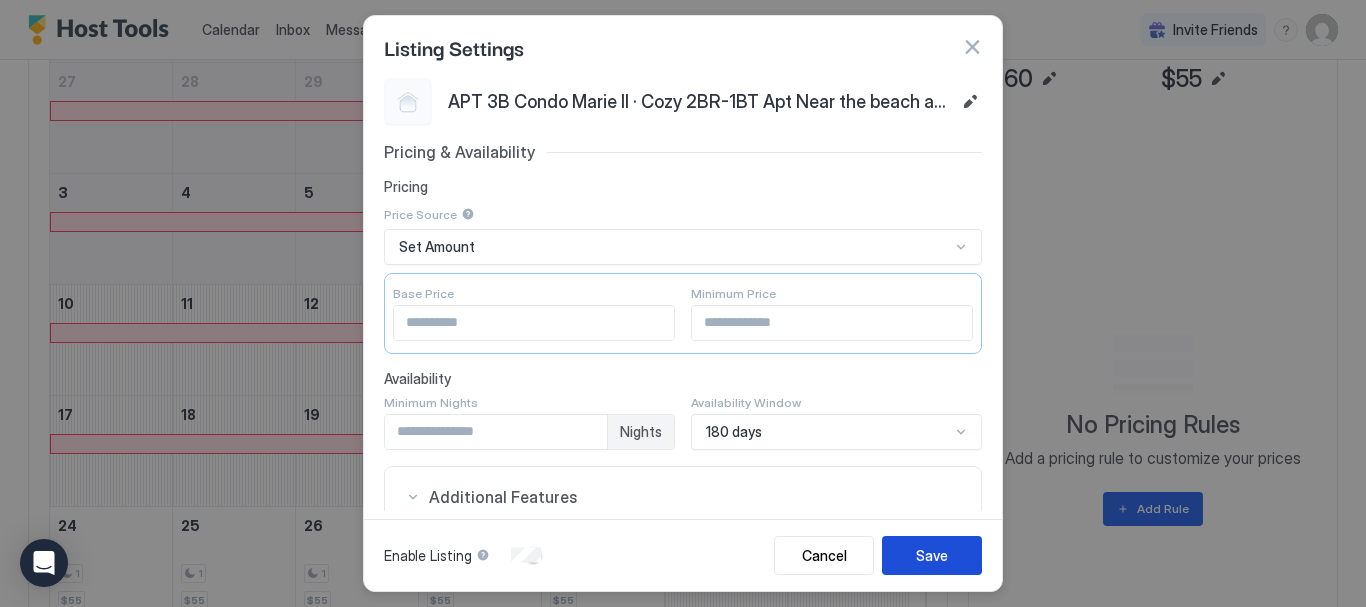 click on "Save" at bounding box center (932, 555) 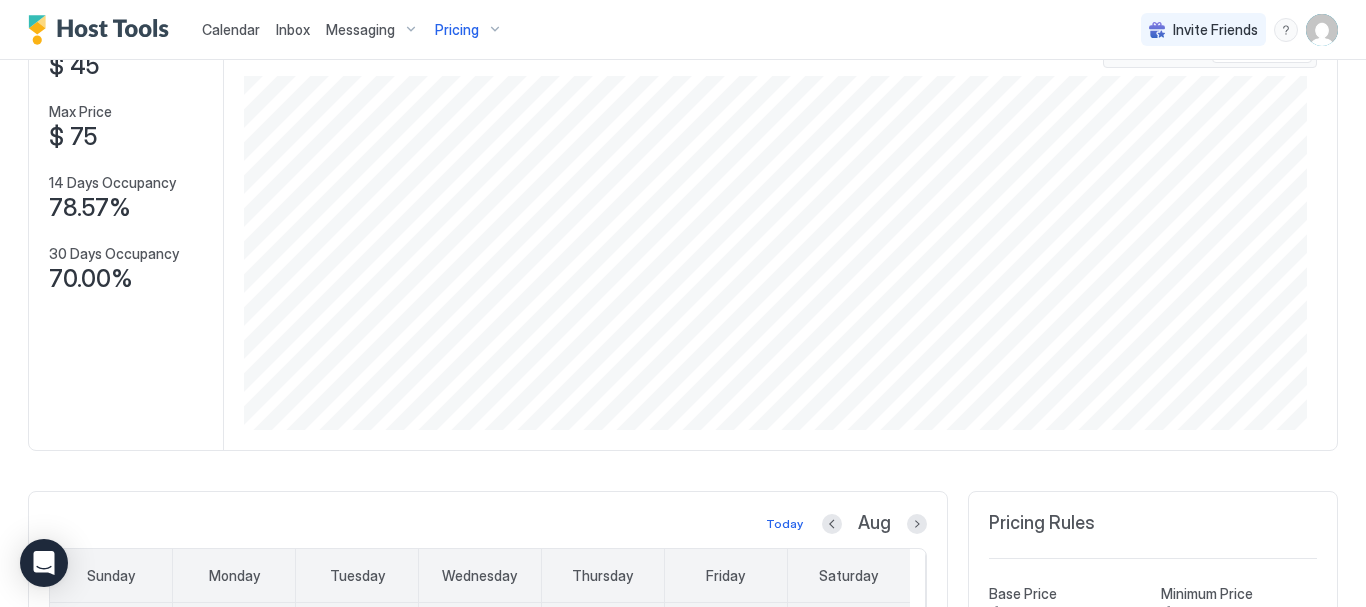 scroll, scrollTop: 0, scrollLeft: 0, axis: both 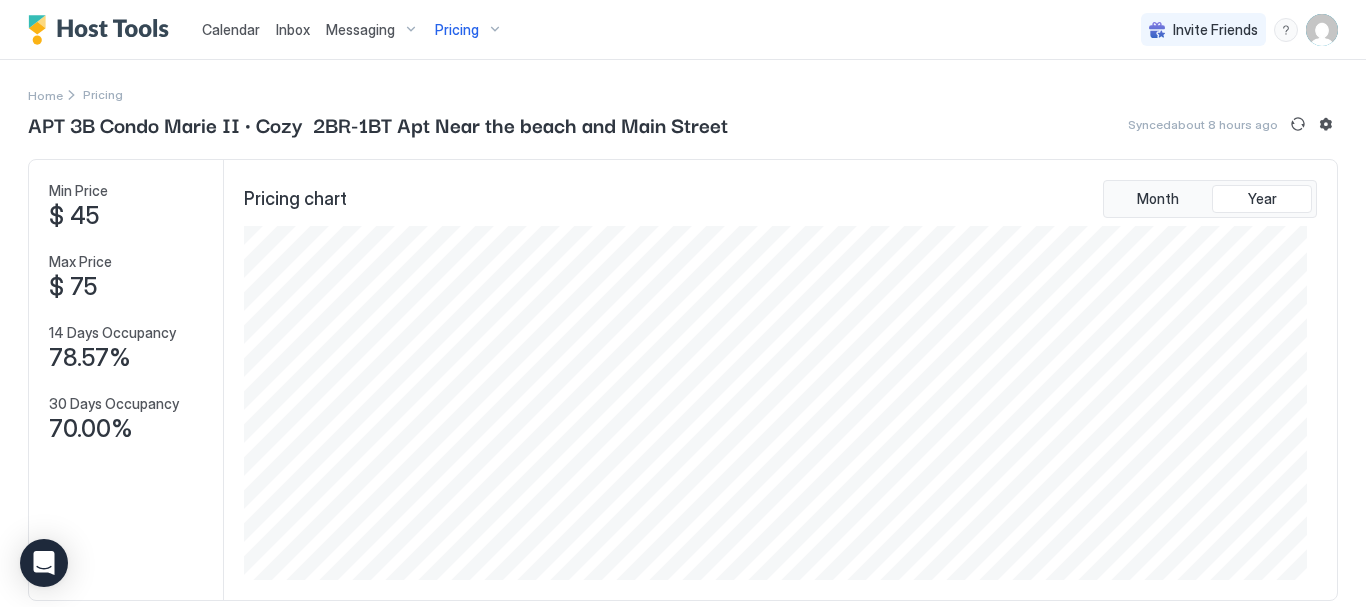 click on "Pricing" at bounding box center [469, 30] 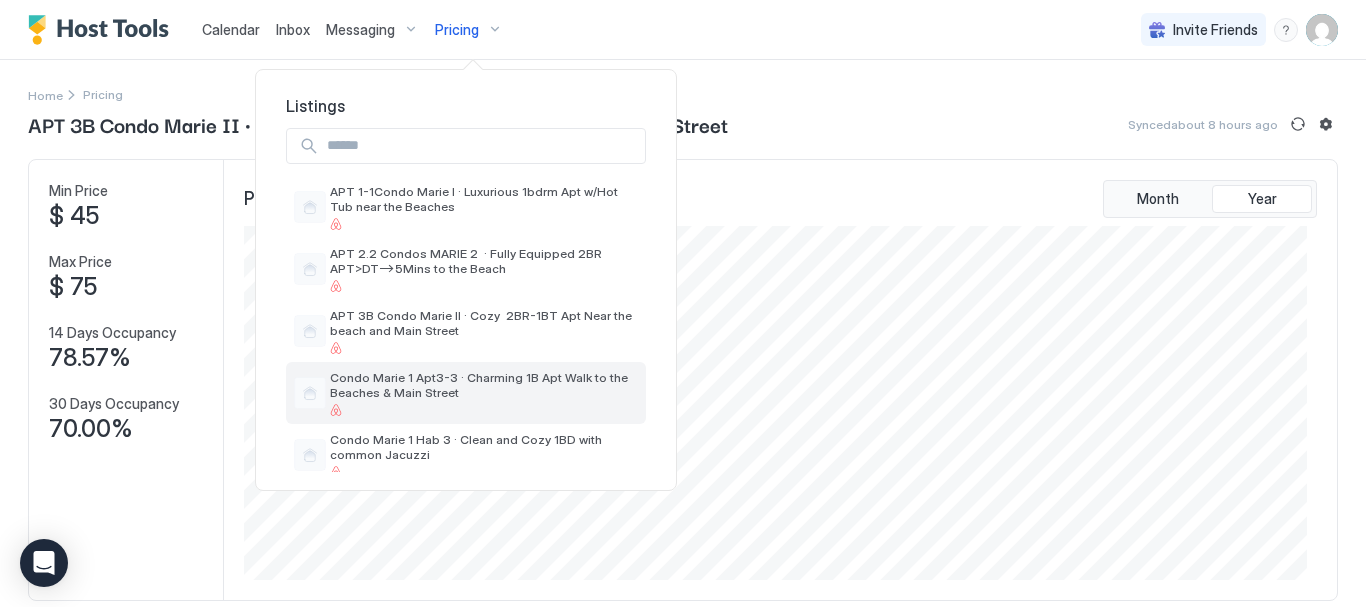 click on "Condo Marie 1 Apt3-3 · Charming 1B Apt Walk to the Beaches & Main Street" at bounding box center (484, 385) 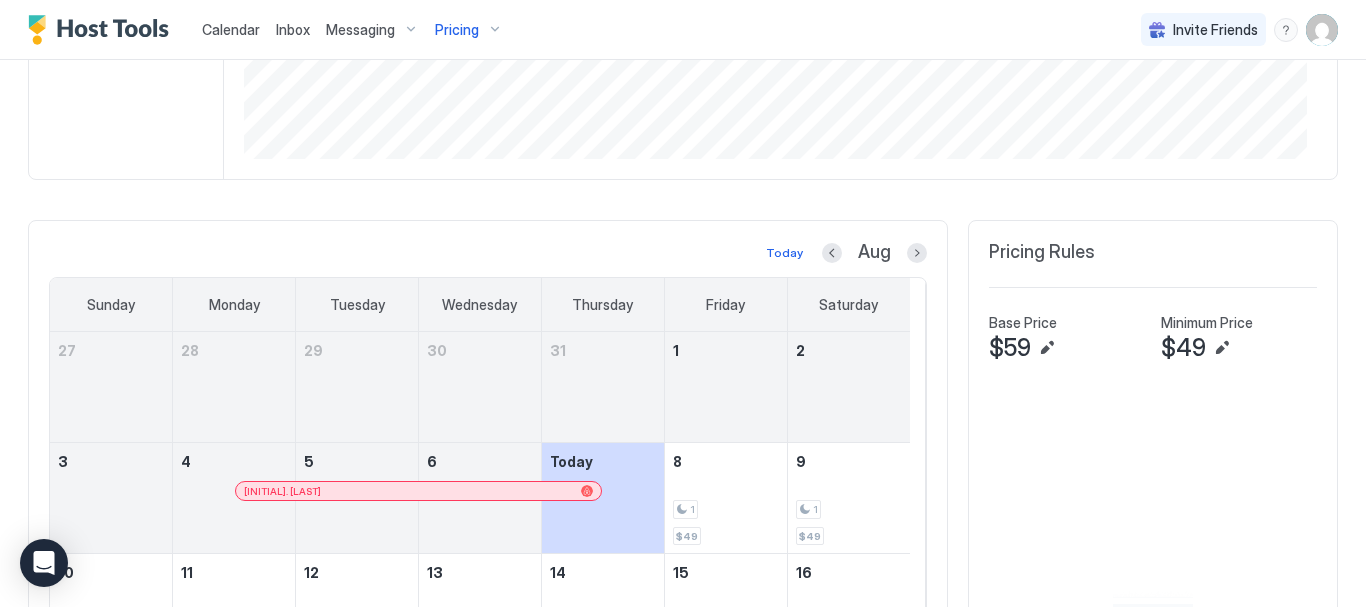 scroll, scrollTop: 400, scrollLeft: 0, axis: vertical 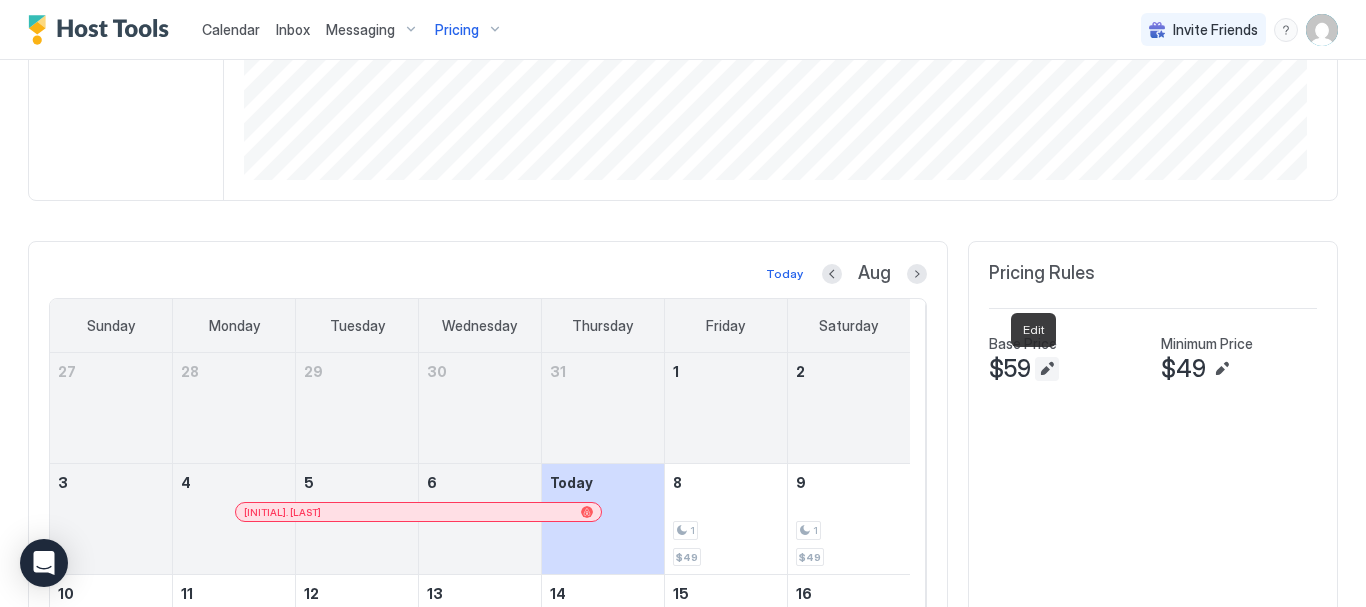 click at bounding box center [1047, 369] 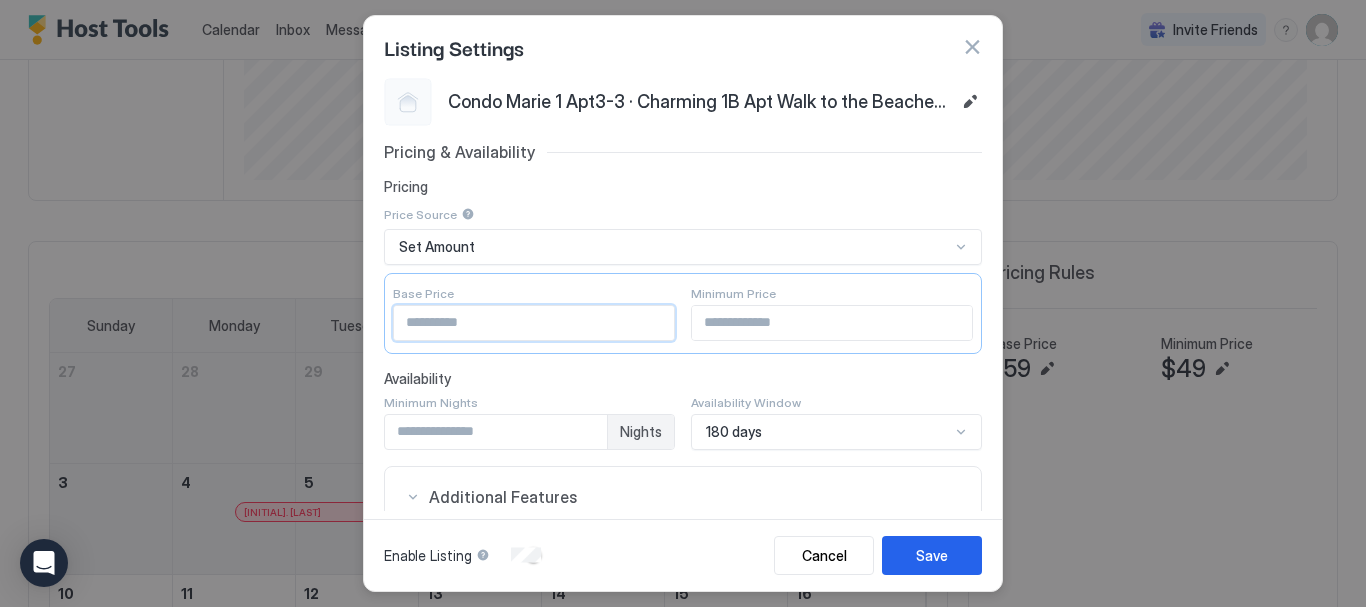 click on "**" at bounding box center (534, 323) 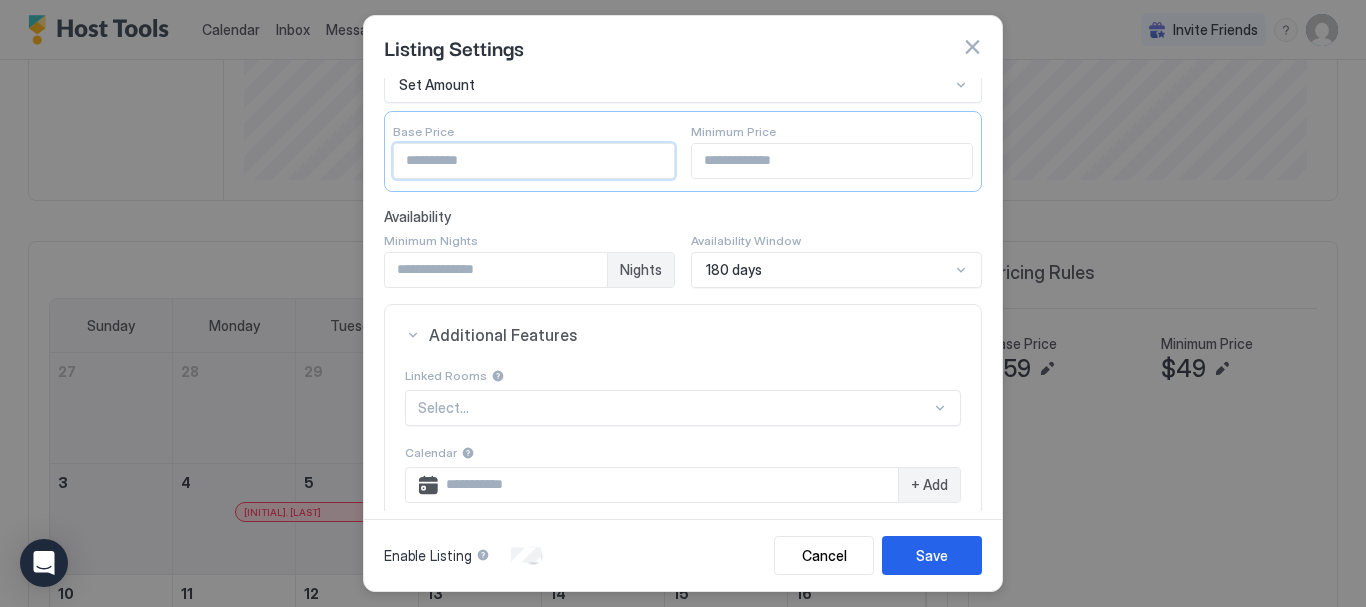 scroll, scrollTop: 100, scrollLeft: 0, axis: vertical 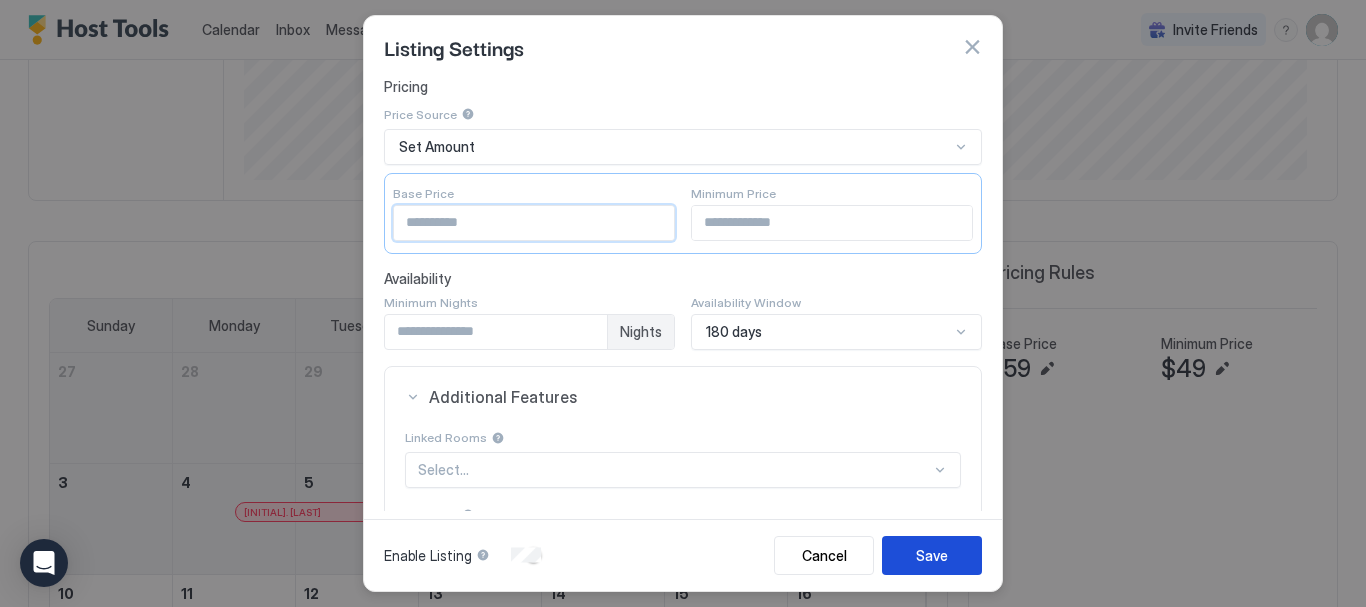 type on "**" 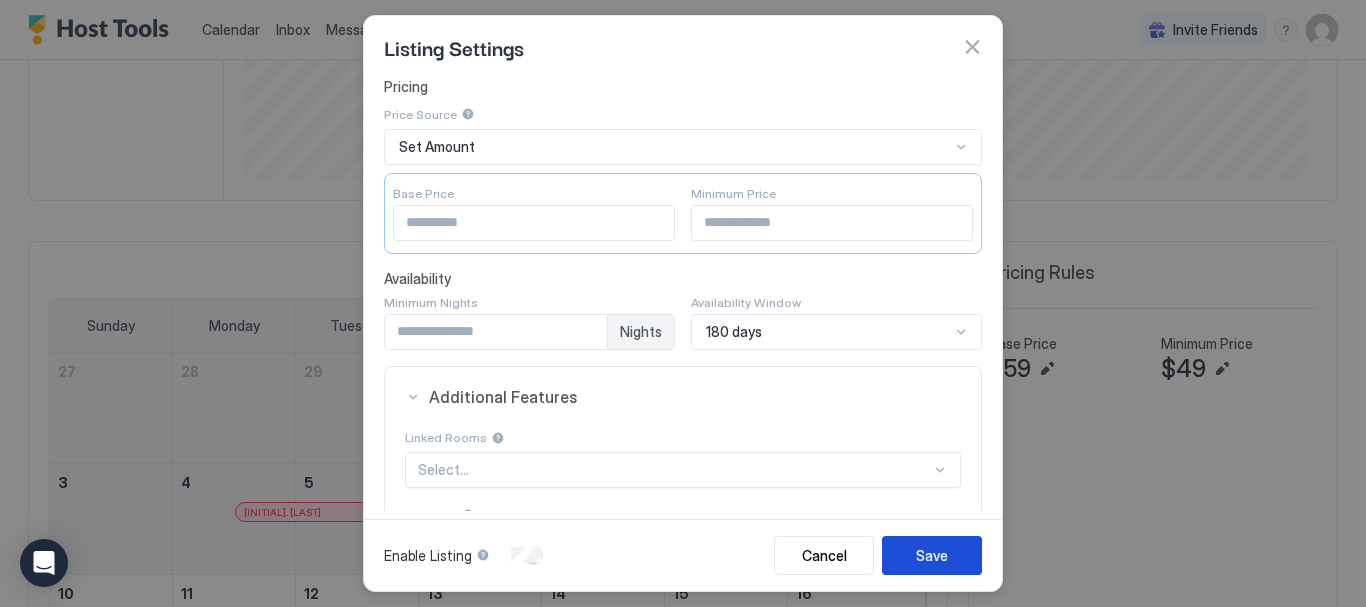 click on "Save" at bounding box center [932, 555] 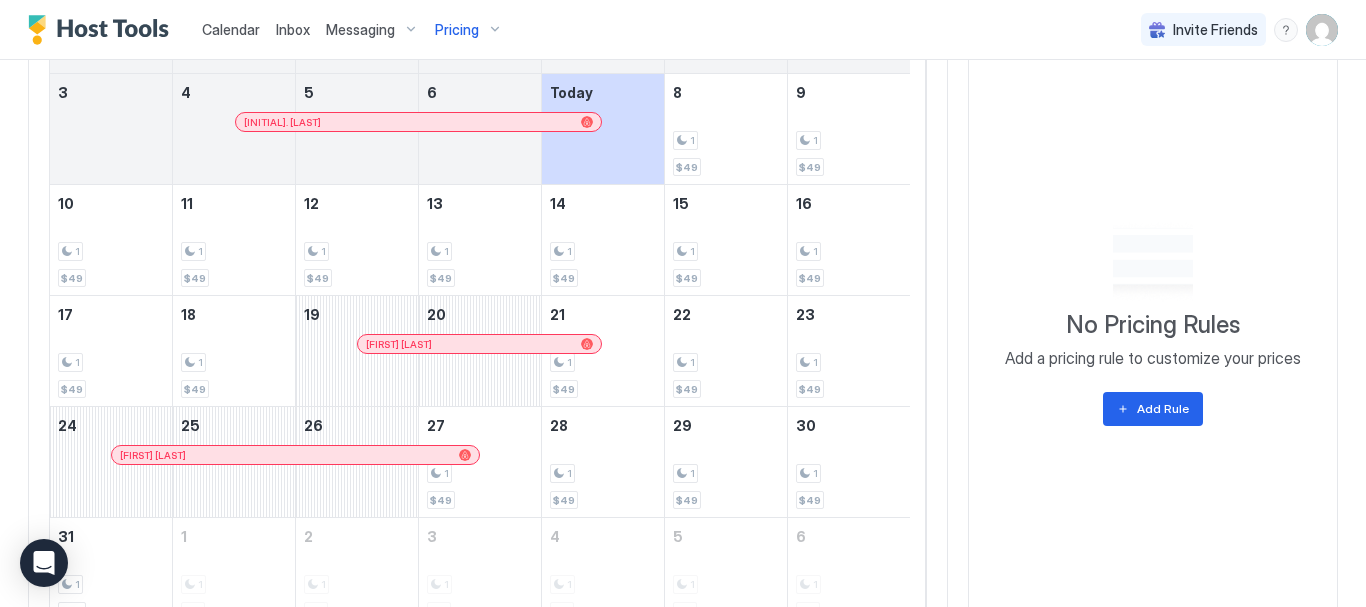scroll, scrollTop: 0, scrollLeft: 0, axis: both 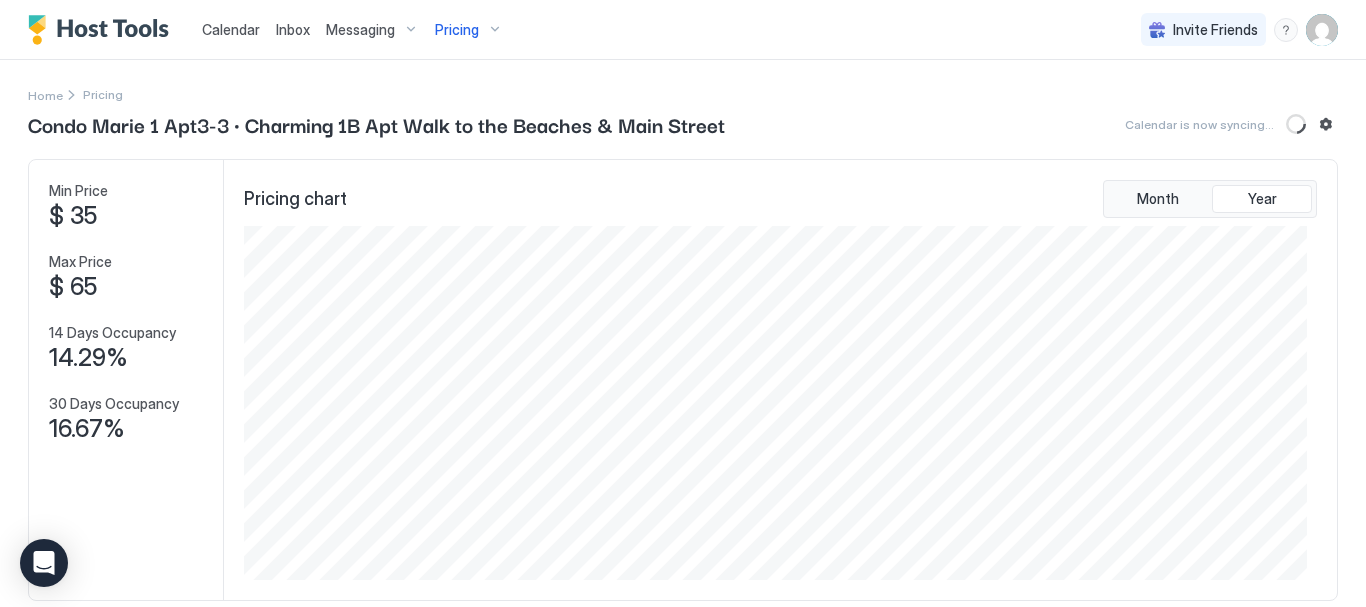 click on "Pricing" at bounding box center (457, 30) 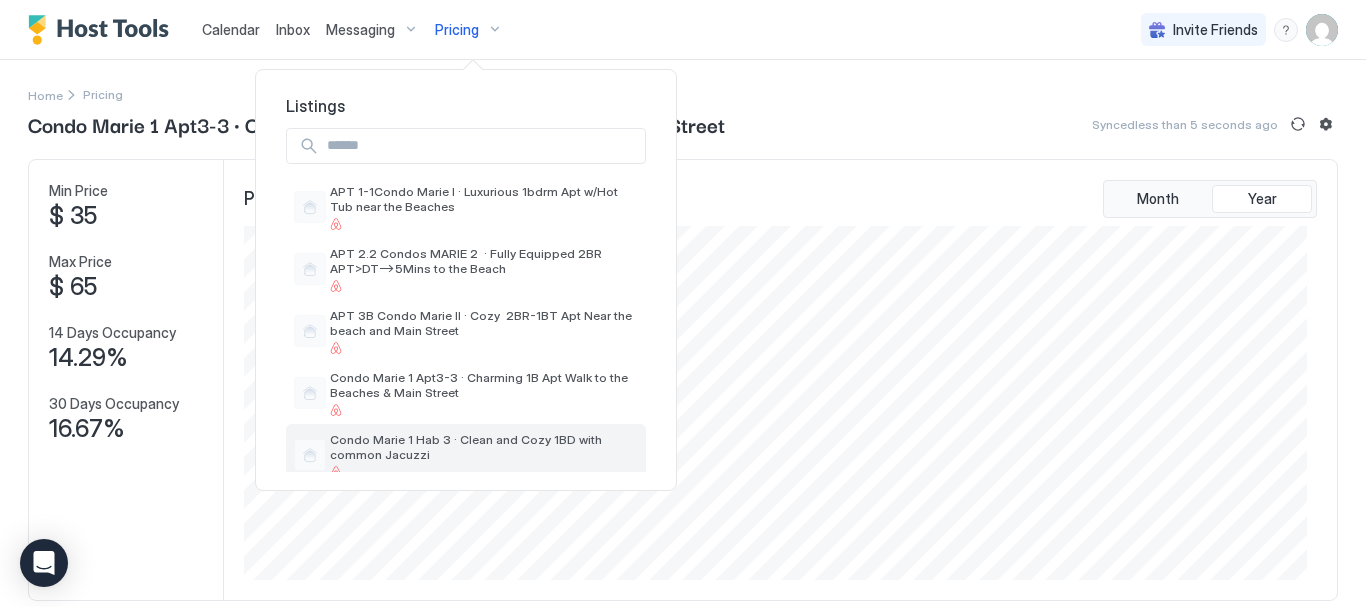 click on "Condo Marie 1 Hab 3 · Clean and Cozy 1BD with common Jacuzzi" at bounding box center (484, 447) 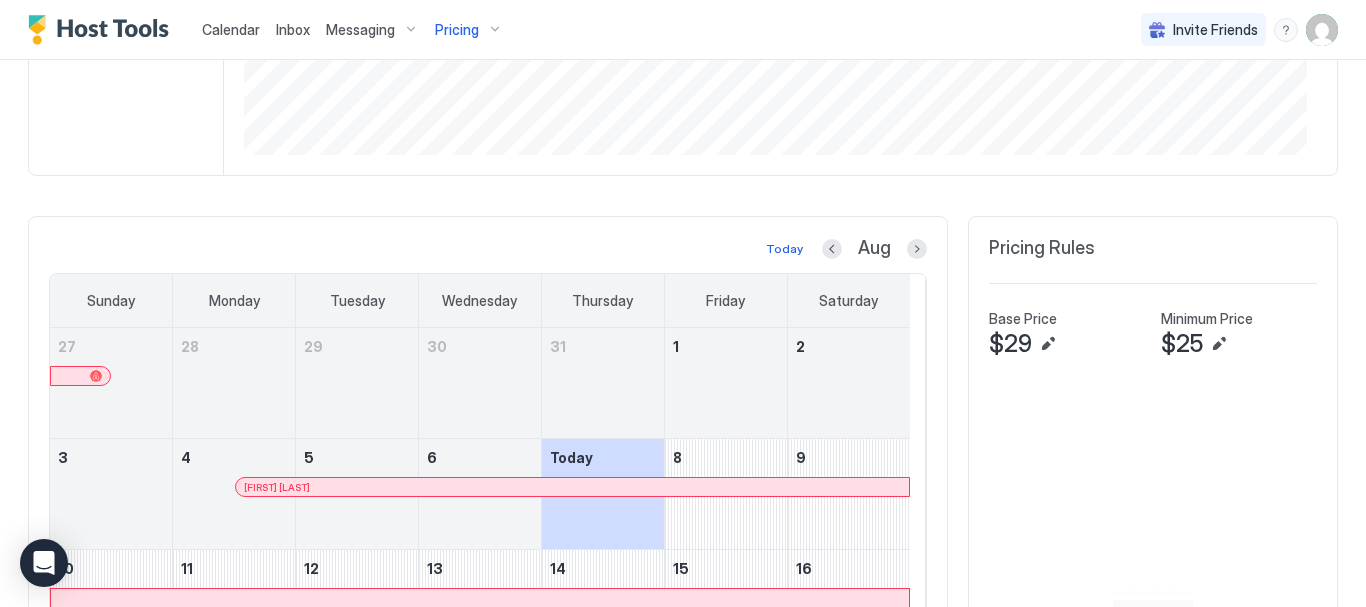 scroll, scrollTop: 500, scrollLeft: 0, axis: vertical 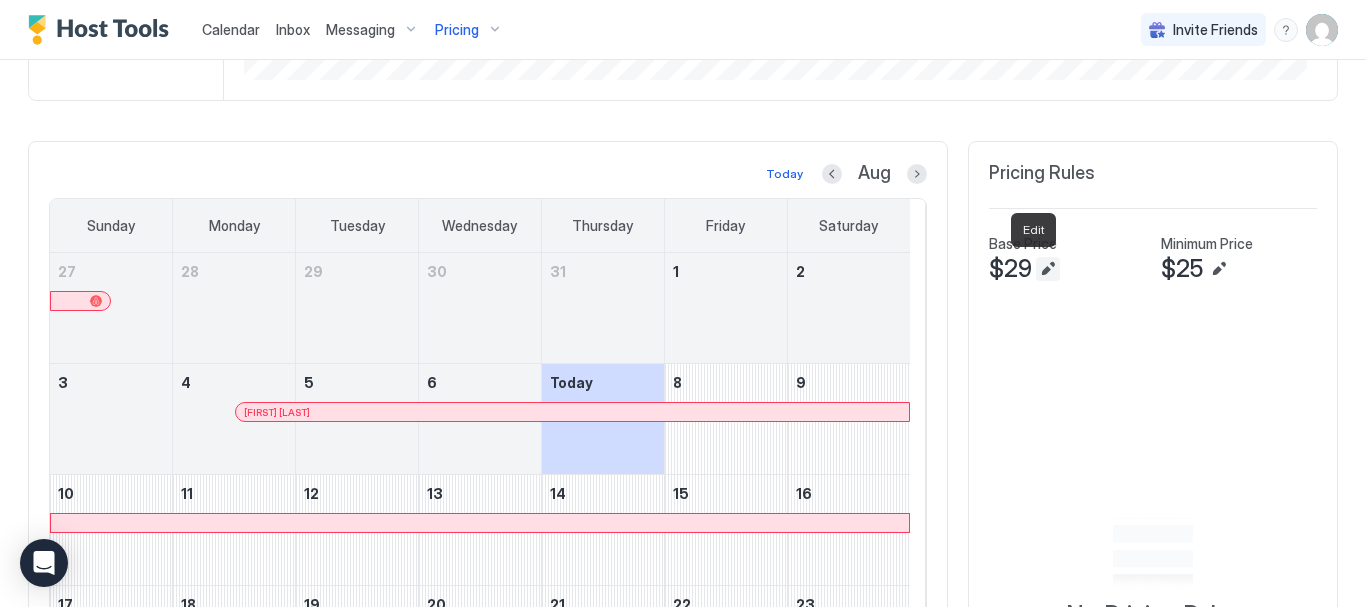 click at bounding box center (1048, 269) 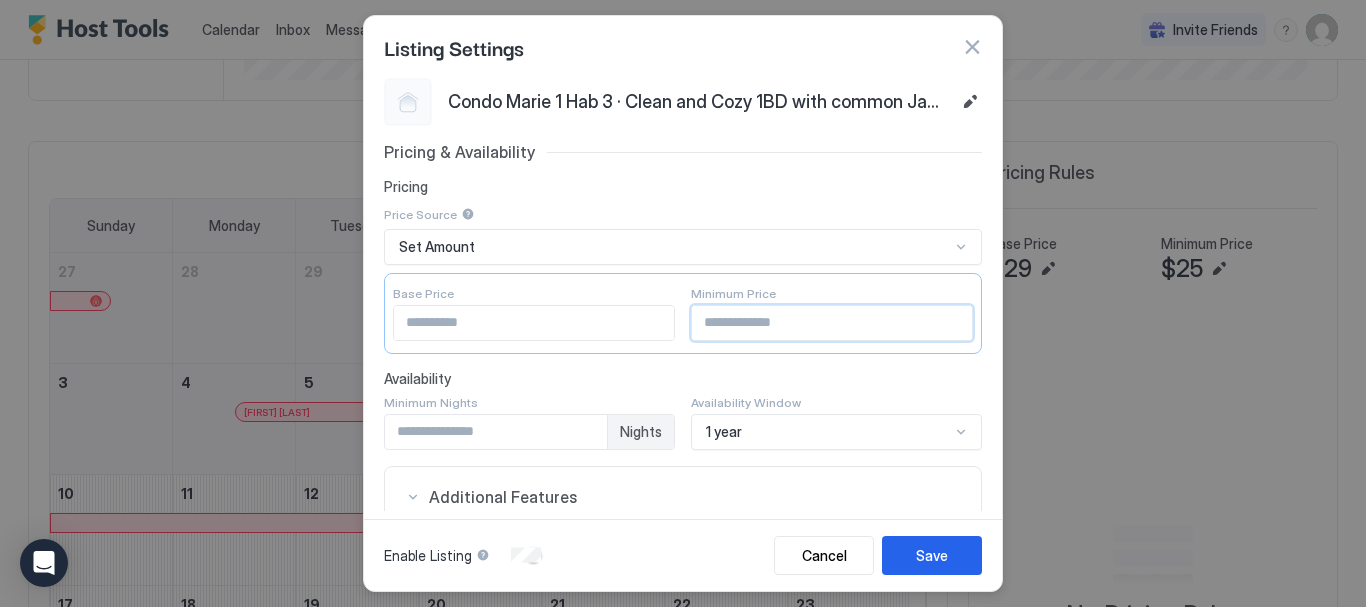 drag, startPoint x: 753, startPoint y: 324, endPoint x: 601, endPoint y: 268, distance: 161.98766 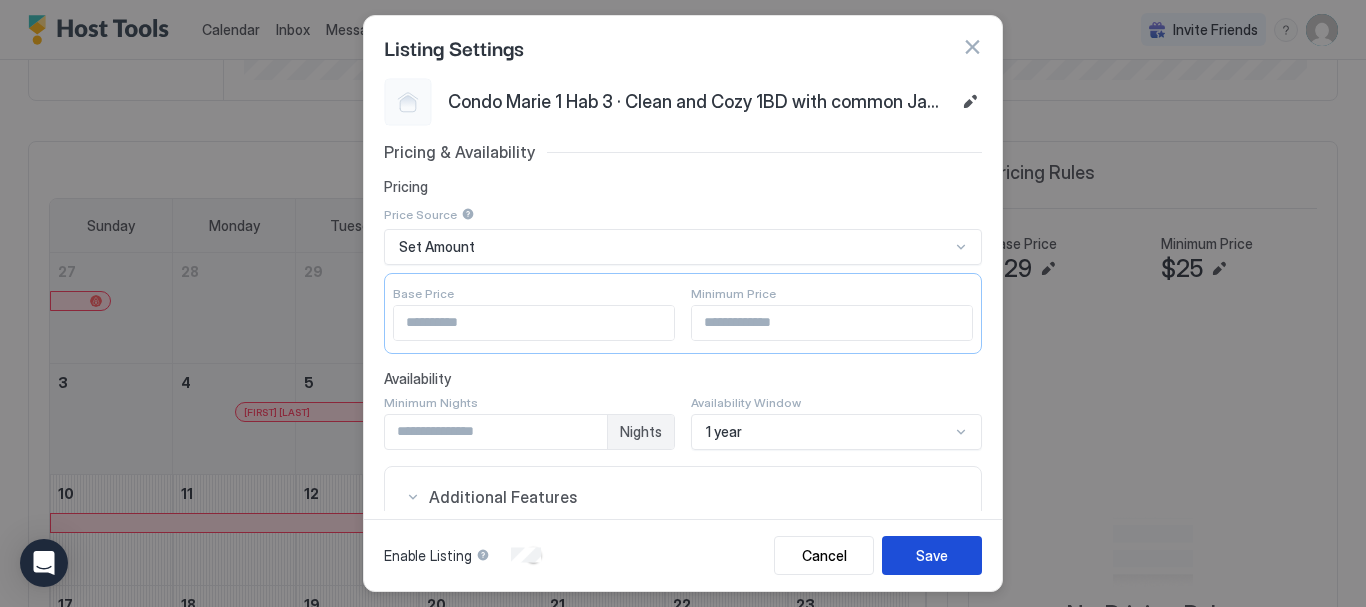 click on "Save" at bounding box center (932, 555) 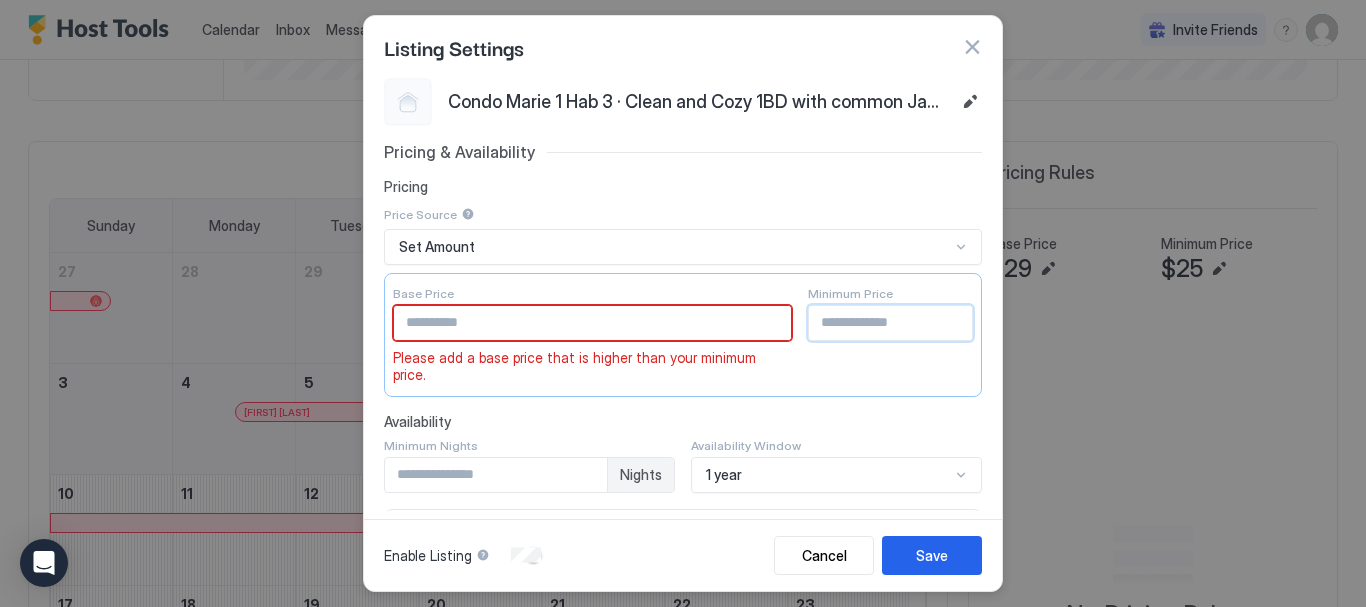 drag, startPoint x: 825, startPoint y: 323, endPoint x: 623, endPoint y: 279, distance: 206.73654 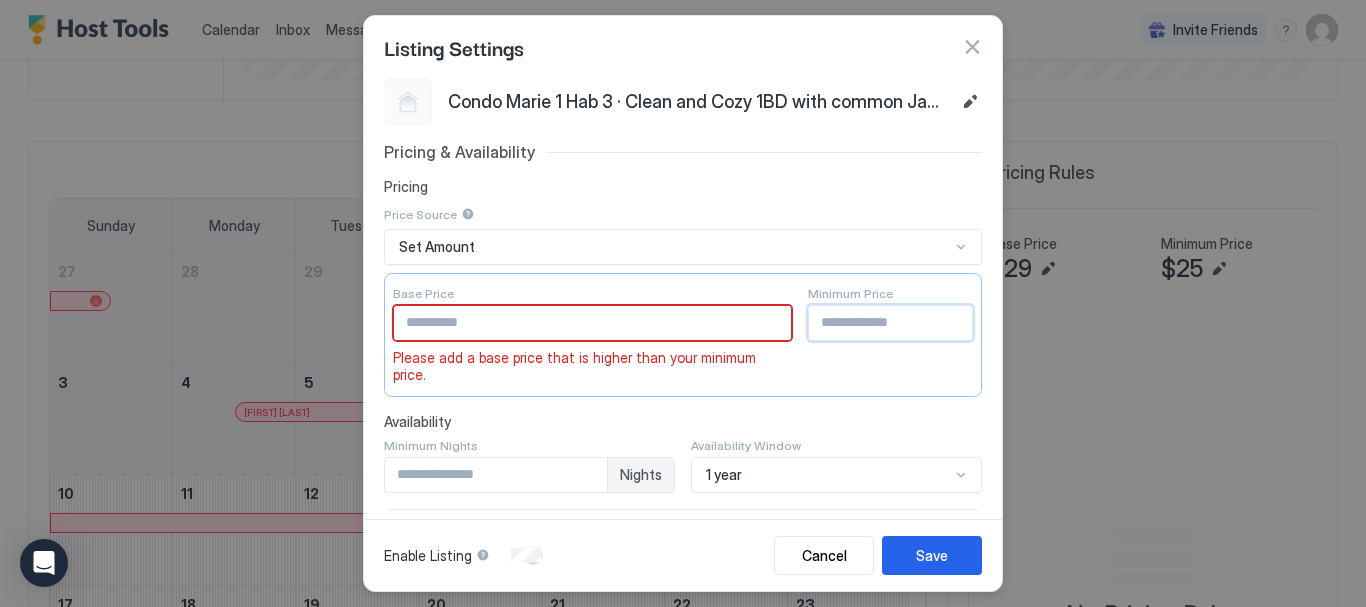 type on "**" 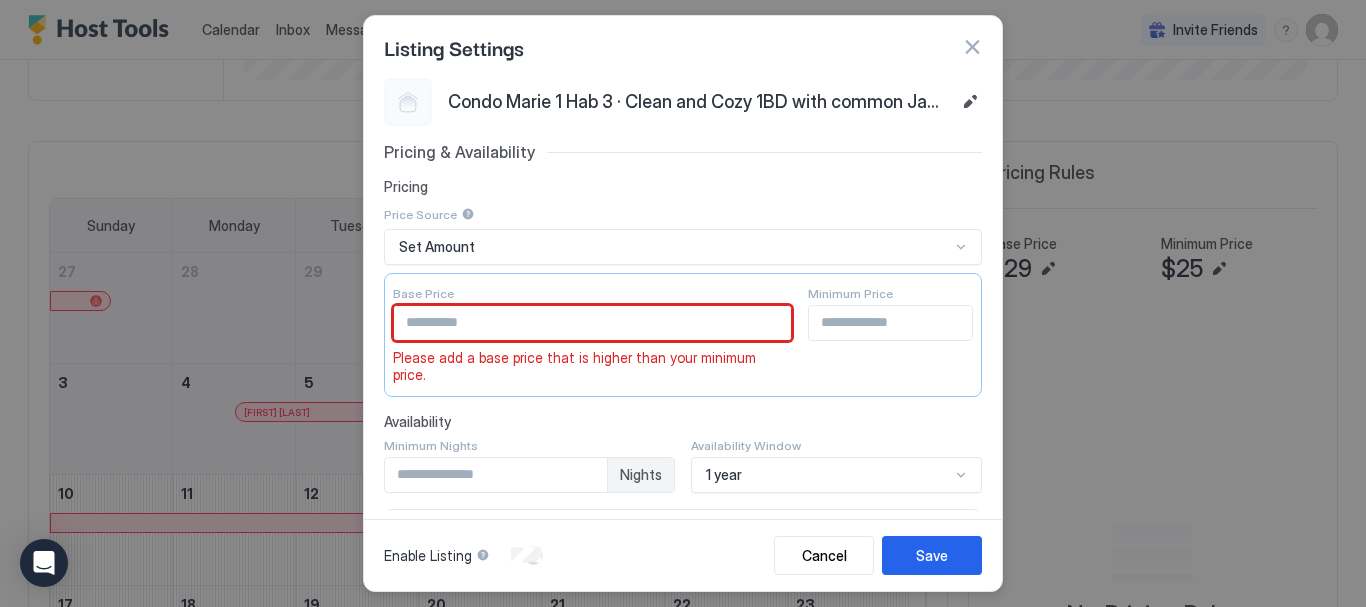 drag, startPoint x: 517, startPoint y: 320, endPoint x: 46, endPoint y: 214, distance: 482.7805 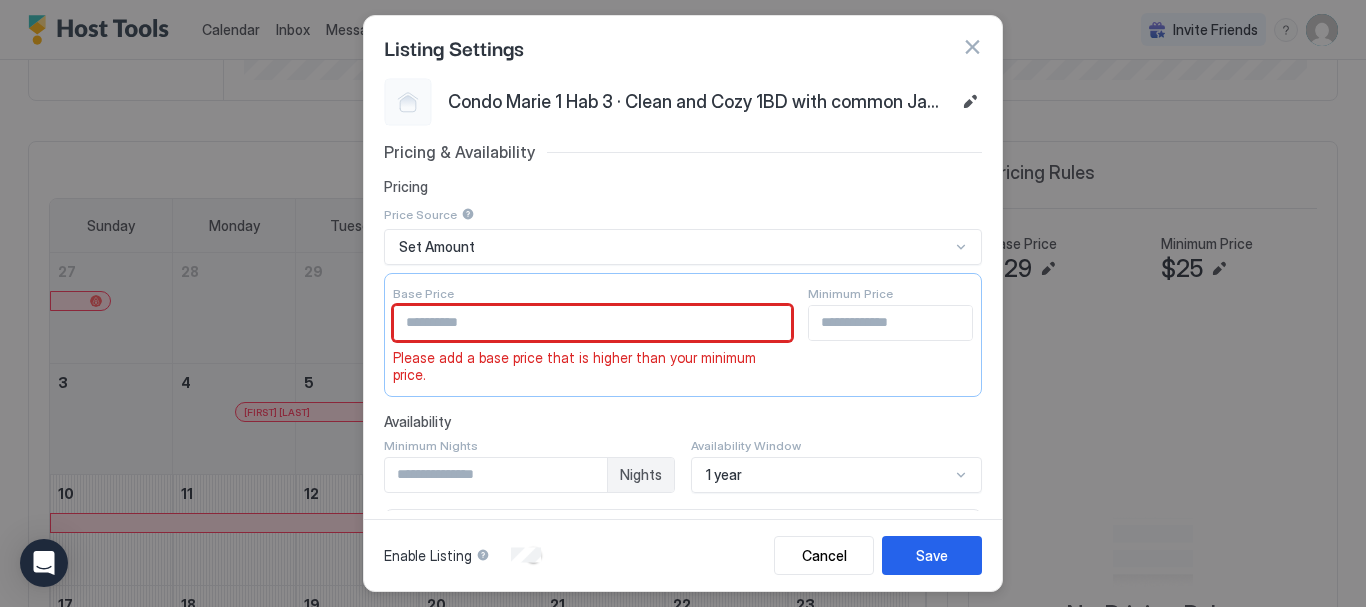 type on "**" 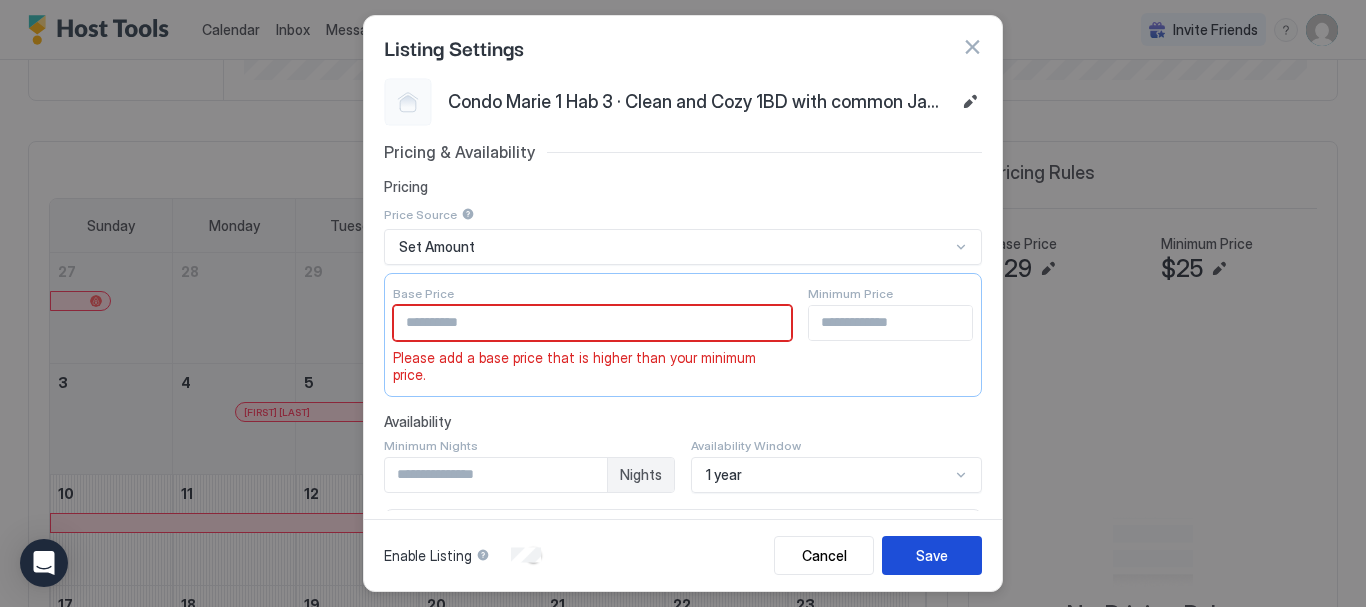 click on "Save" at bounding box center (932, 555) 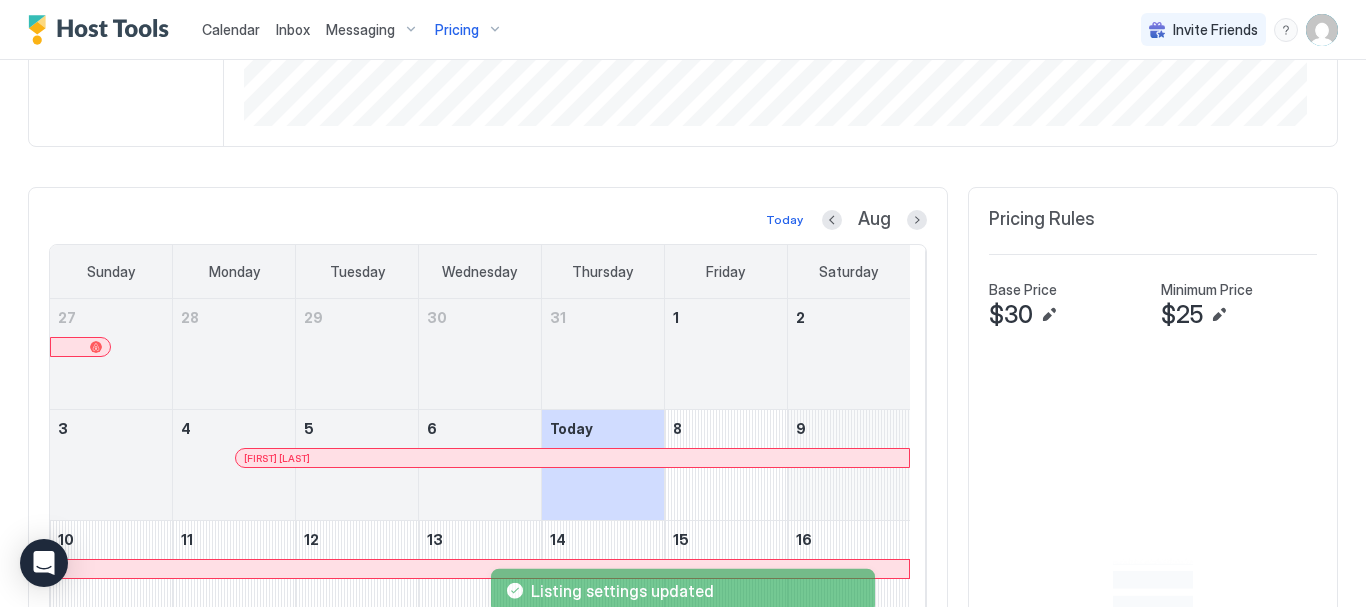 scroll, scrollTop: 0, scrollLeft: 0, axis: both 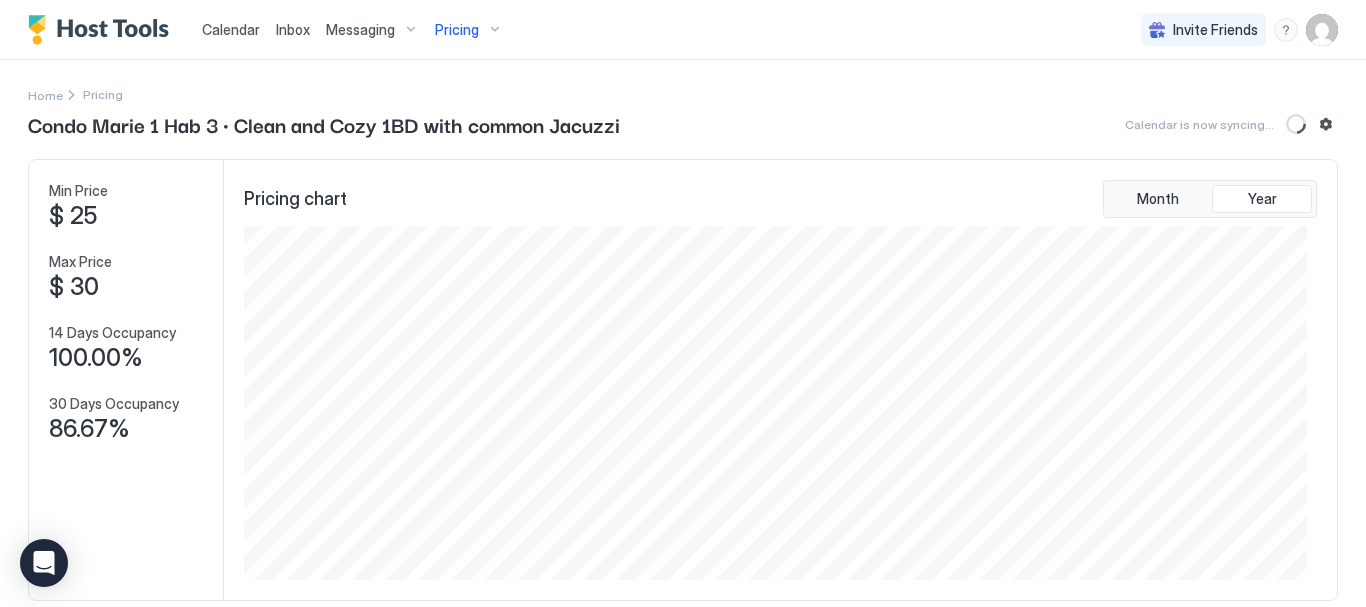 click on "Pricing" at bounding box center (457, 30) 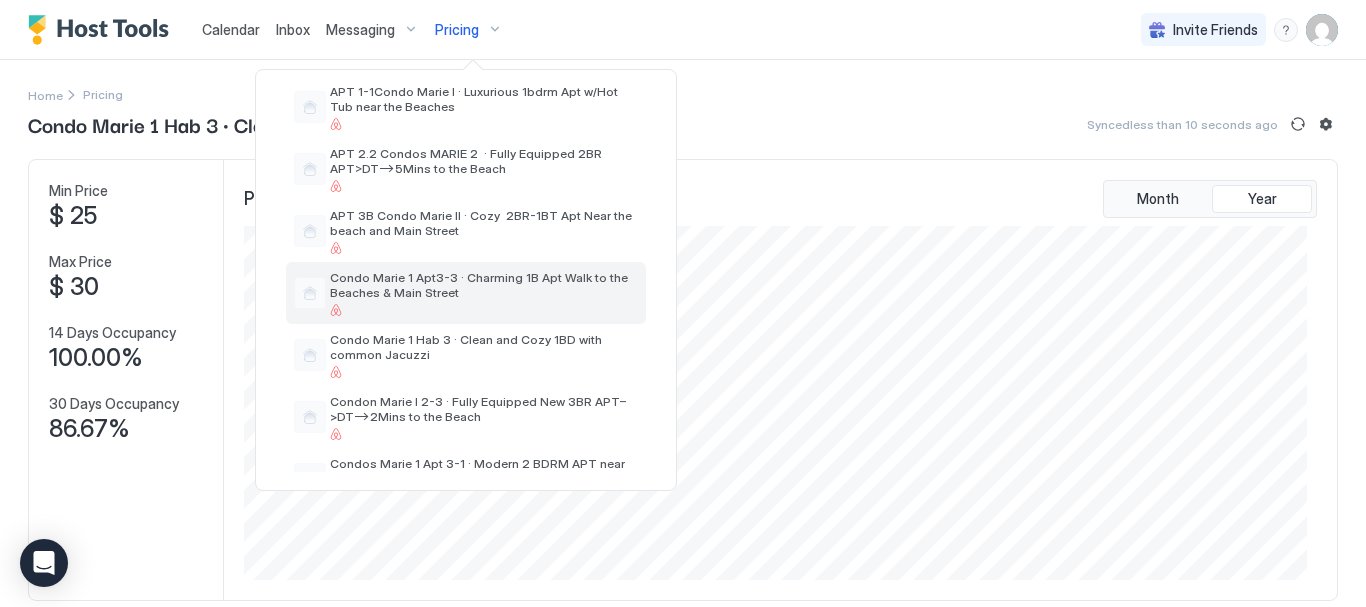 scroll, scrollTop: 200, scrollLeft: 0, axis: vertical 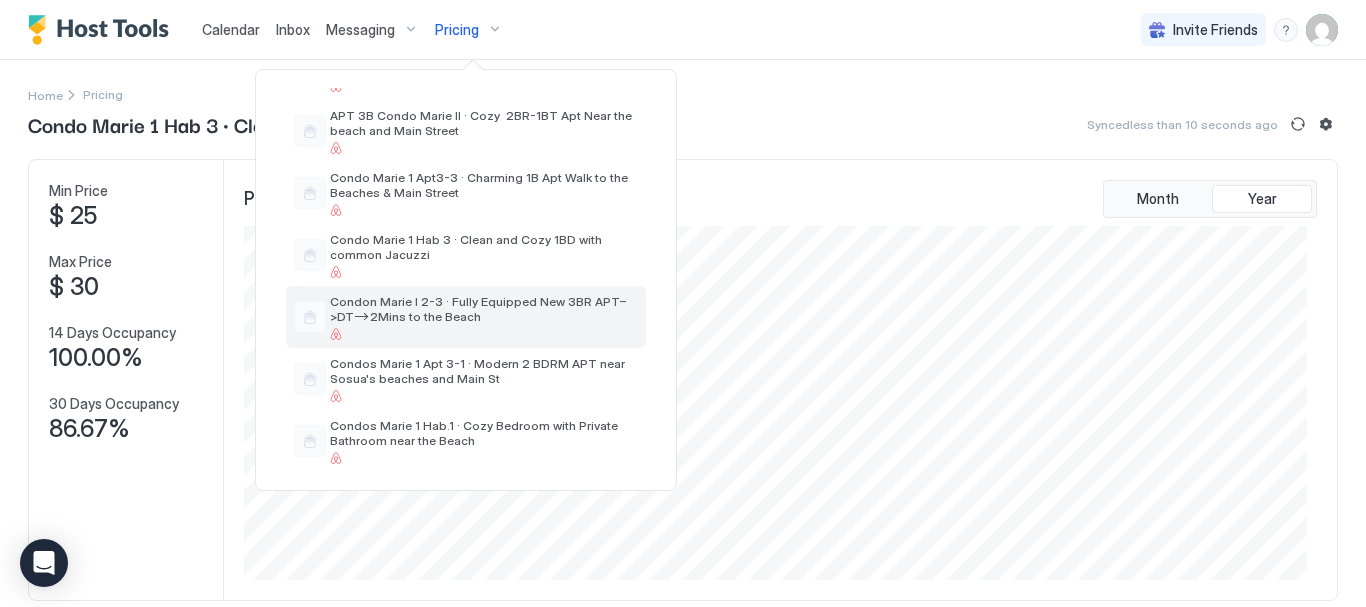 click on "Condon Marie I 2-3 · Fully Equipped New 3BR APT–>DT–>2Mins to the Beach" at bounding box center (484, 309) 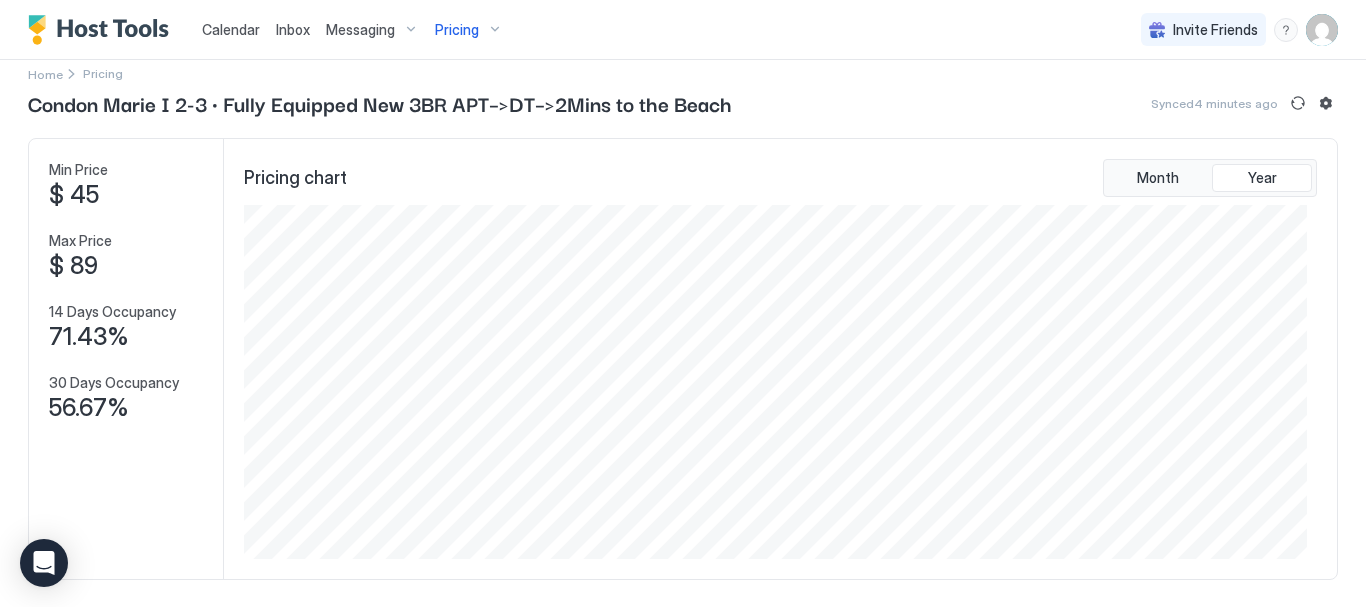 scroll, scrollTop: 0, scrollLeft: 0, axis: both 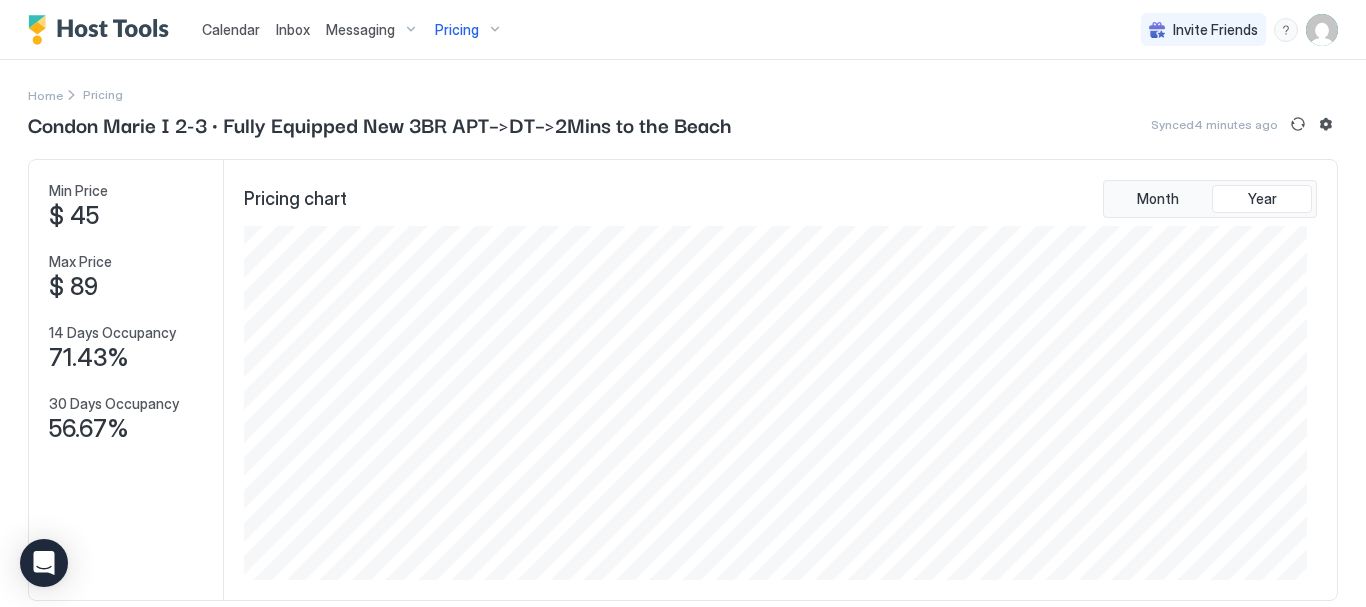 click on "Pricing" at bounding box center (469, 30) 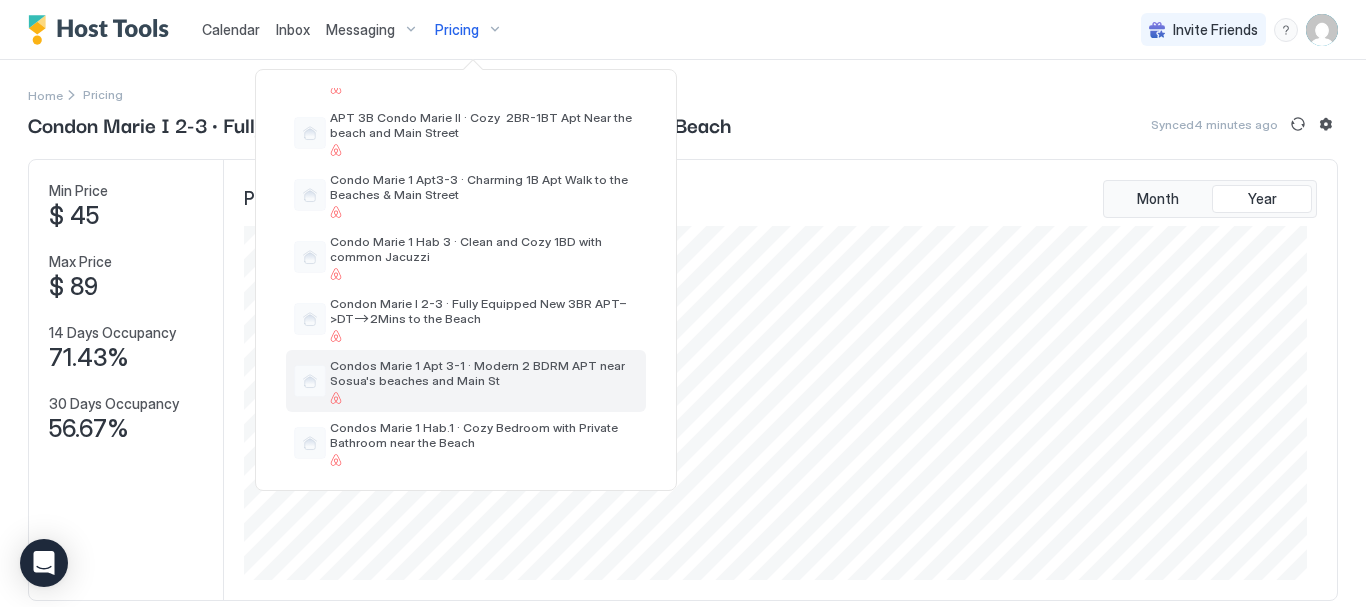 scroll, scrollTop: 200, scrollLeft: 0, axis: vertical 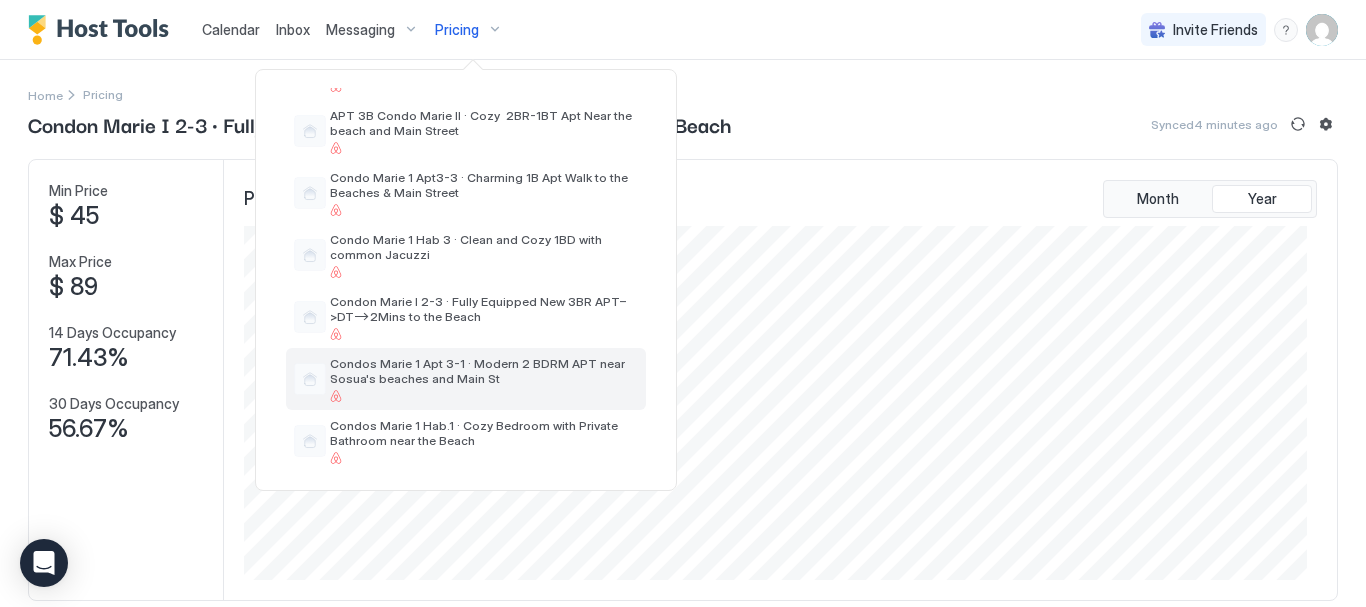click on "Condos Marie 1 Apt 3-1 · Modern 2 BDRM APT near Sosua's beaches and Main St" at bounding box center (466, 379) 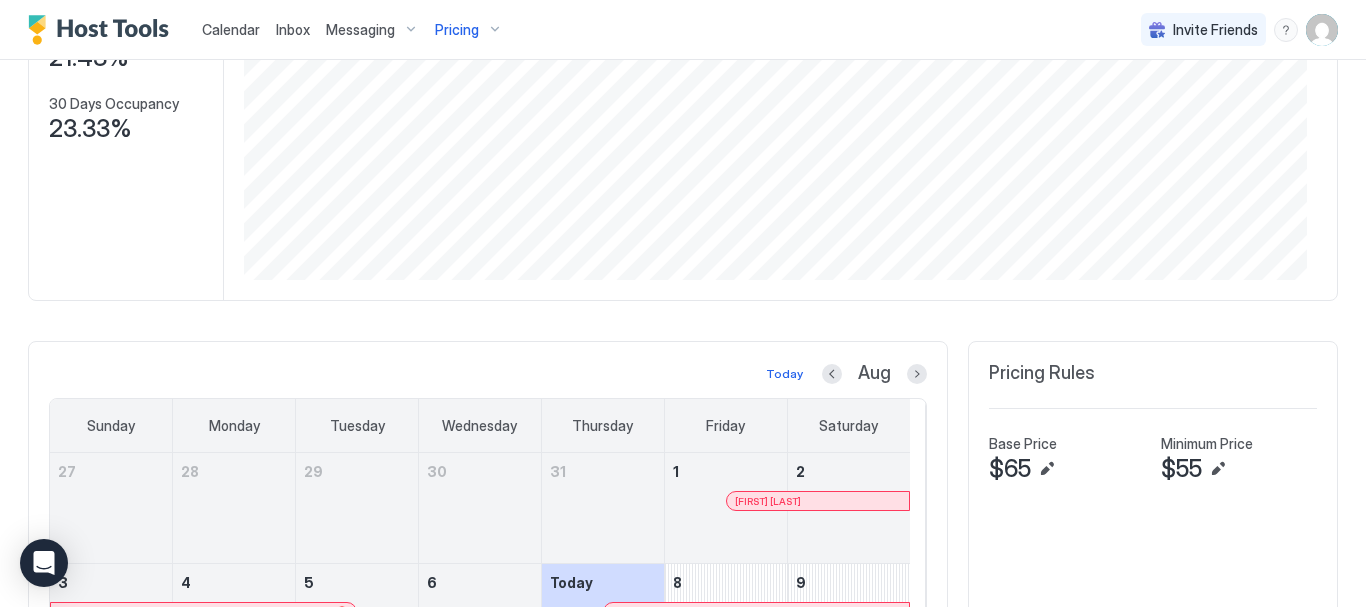 scroll, scrollTop: 400, scrollLeft: 0, axis: vertical 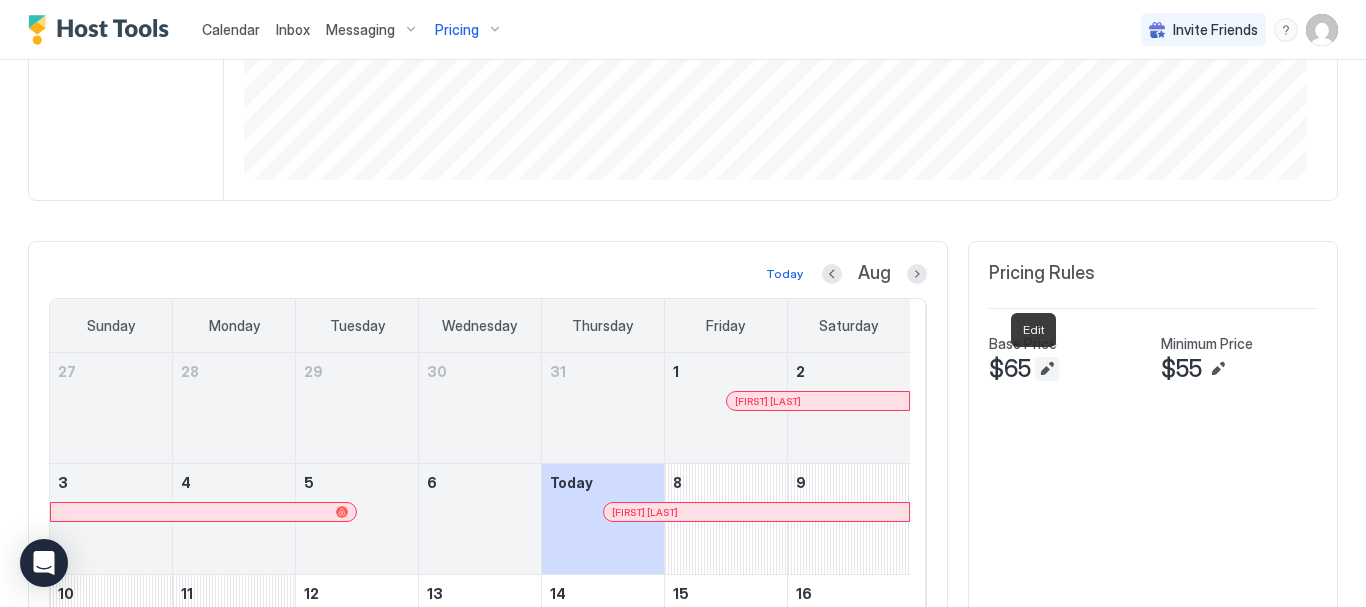 click at bounding box center [1047, 369] 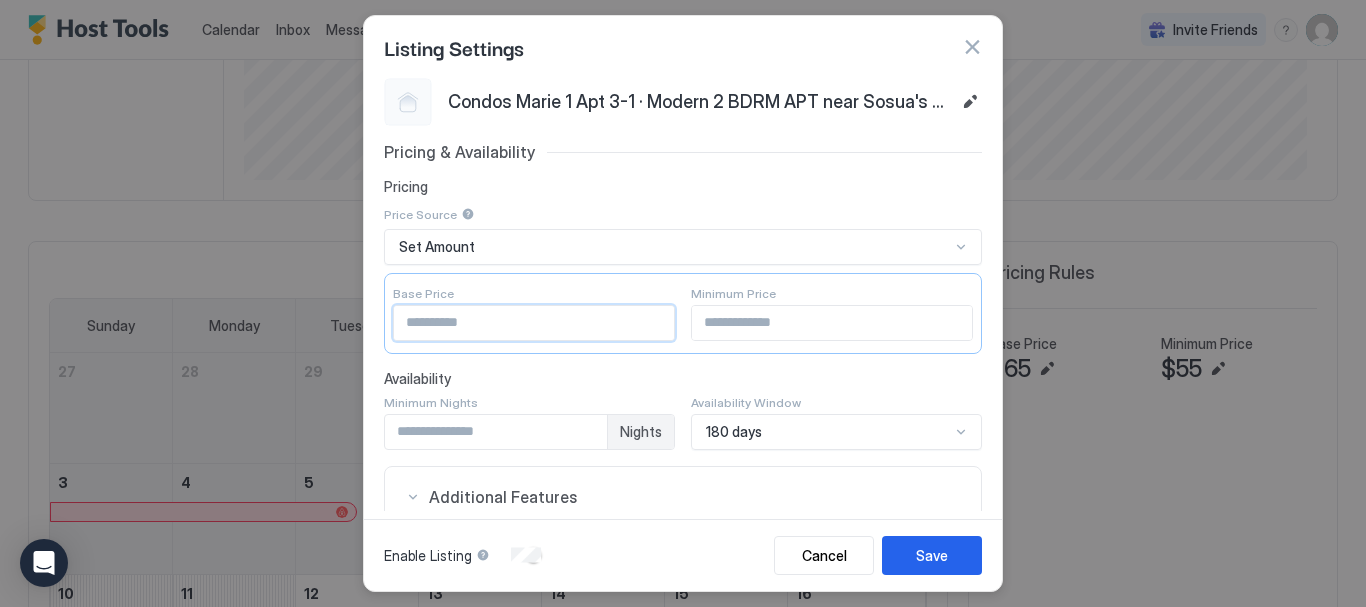 click on "**" at bounding box center [534, 323] 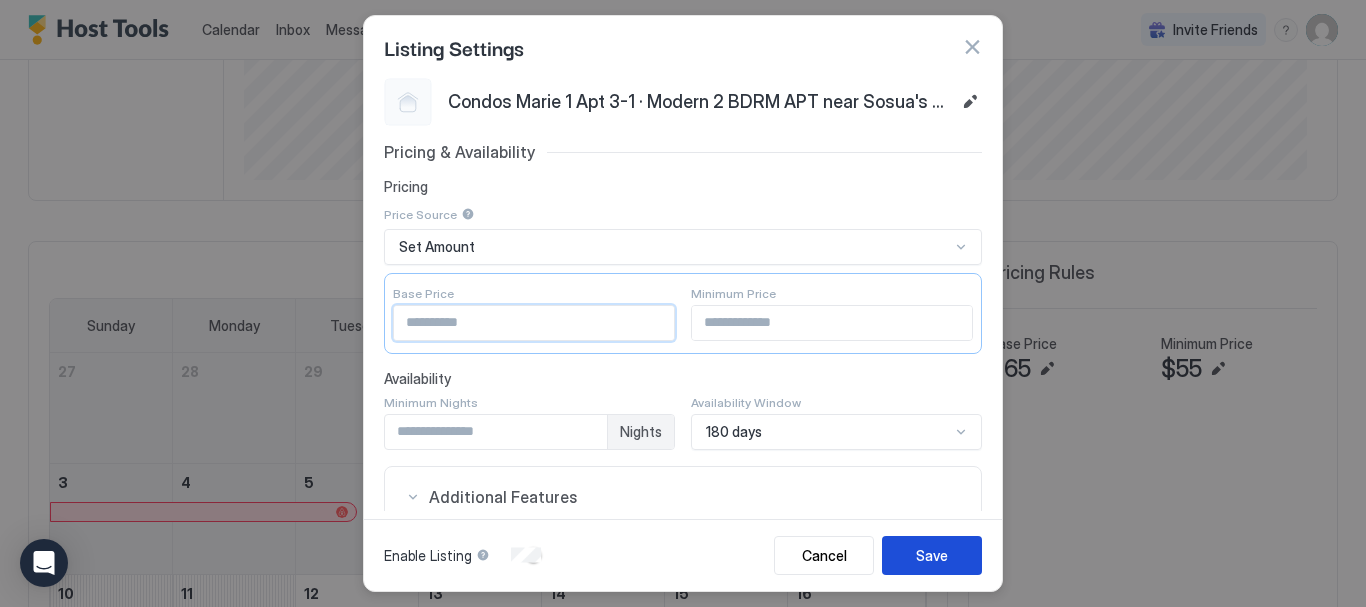 type on "**" 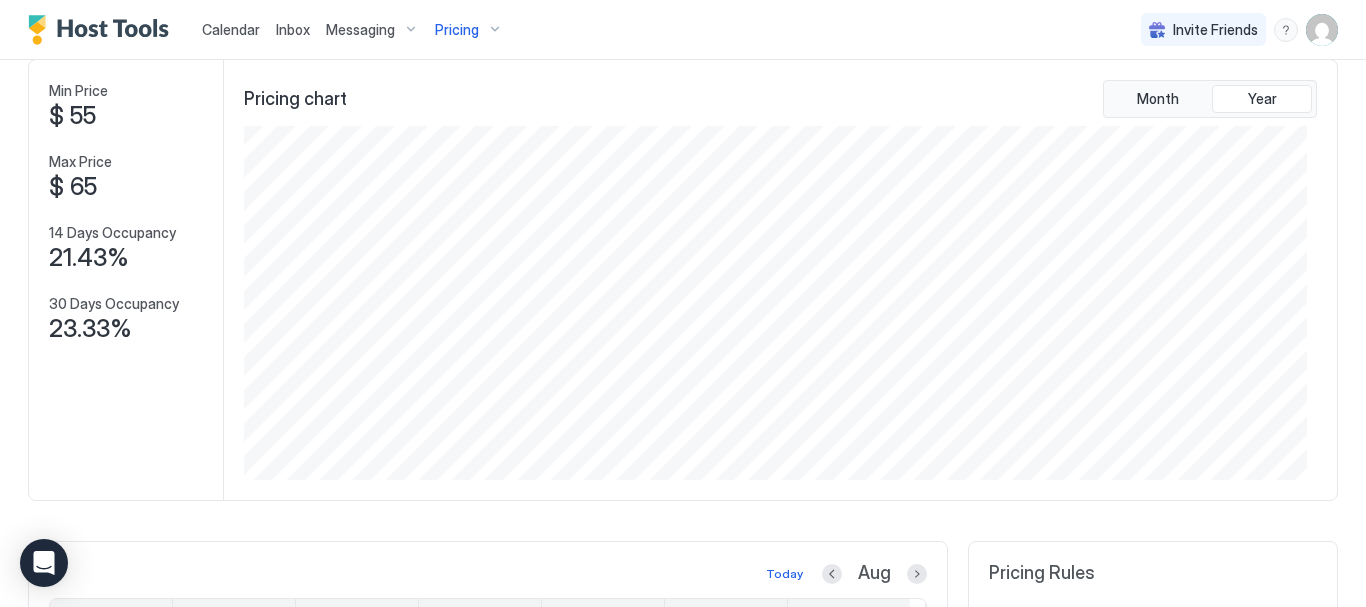 scroll, scrollTop: 0, scrollLeft: 0, axis: both 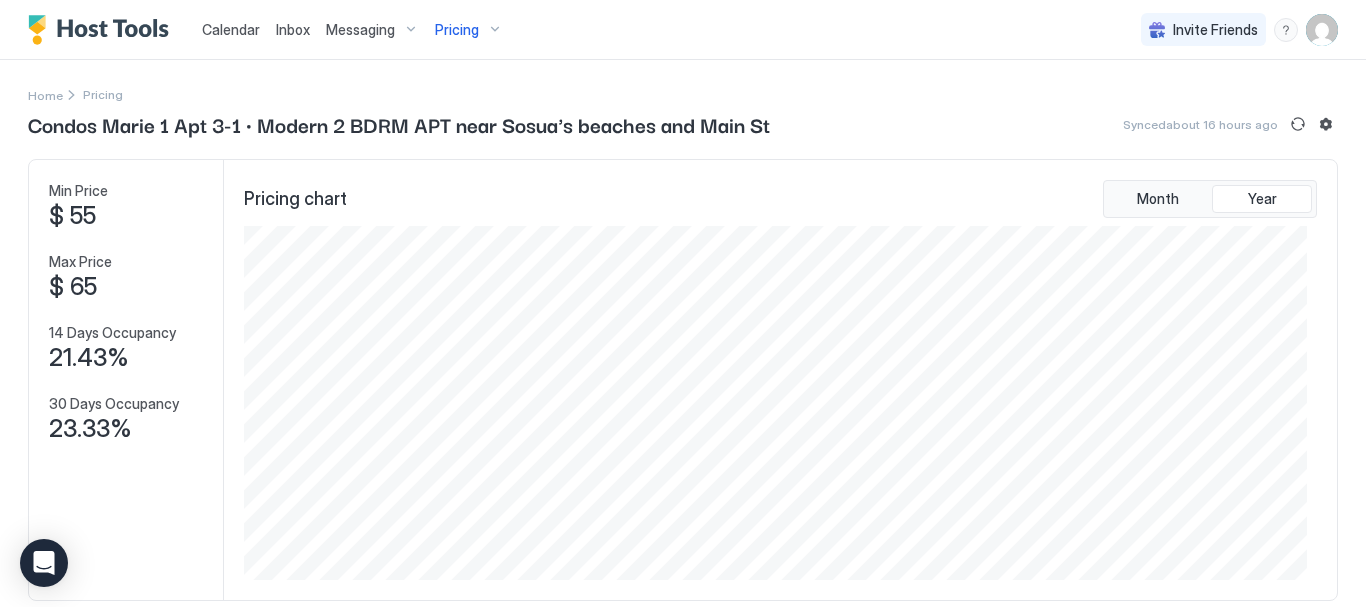 click on "Pricing" at bounding box center (457, 30) 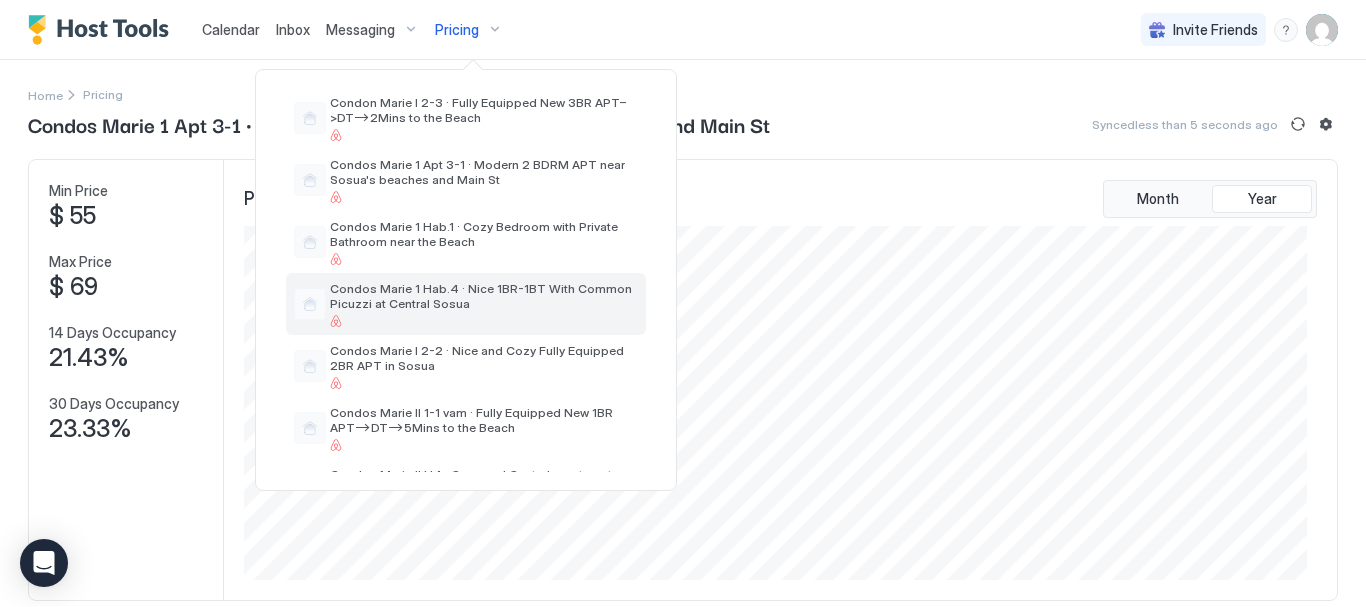 scroll, scrollTop: 400, scrollLeft: 0, axis: vertical 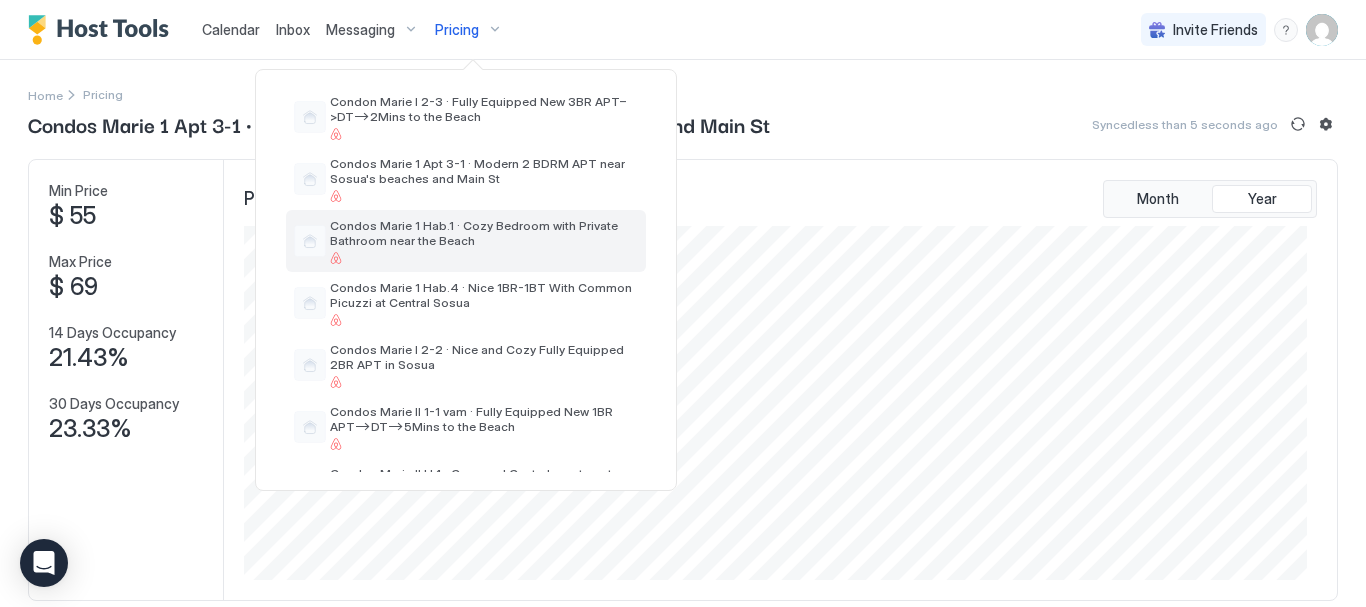 click on "Condos Marie 1 Hab.1 · Cozy Bedroom with Private Bathroom near the Beach" at bounding box center (484, 233) 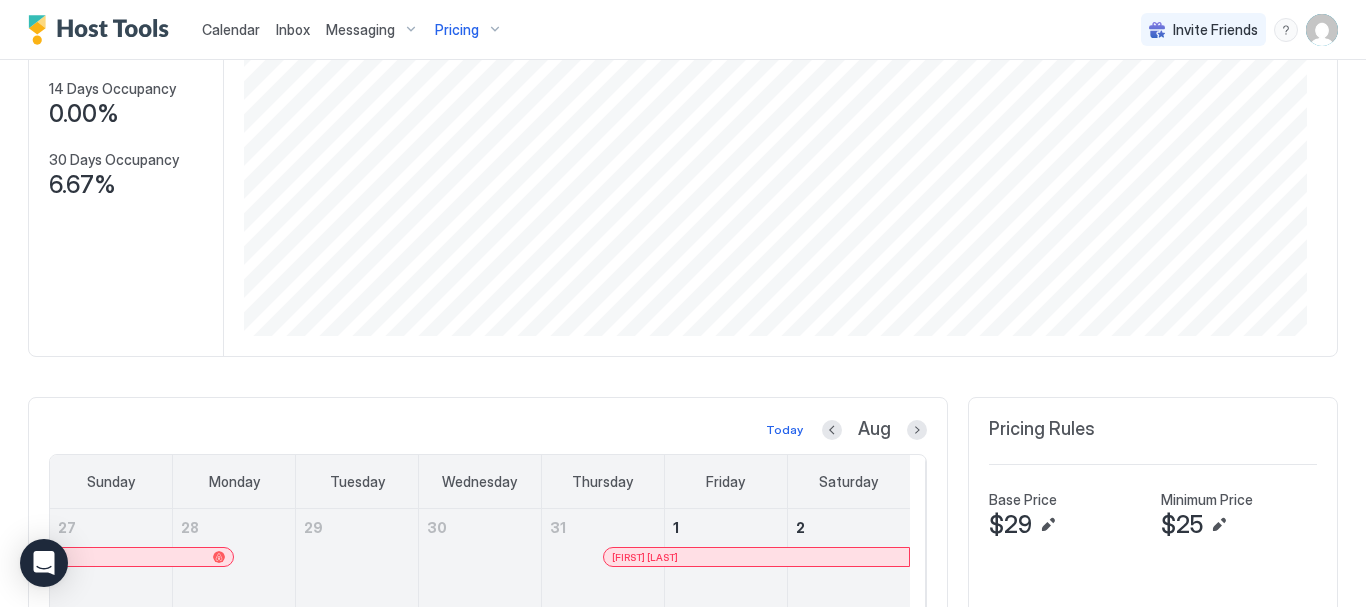scroll, scrollTop: 0, scrollLeft: 0, axis: both 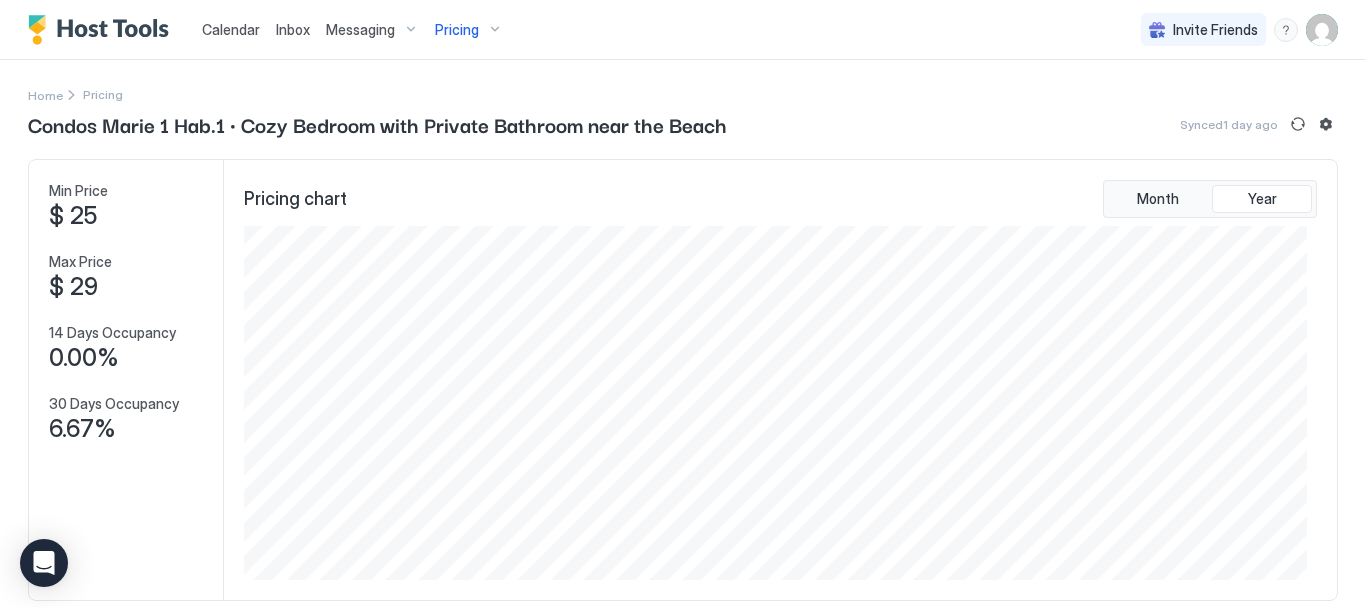 click on "Pricing" at bounding box center [457, 30] 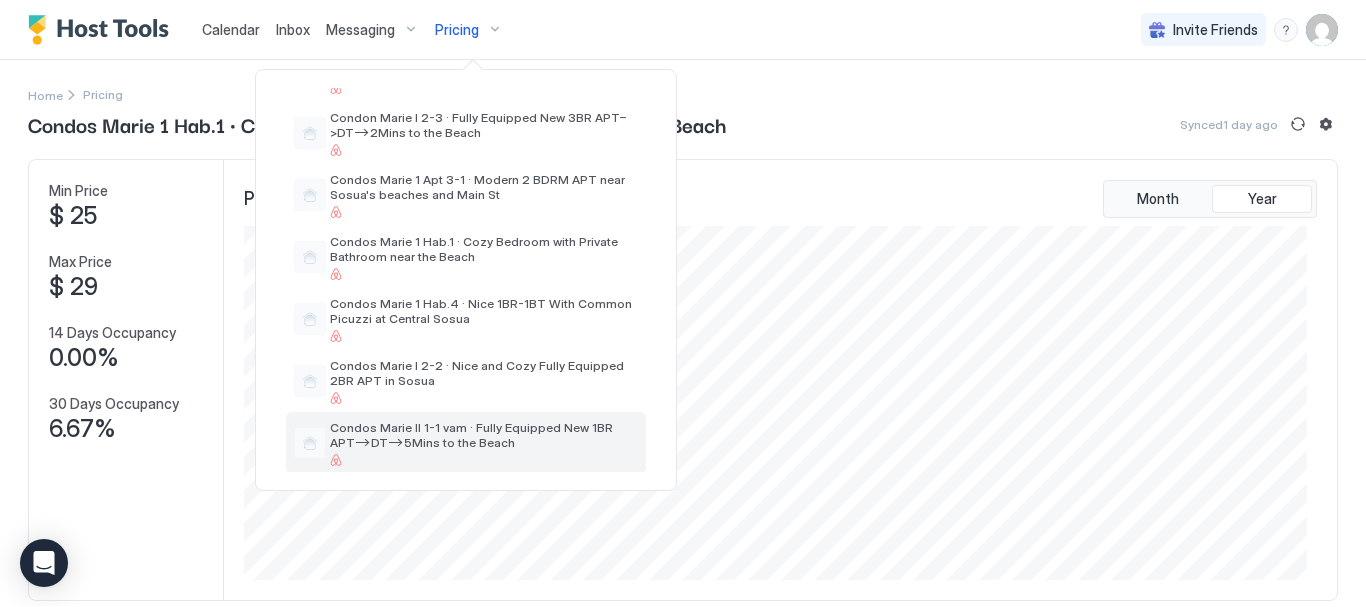 scroll, scrollTop: 400, scrollLeft: 0, axis: vertical 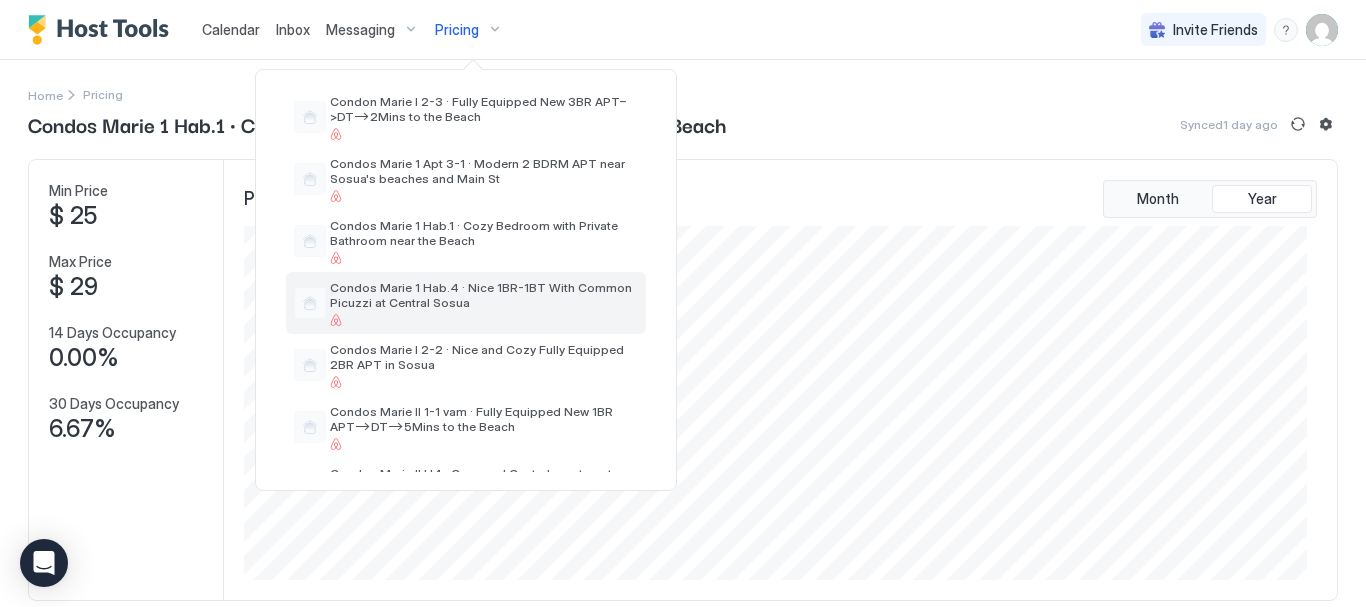 click on "Condos Marie 1 Hab.4 · Nice 1BR-1BT With Common Picuzzi at Central Sosua" at bounding box center (484, 295) 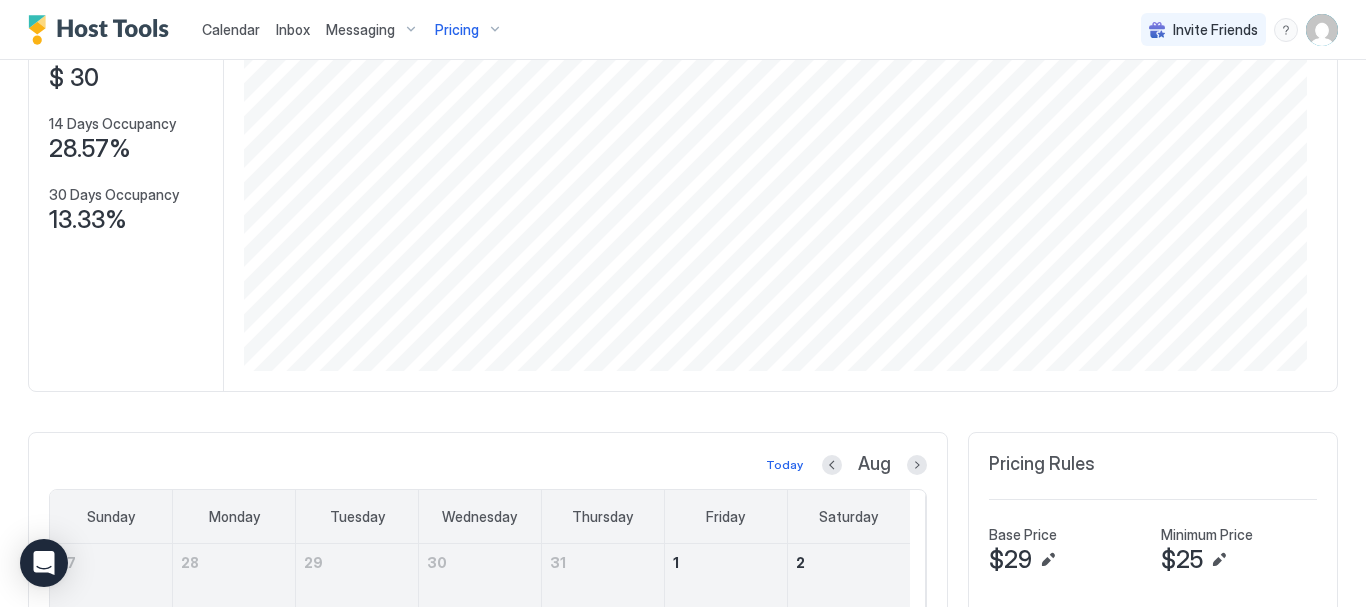 scroll, scrollTop: 190, scrollLeft: 0, axis: vertical 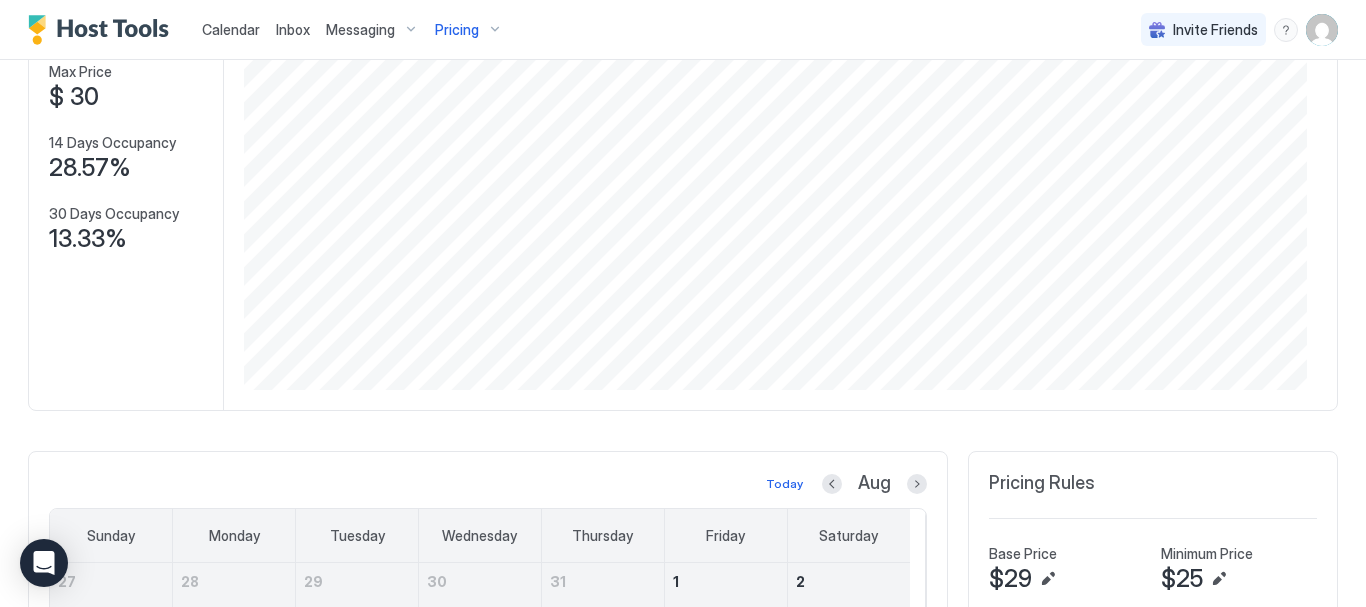 click on "Pricing" at bounding box center [457, 30] 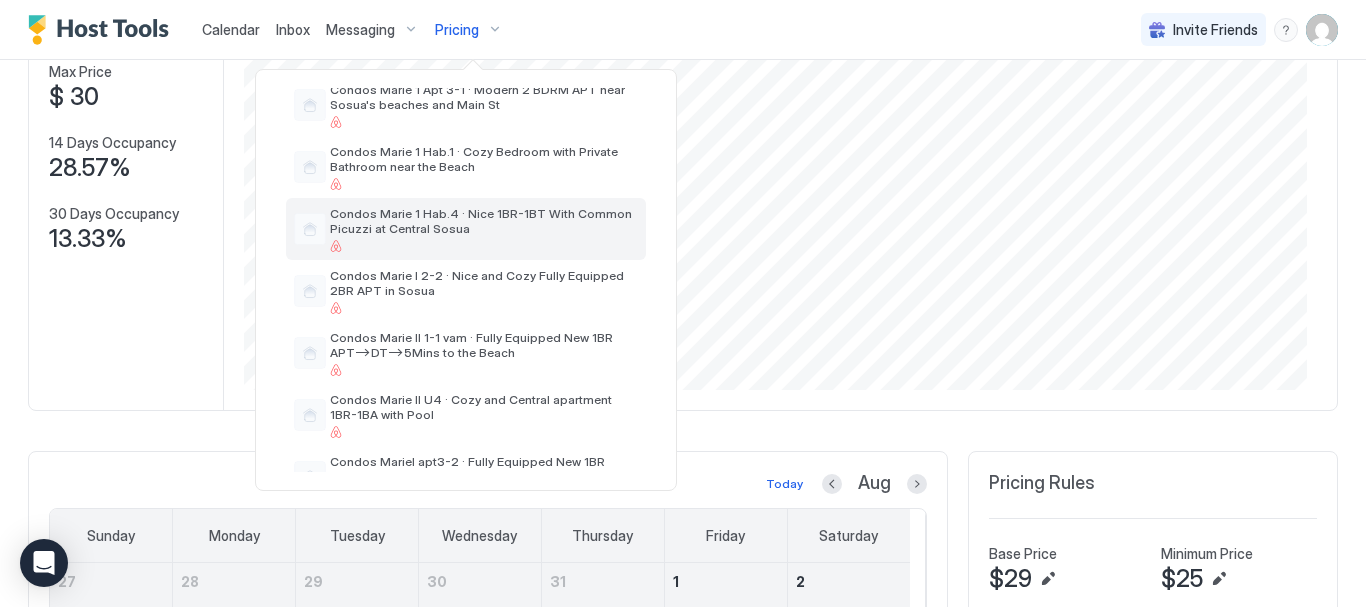 scroll, scrollTop: 500, scrollLeft: 0, axis: vertical 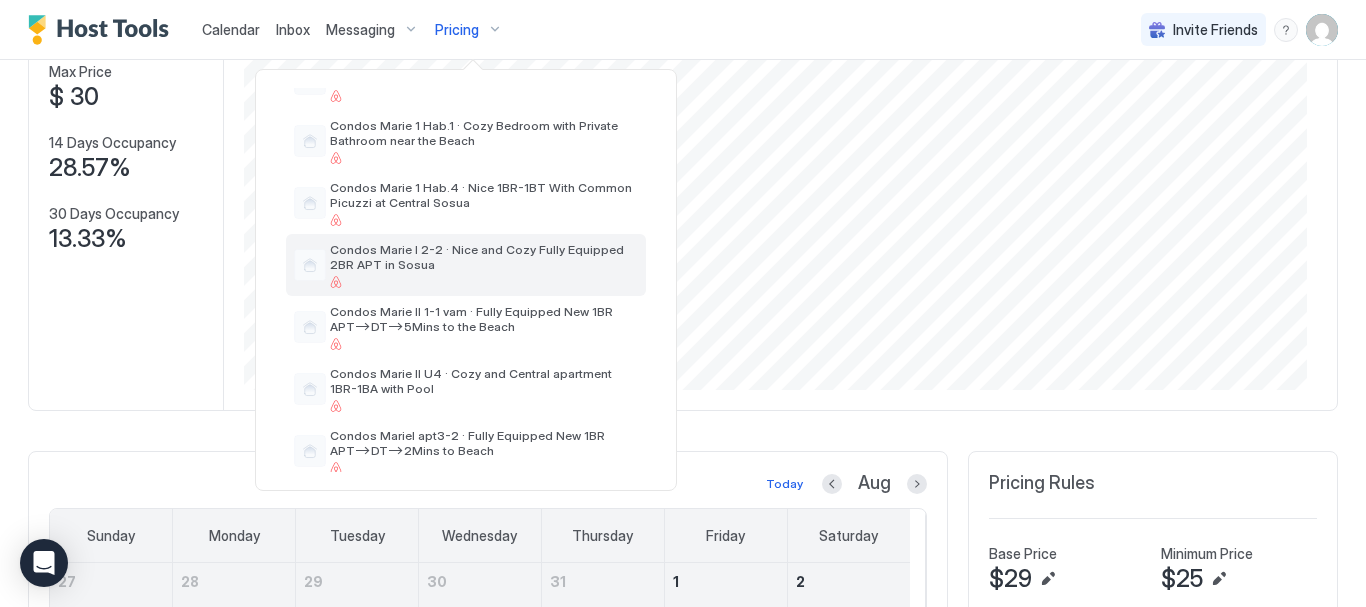 click on "Condos Marie I 2-2 · Nice and Cozy Fully Equipped 2BR APT in Sosua" at bounding box center [484, 257] 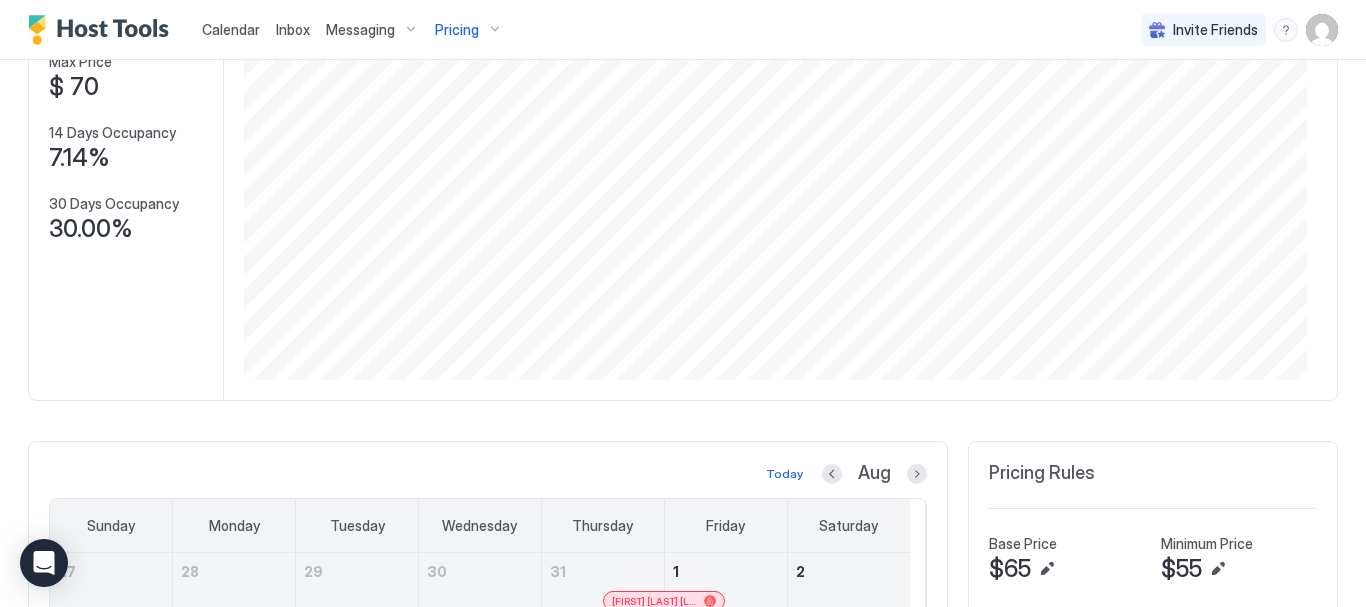scroll, scrollTop: 0, scrollLeft: 0, axis: both 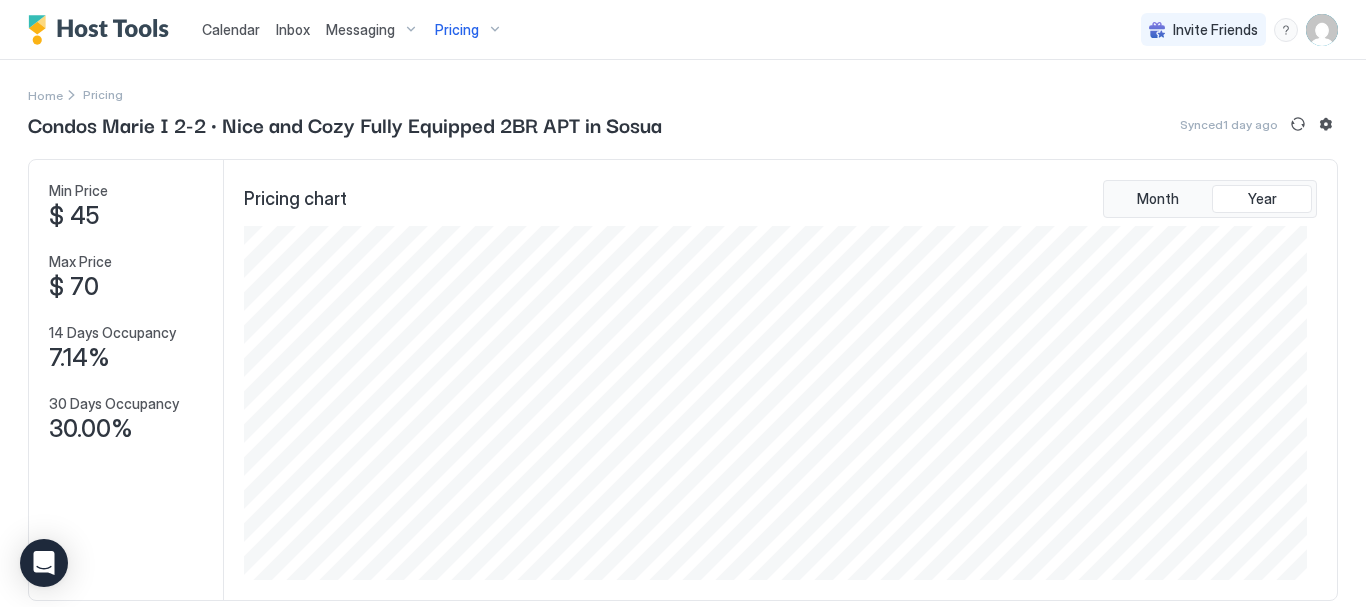 click on "Pricing" at bounding box center (469, 30) 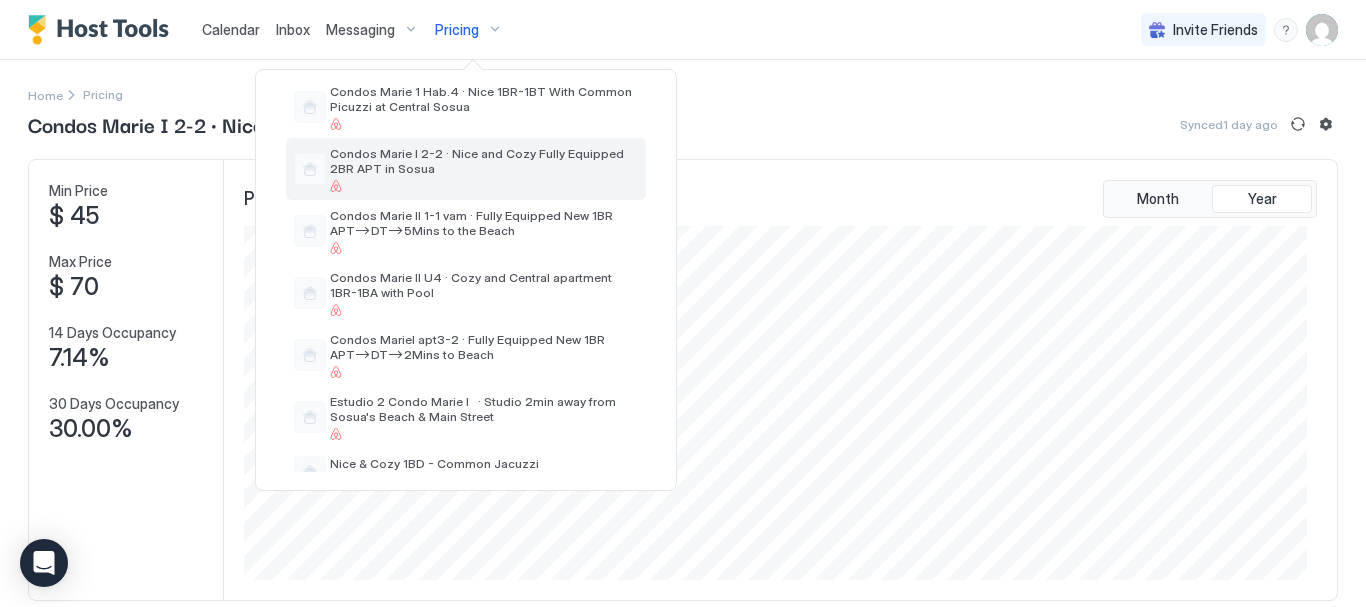 scroll, scrollTop: 600, scrollLeft: 0, axis: vertical 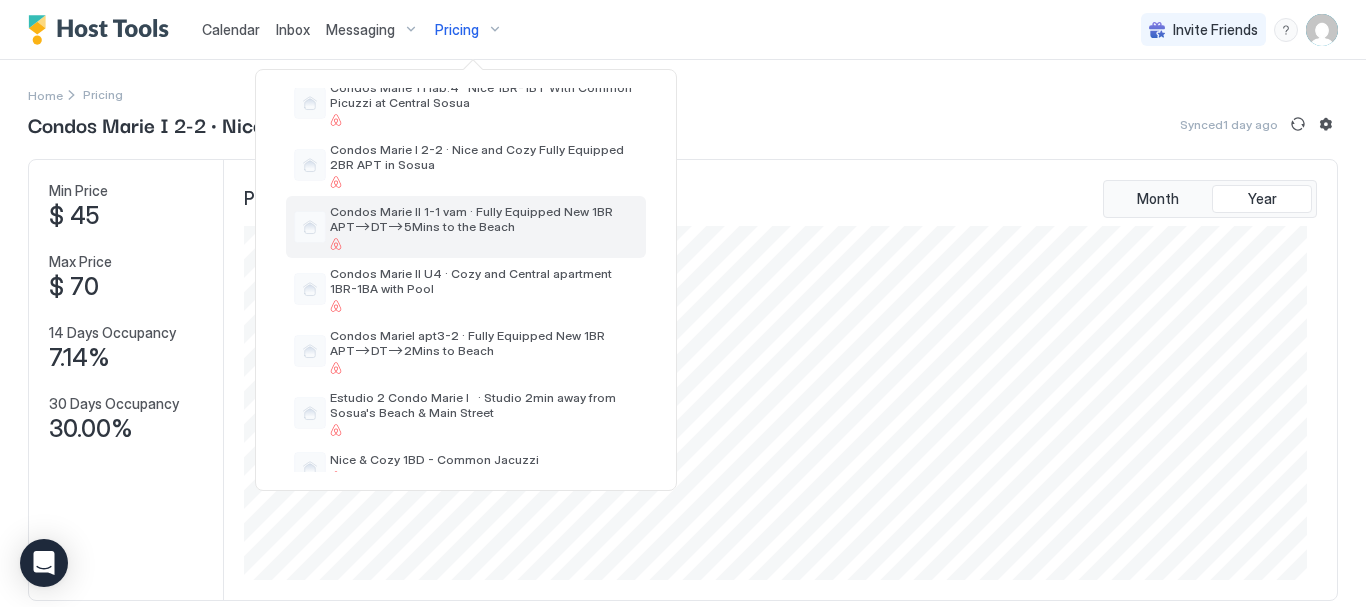 click on "Condos Marie II 1-1 vam · Fully Equipped New 1BR APT–>DT–>5Mins to the Beach" at bounding box center (484, 219) 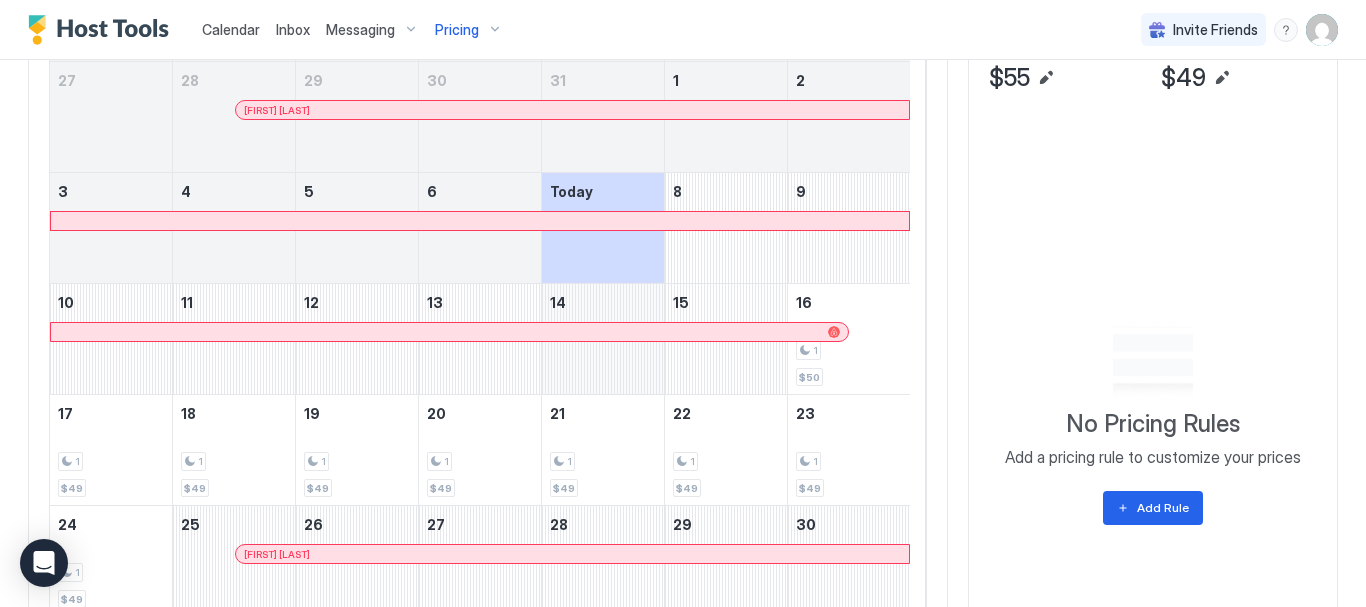 scroll, scrollTop: 690, scrollLeft: 0, axis: vertical 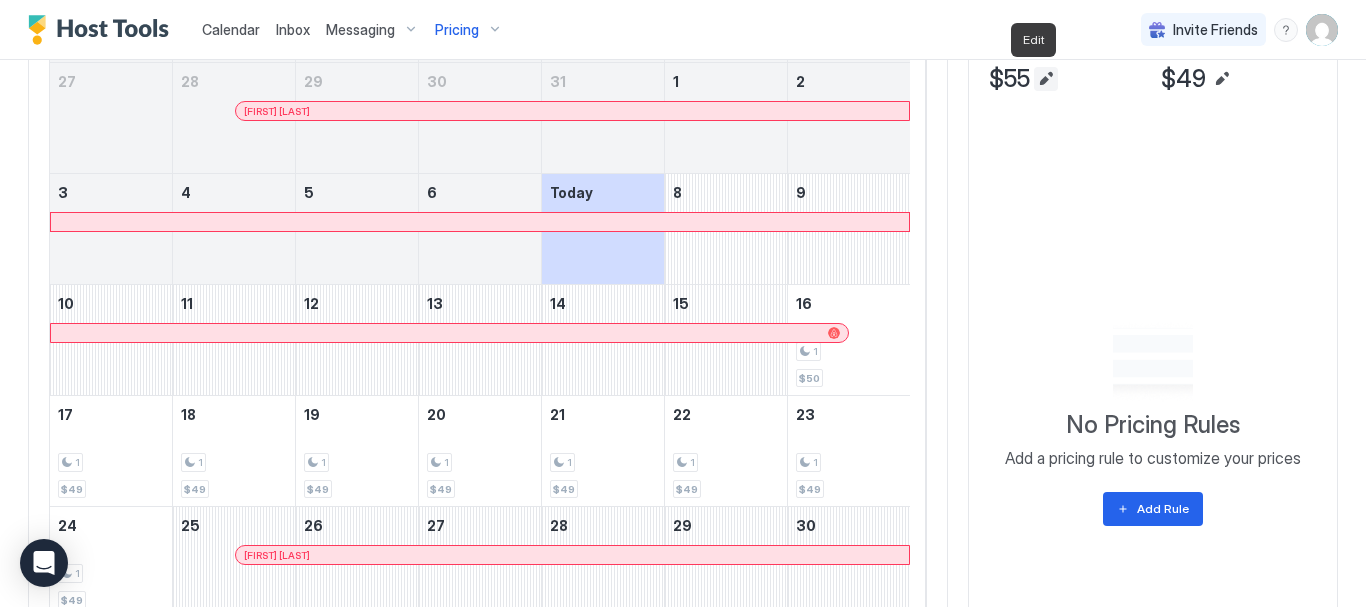 click at bounding box center (1046, 79) 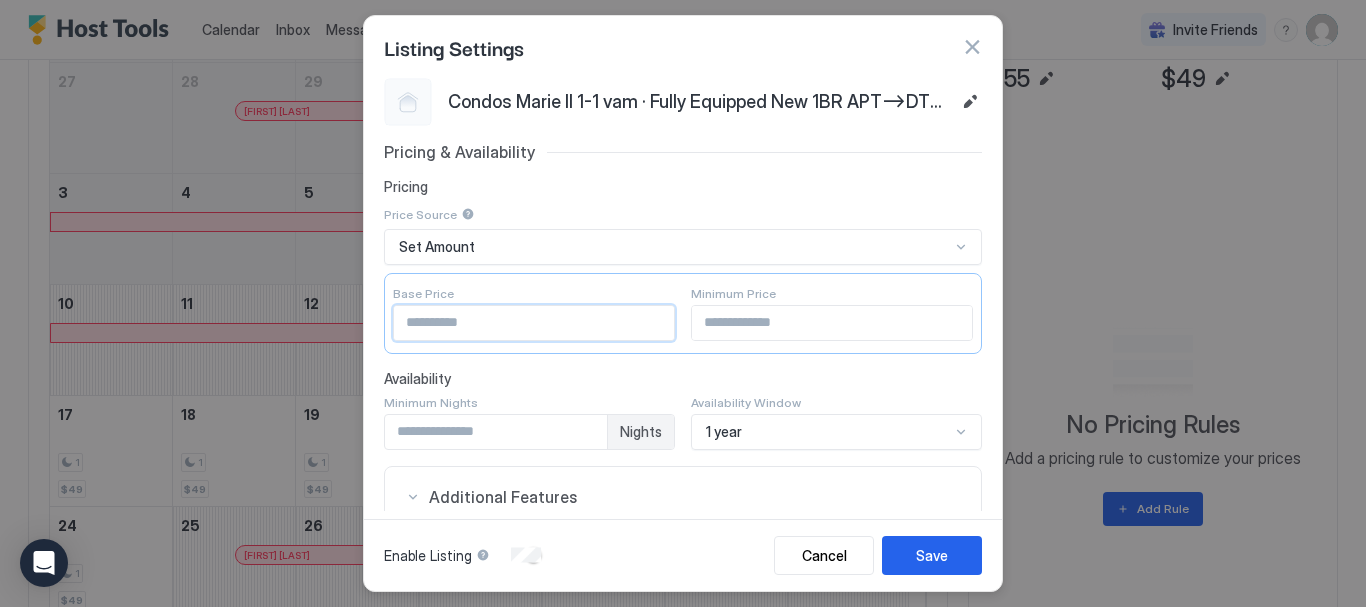 click on "**" at bounding box center (534, 323) 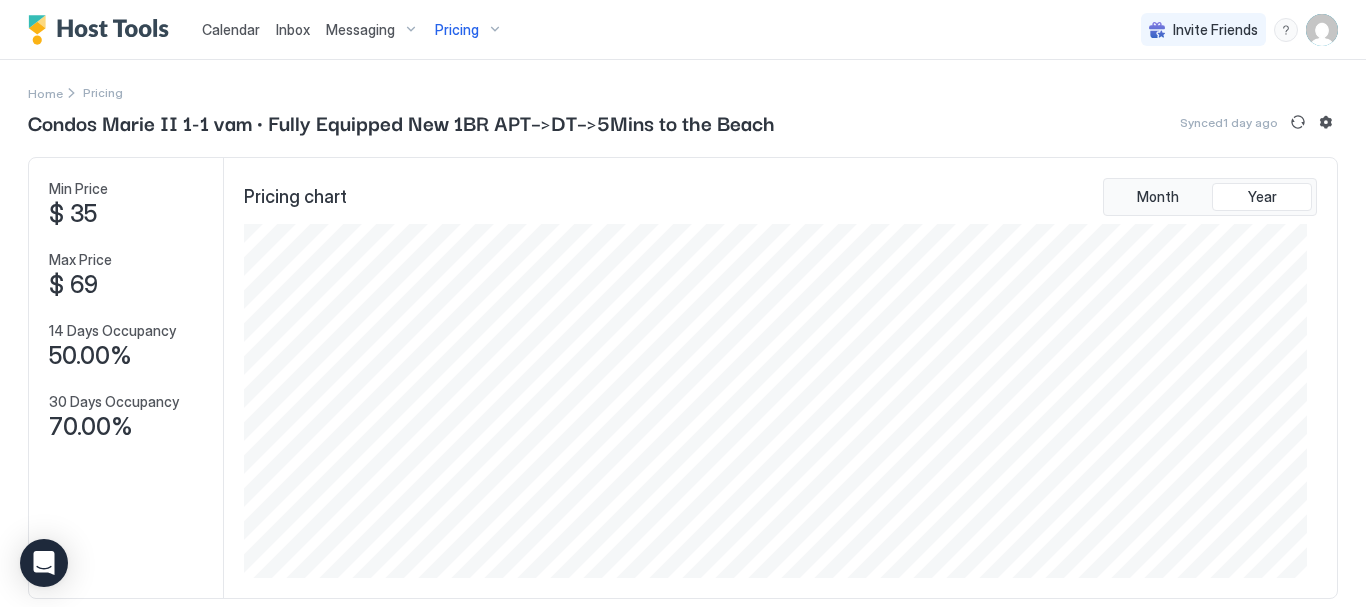 scroll, scrollTop: 0, scrollLeft: 0, axis: both 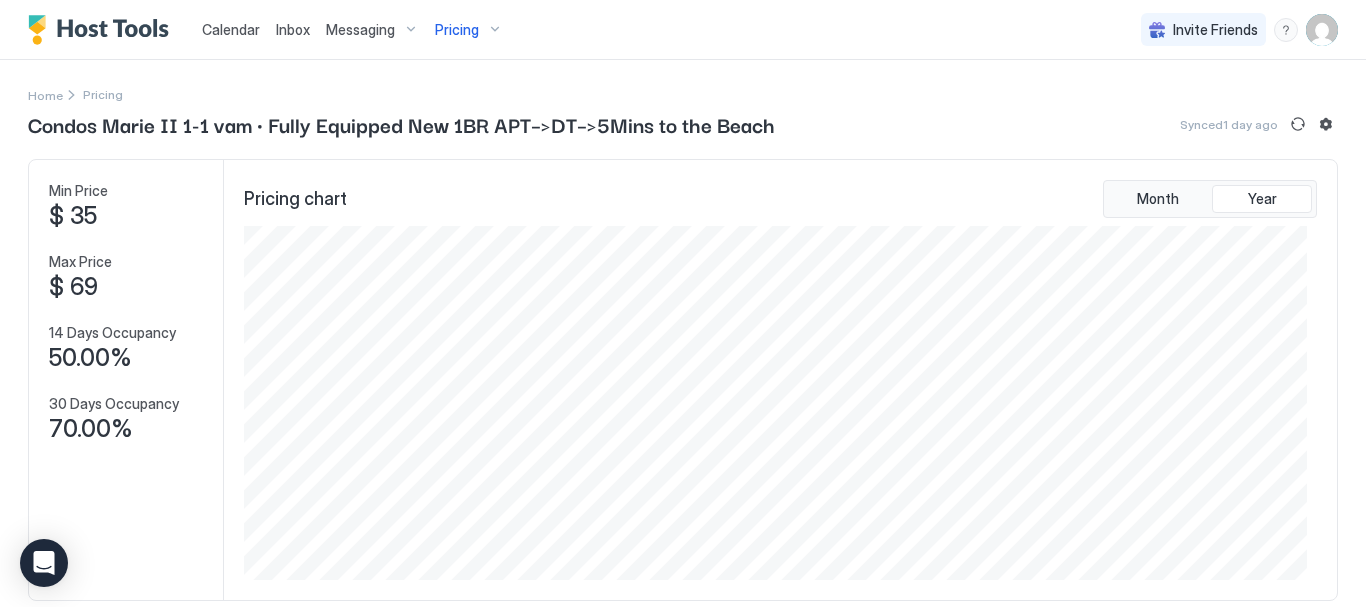 click on "Pricing" at bounding box center (469, 30) 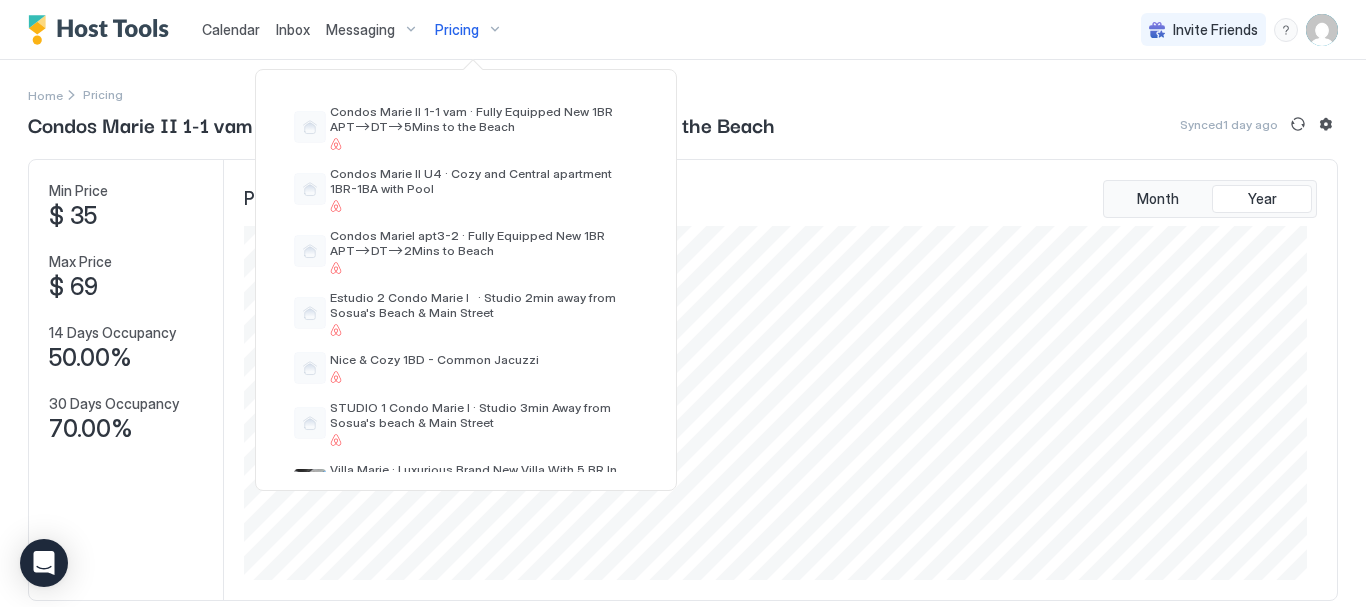 scroll, scrollTop: 744, scrollLeft: 0, axis: vertical 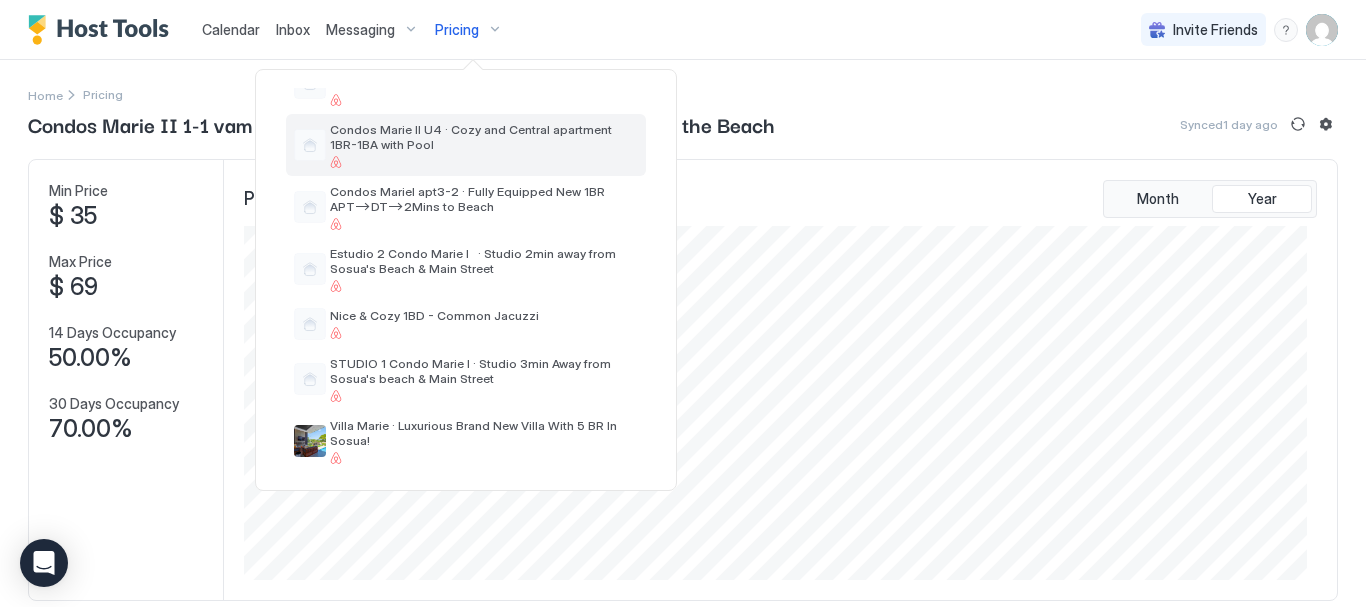 click on "Condos Marie II U4 · Cozy and Central apartment 1BR-1BA with Pool" at bounding box center (466, 145) 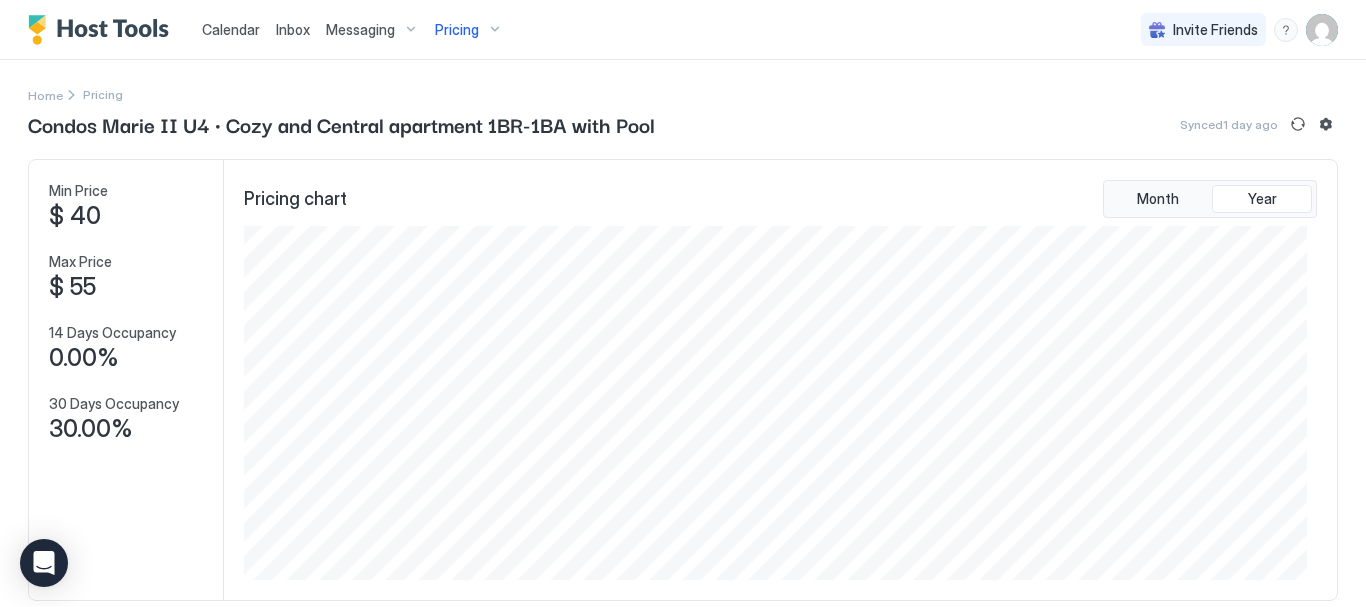 scroll, scrollTop: 500, scrollLeft: 0, axis: vertical 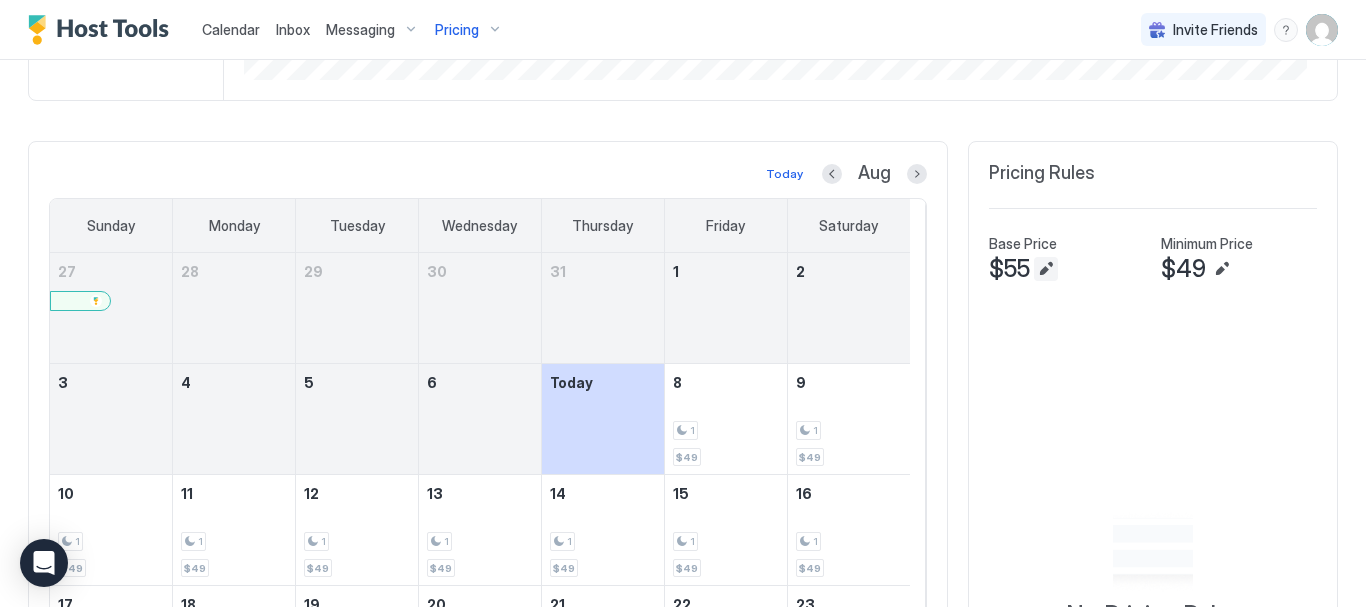 click at bounding box center (1046, 269) 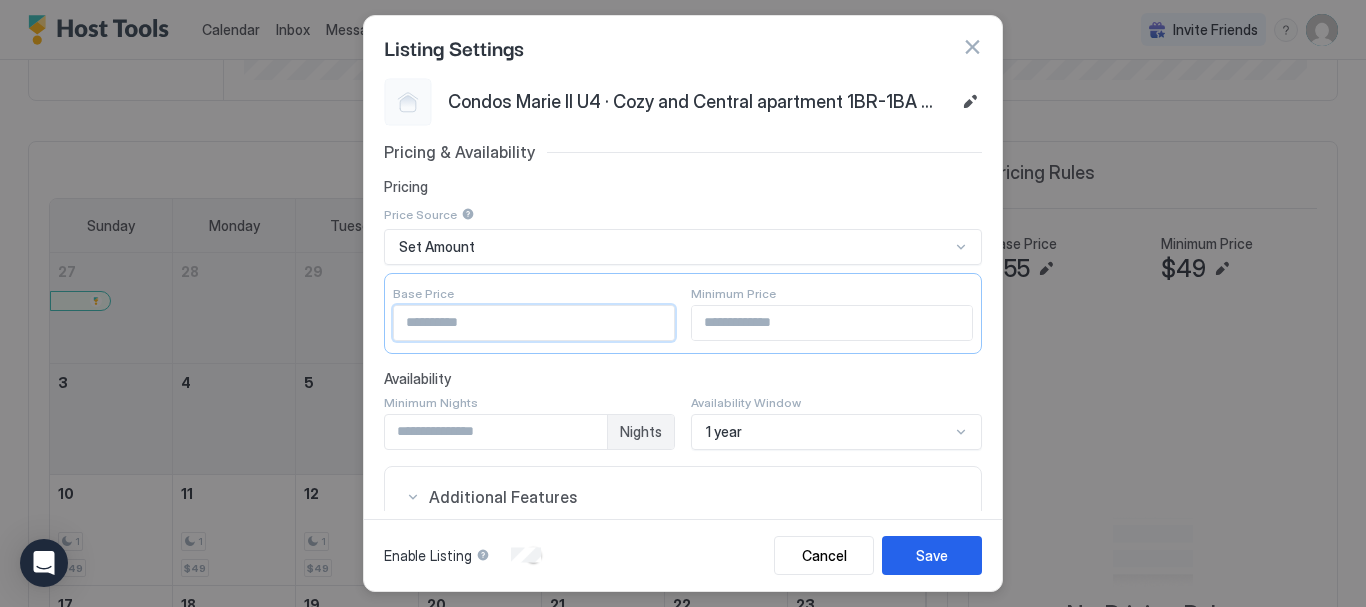 drag, startPoint x: 458, startPoint y: 314, endPoint x: 302, endPoint y: 304, distance: 156.32019 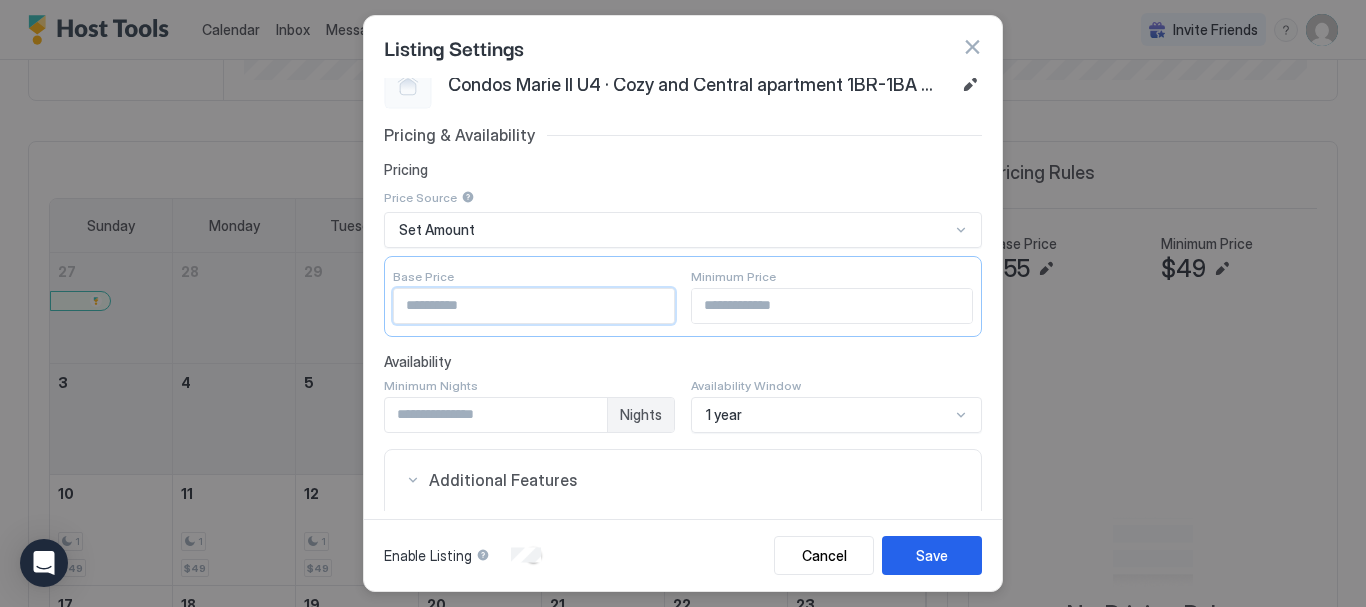 scroll, scrollTop: 0, scrollLeft: 0, axis: both 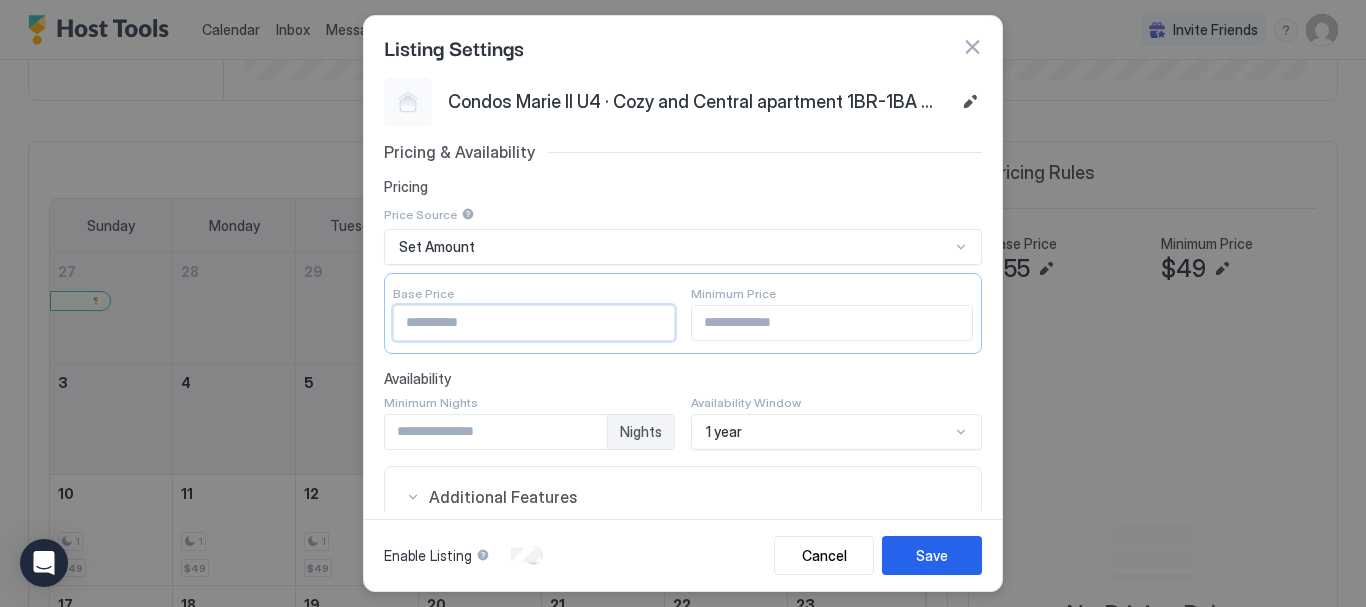 type on "**" 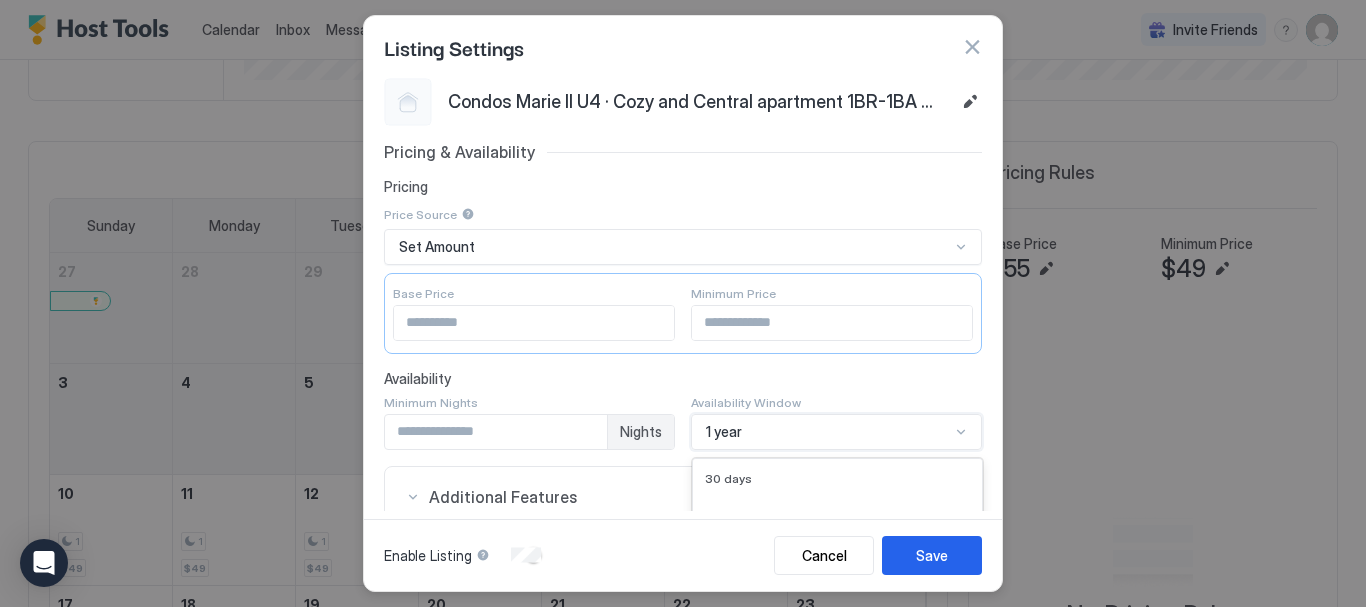 scroll, scrollTop: 335, scrollLeft: 0, axis: vertical 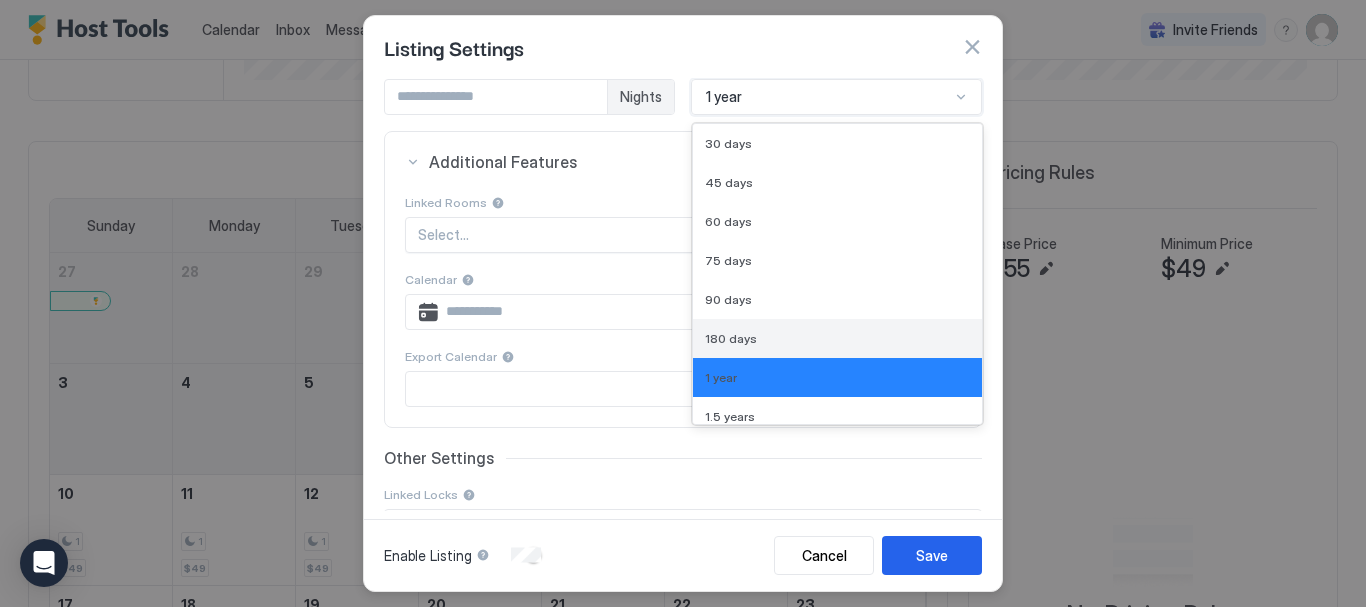 click on "180 days" at bounding box center (837, 338) 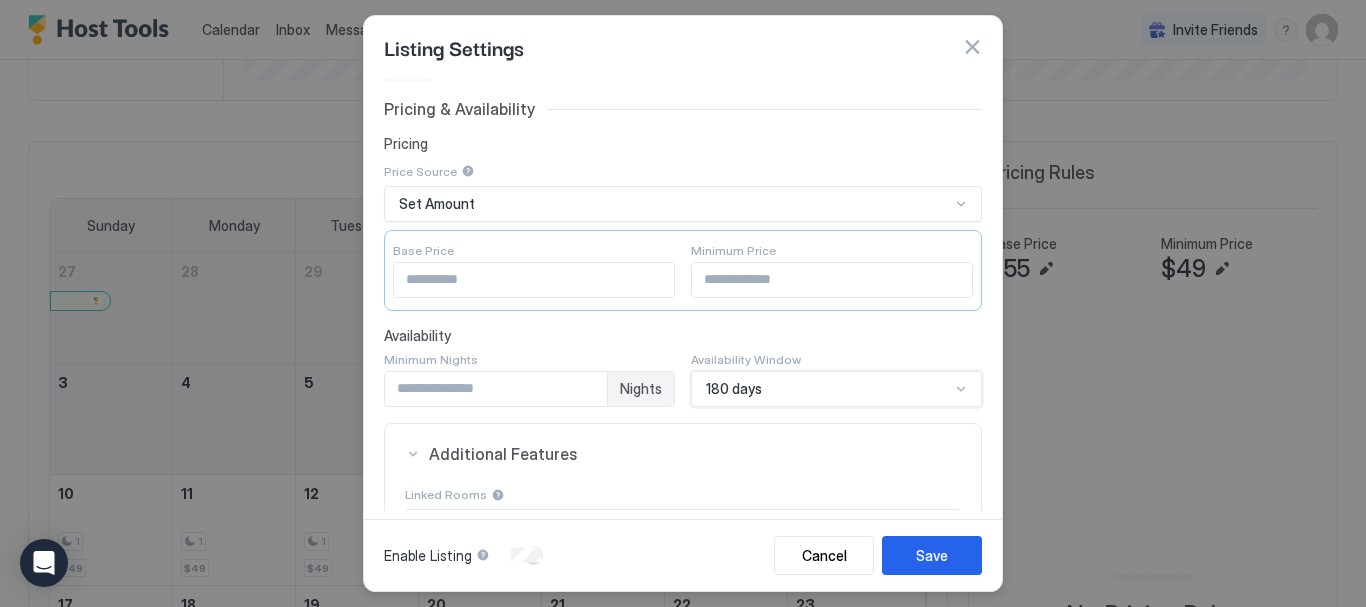 scroll, scrollTop: 100, scrollLeft: 0, axis: vertical 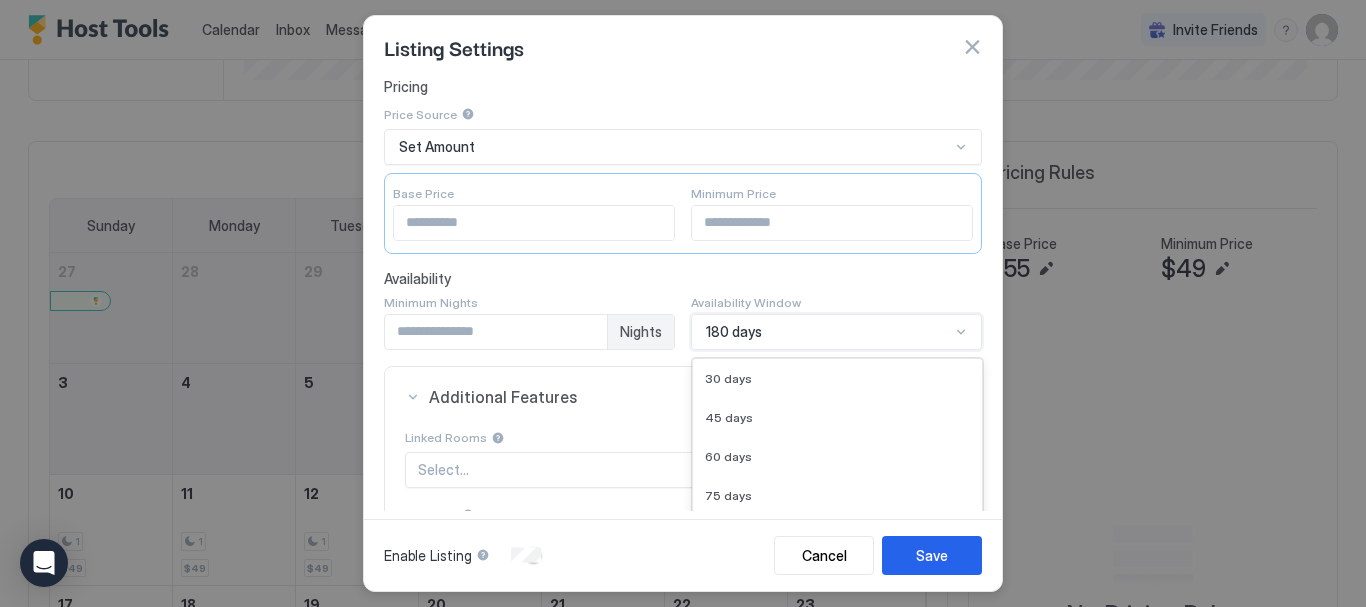 click on "option 180 days, selected. 9 results available. Use Up and Down to choose options, press Enter to select the currently focused option, press Escape to exit the menu, press Tab to select the option and exit the menu. 180 days 30 days 45 days 60 days 75 days 90 days 180 days 1 year 1.5 years 2 years" at bounding box center [836, 332] 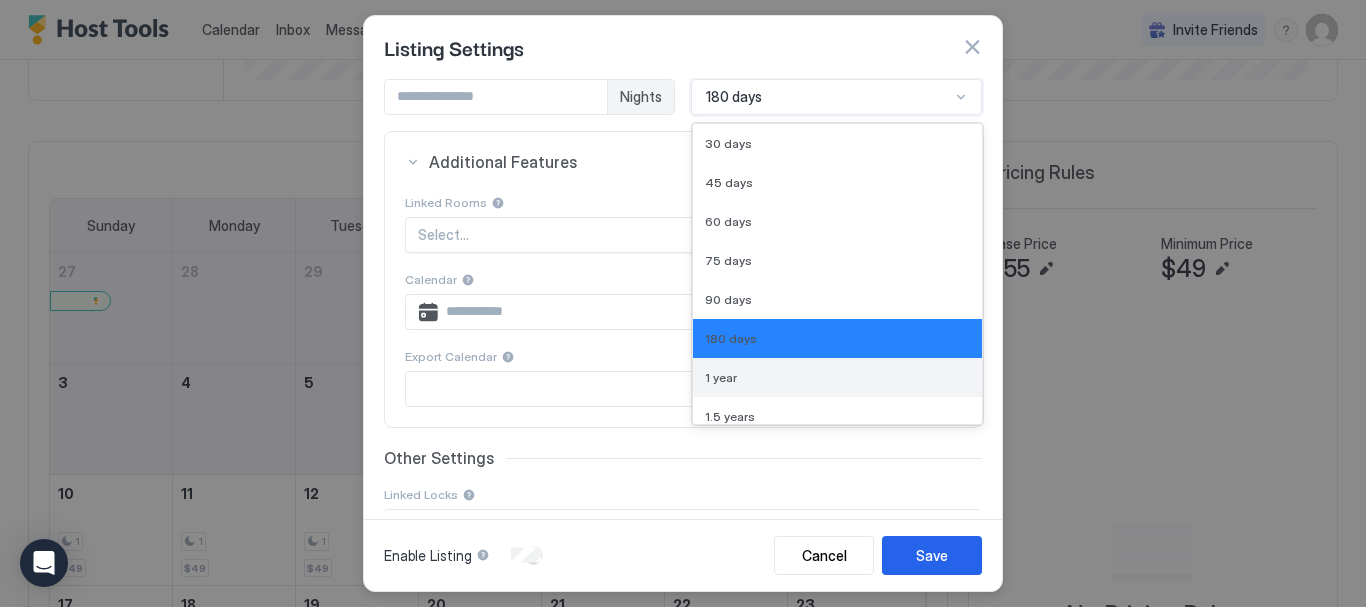 click on "1 year" at bounding box center [837, 377] 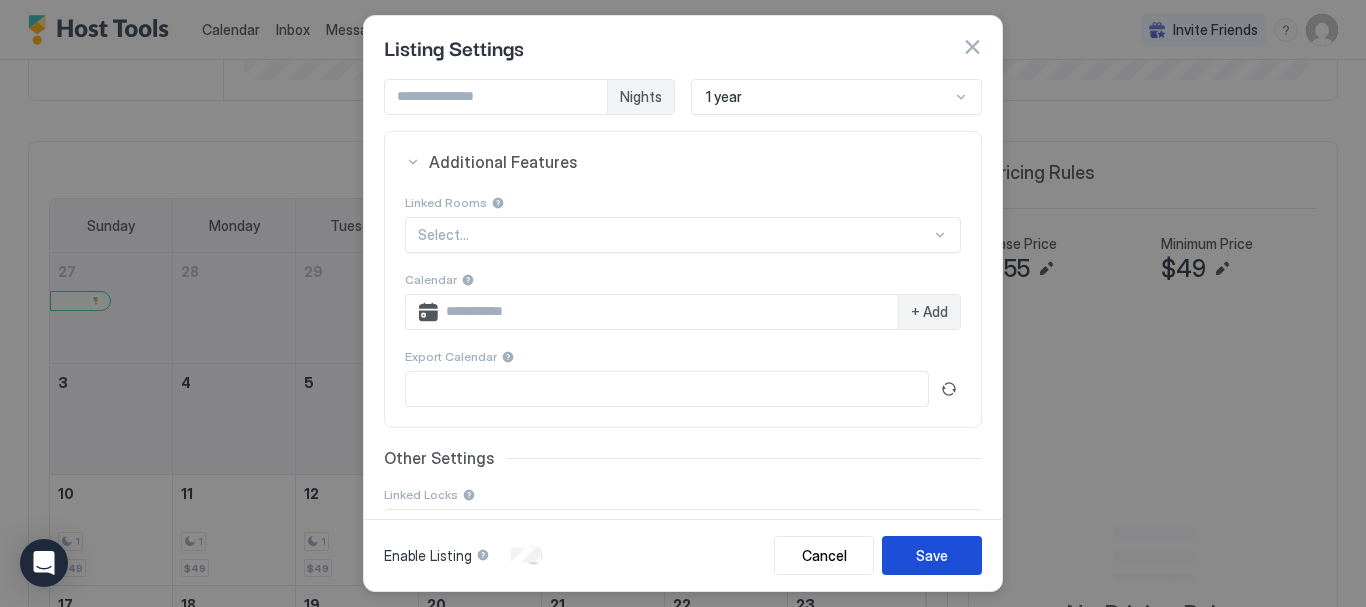click on "Save" at bounding box center (932, 555) 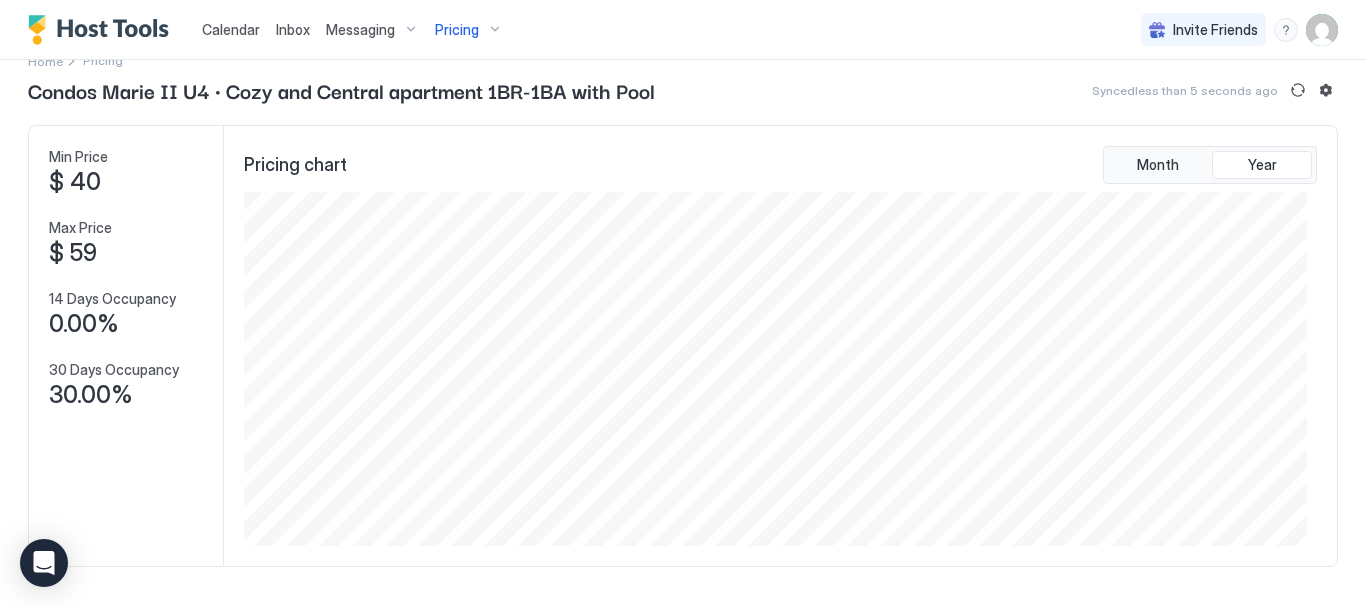 scroll, scrollTop: 0, scrollLeft: 0, axis: both 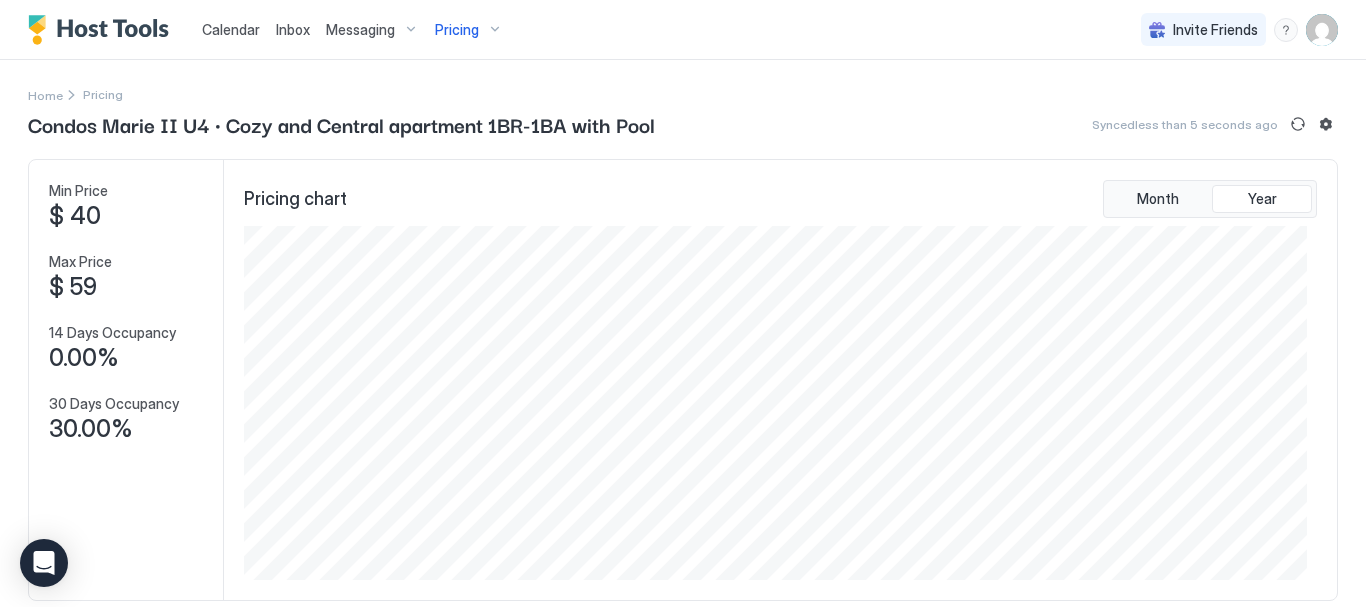 click on "Pricing" at bounding box center (469, 30) 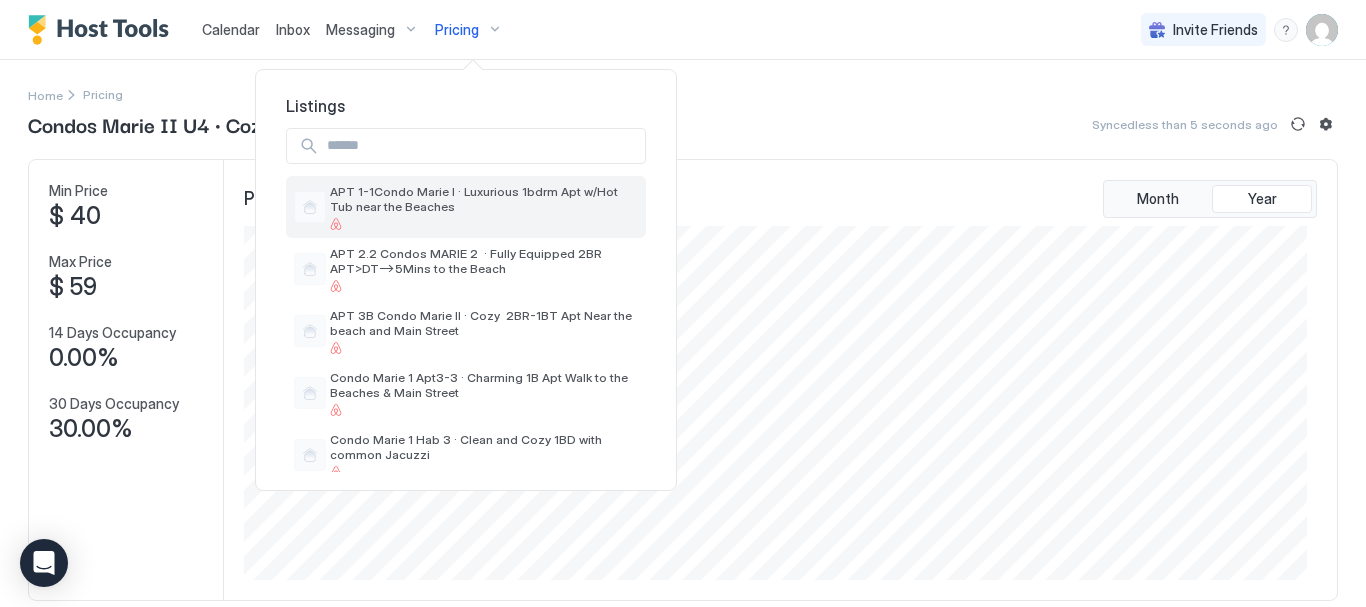 click on "APT 1-1Condo Marie I · Luxurious 1bdrm Apt w/Hot Tub near the Beaches" at bounding box center [484, 199] 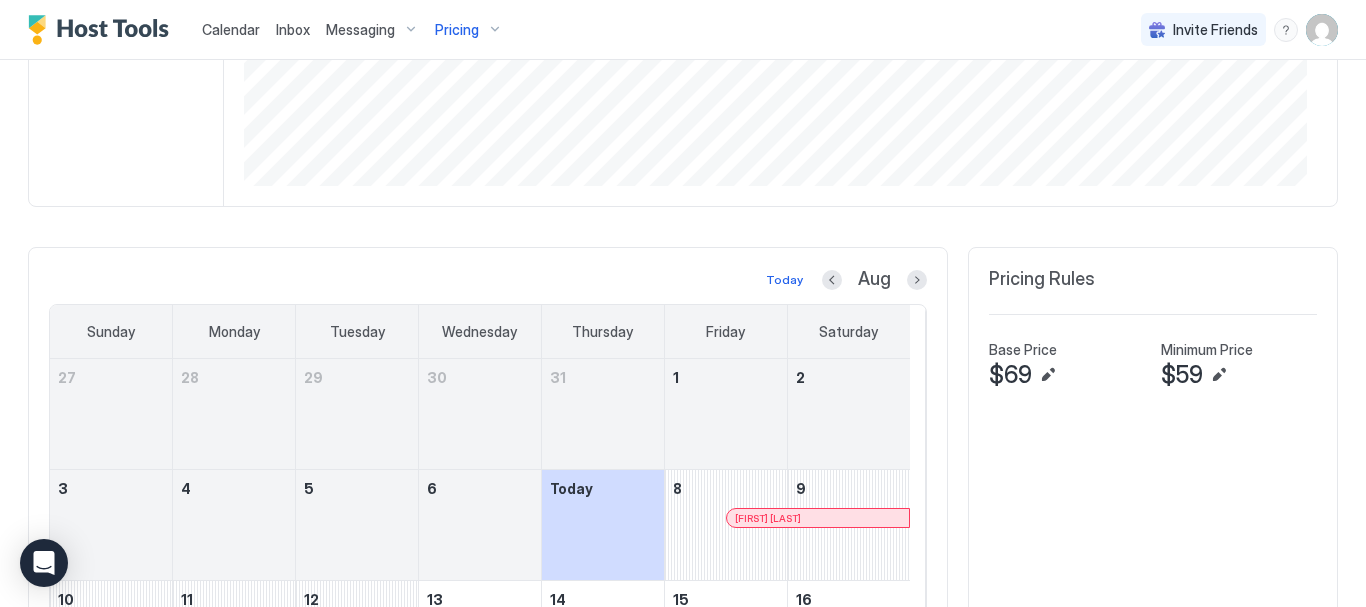scroll, scrollTop: 400, scrollLeft: 0, axis: vertical 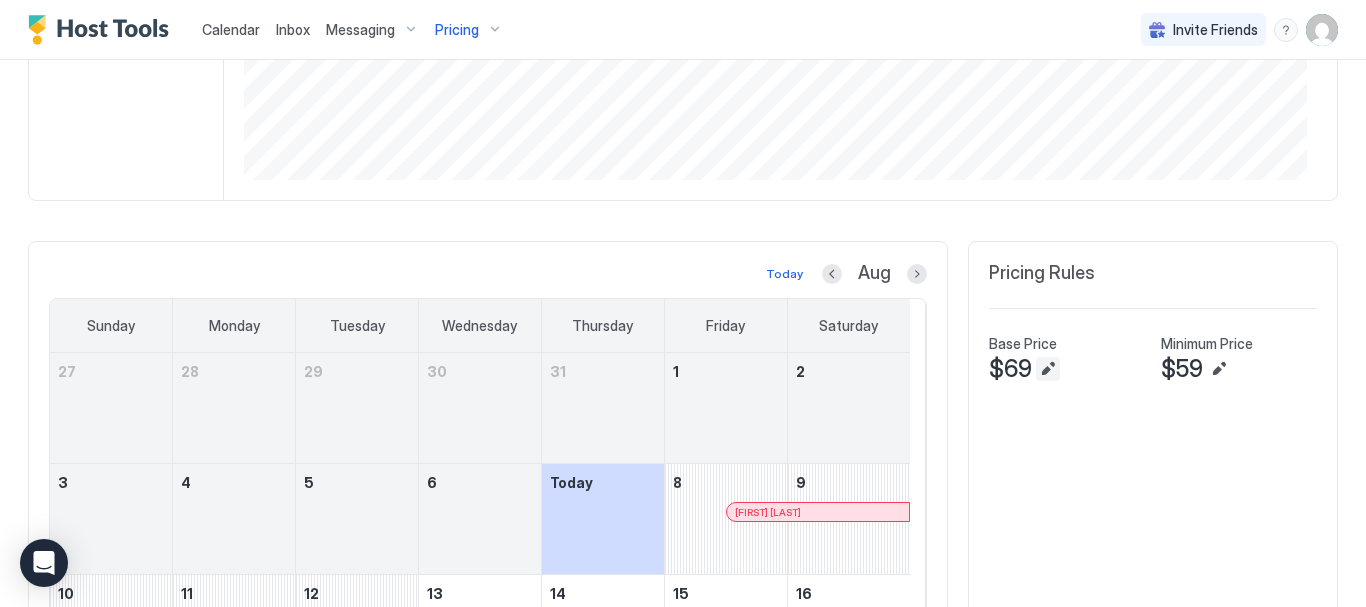 click at bounding box center (1048, 369) 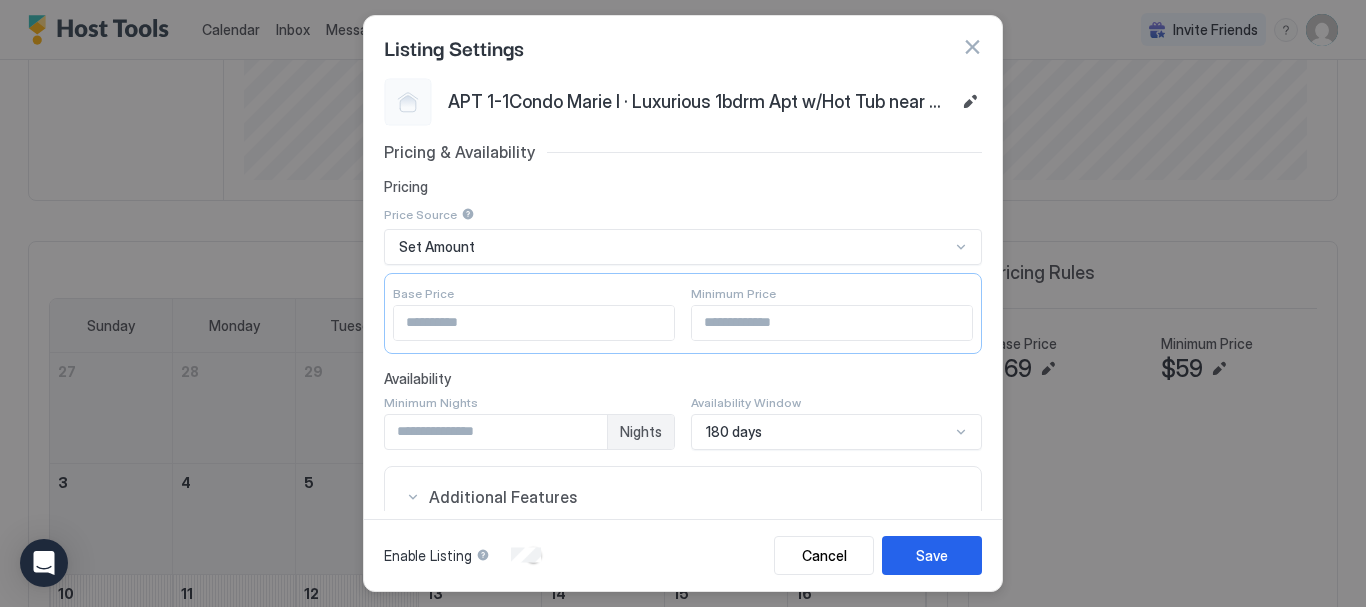 click on "Pricing & Availability Pricing Price Source   Set Amount Base Price ** Minimum Price ** Availability Minimum Nights * Nights Availability Window 180 days Additional Features Linked Rooms   Select... Calendar   + Add Export Calendar   Other Settings Linked Locks   Select... CM1-FRIST-FlOOR GATE CM1-U1" at bounding box center [683, 529] 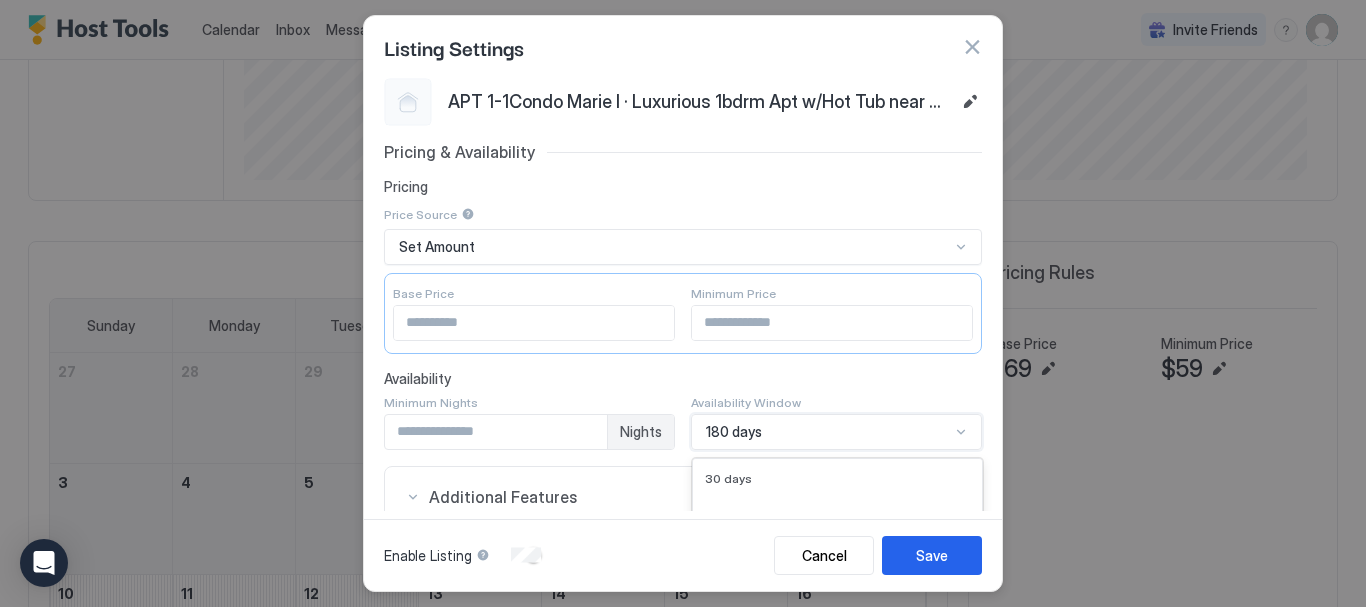 scroll, scrollTop: 335, scrollLeft: 0, axis: vertical 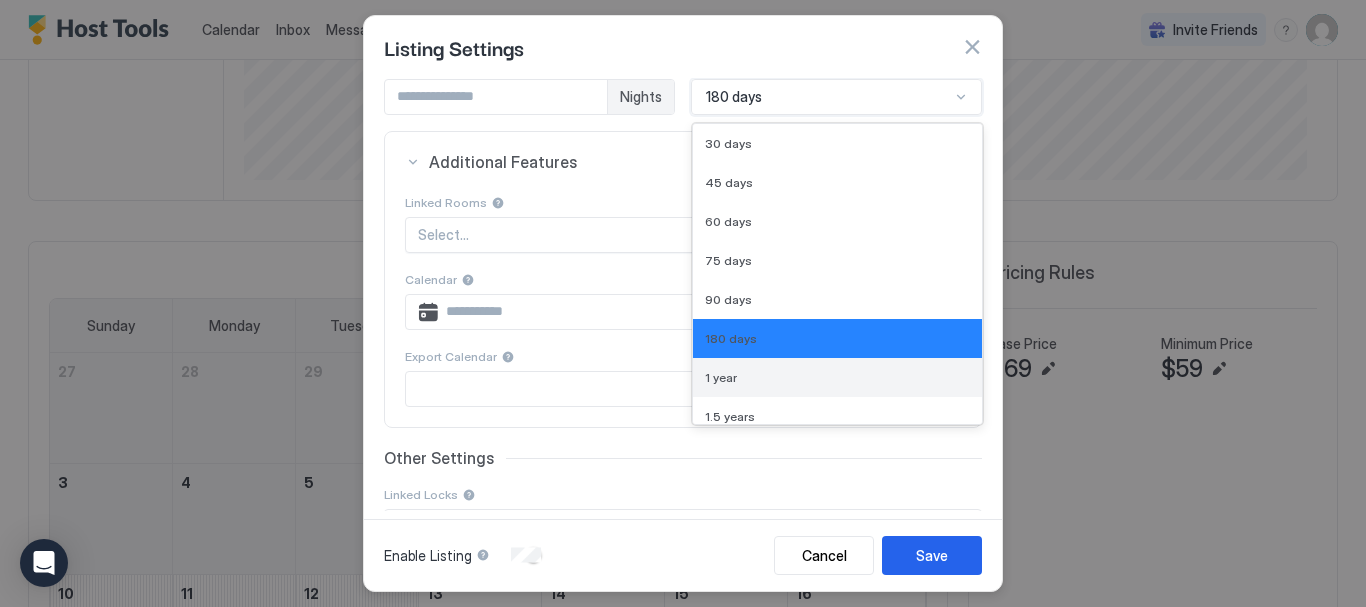 click on "1 year" at bounding box center (837, 377) 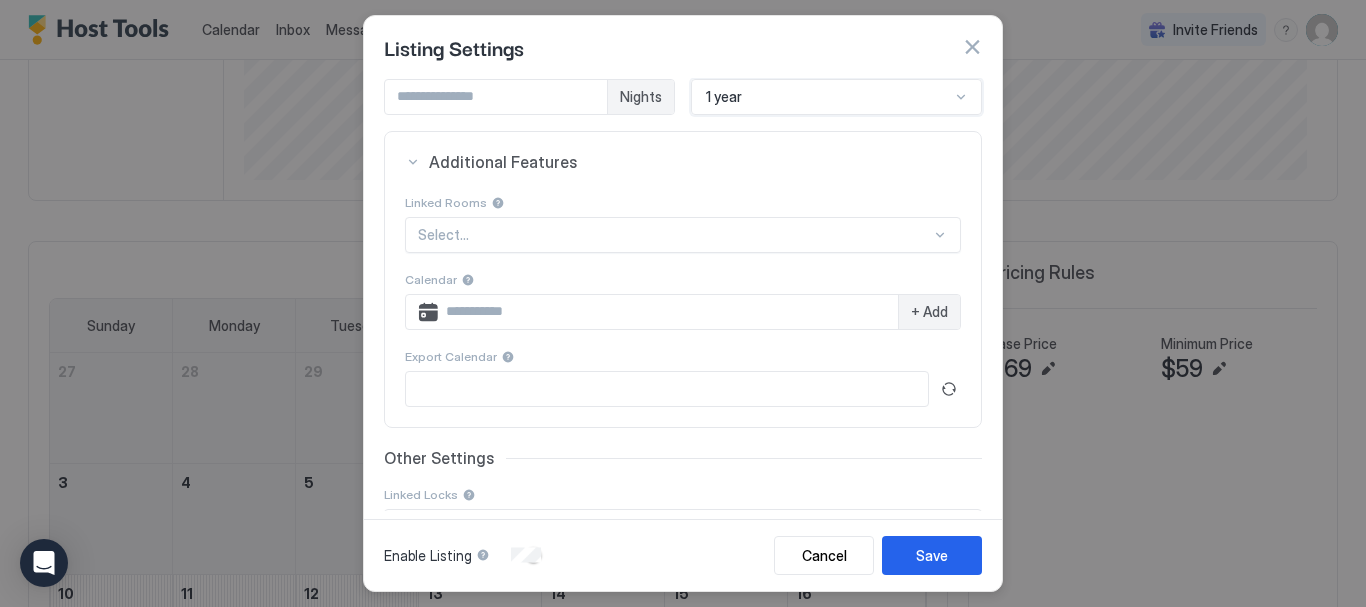 click on "Save" at bounding box center [932, 555] 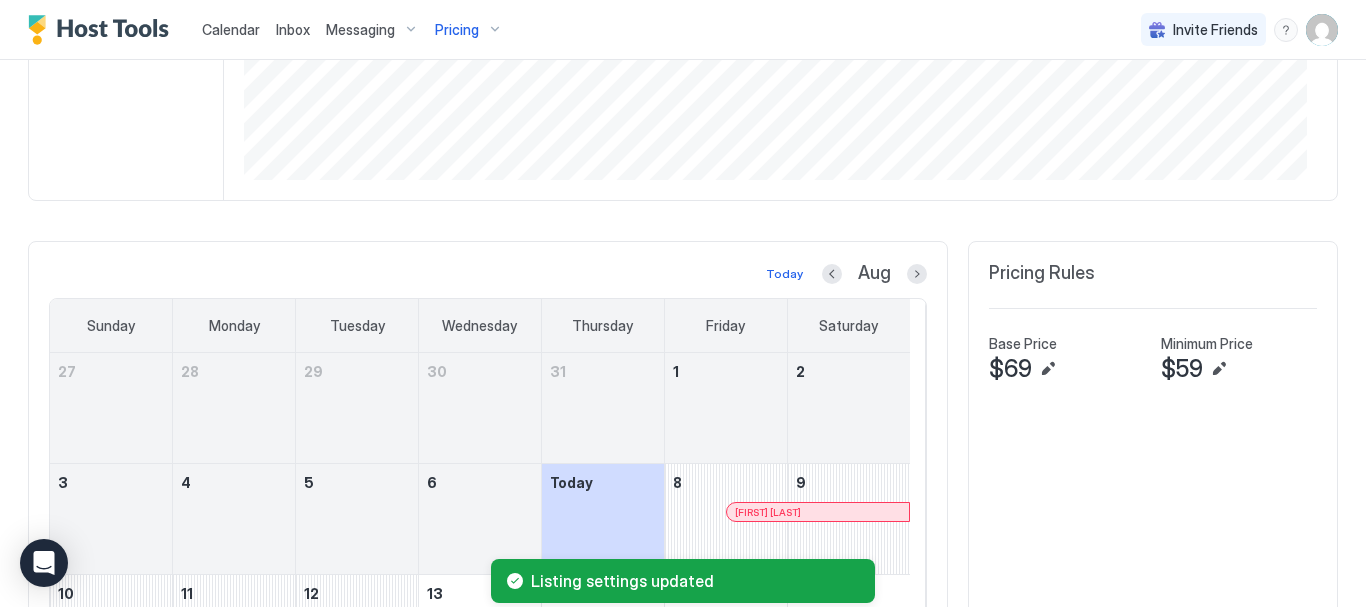 click on "Pricing" at bounding box center (469, 30) 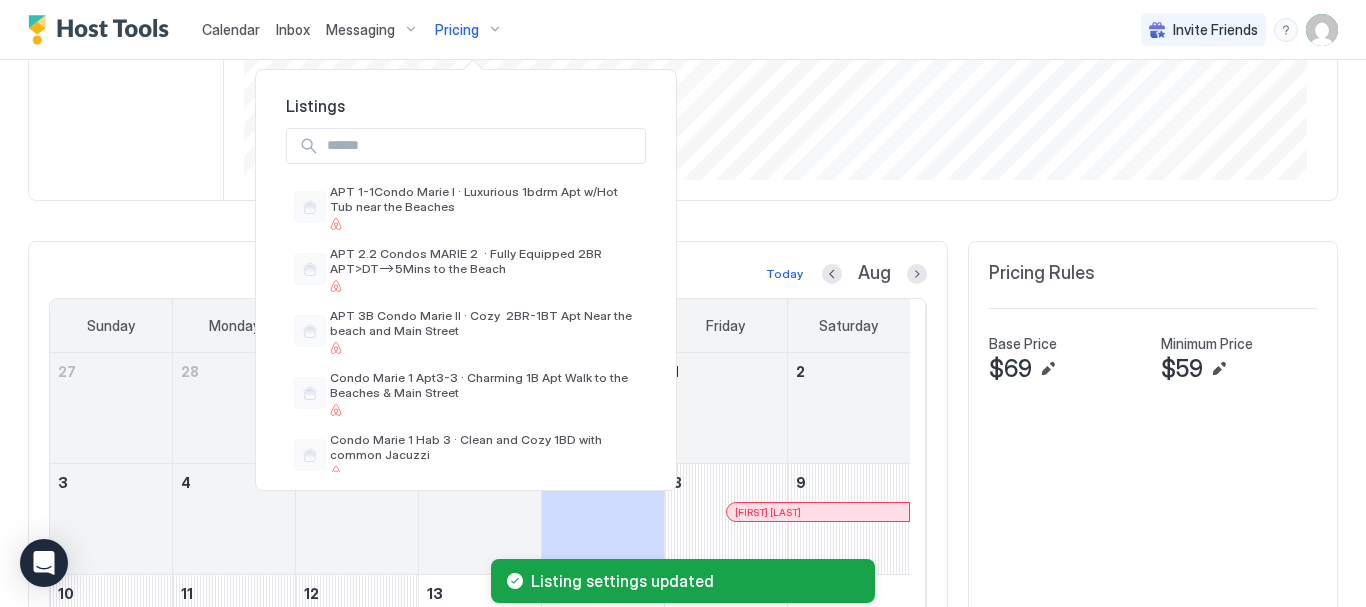click at bounding box center [683, 303] 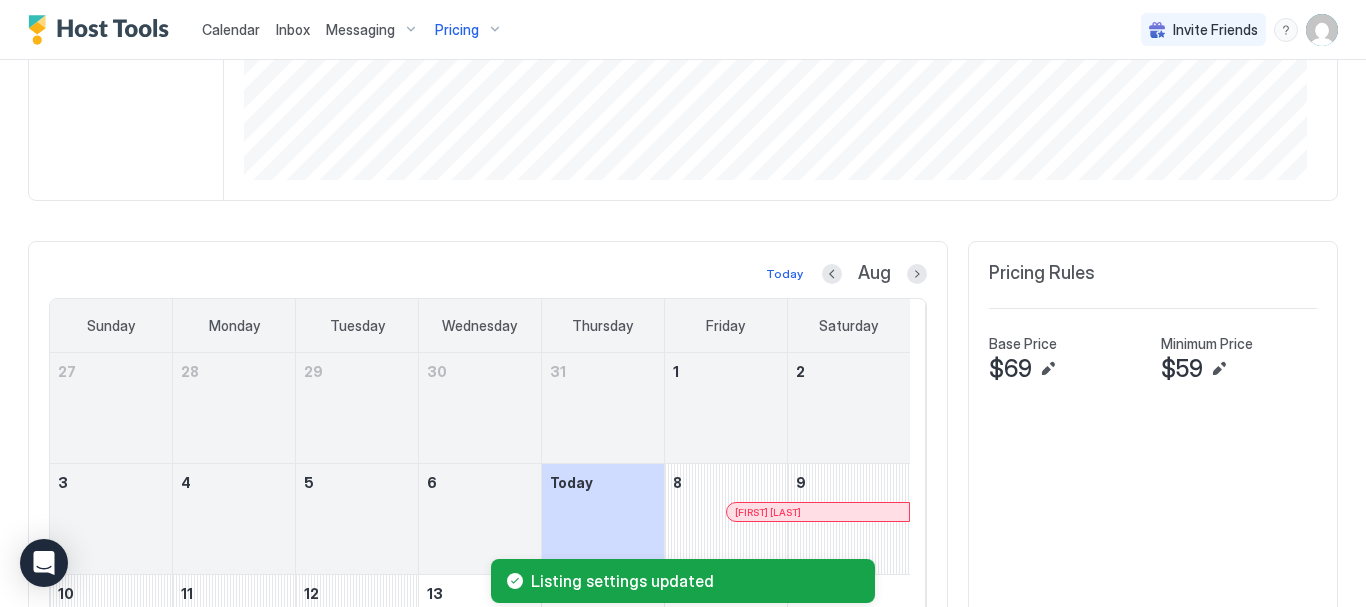 click on "Pricing" at bounding box center [469, 30] 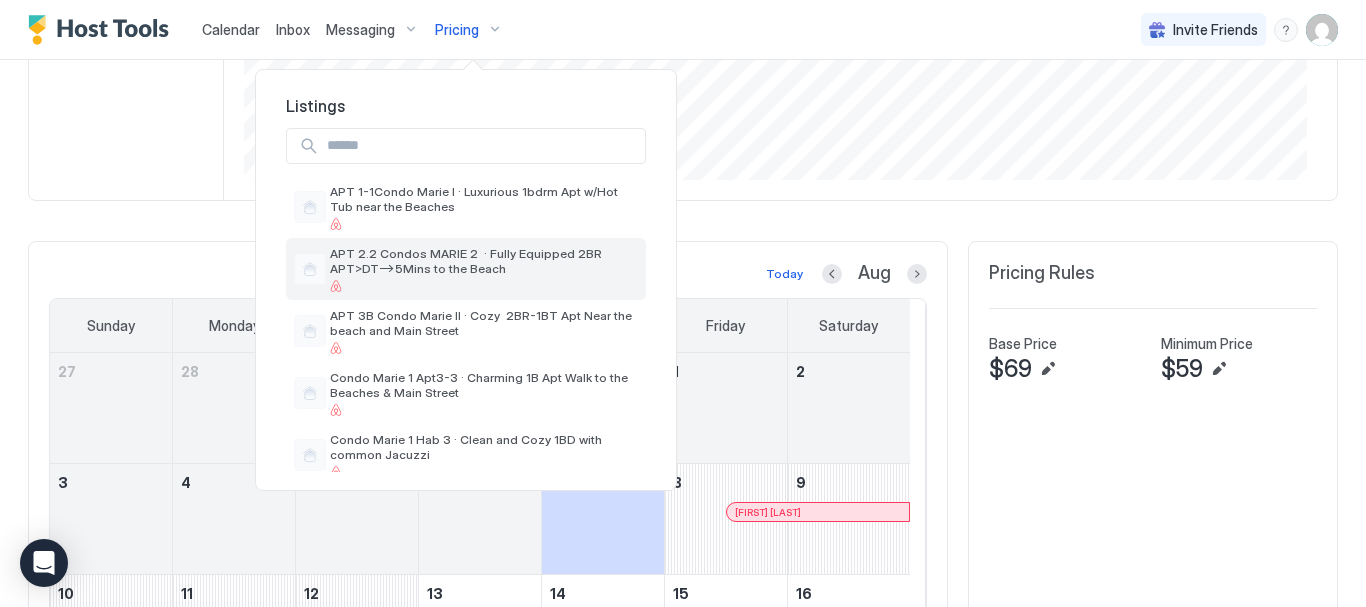 click on "APT 2.2 Condos MARIE 2  · Fully Equipped 2BR APT>DT–>5Mins to the Beach" at bounding box center [484, 261] 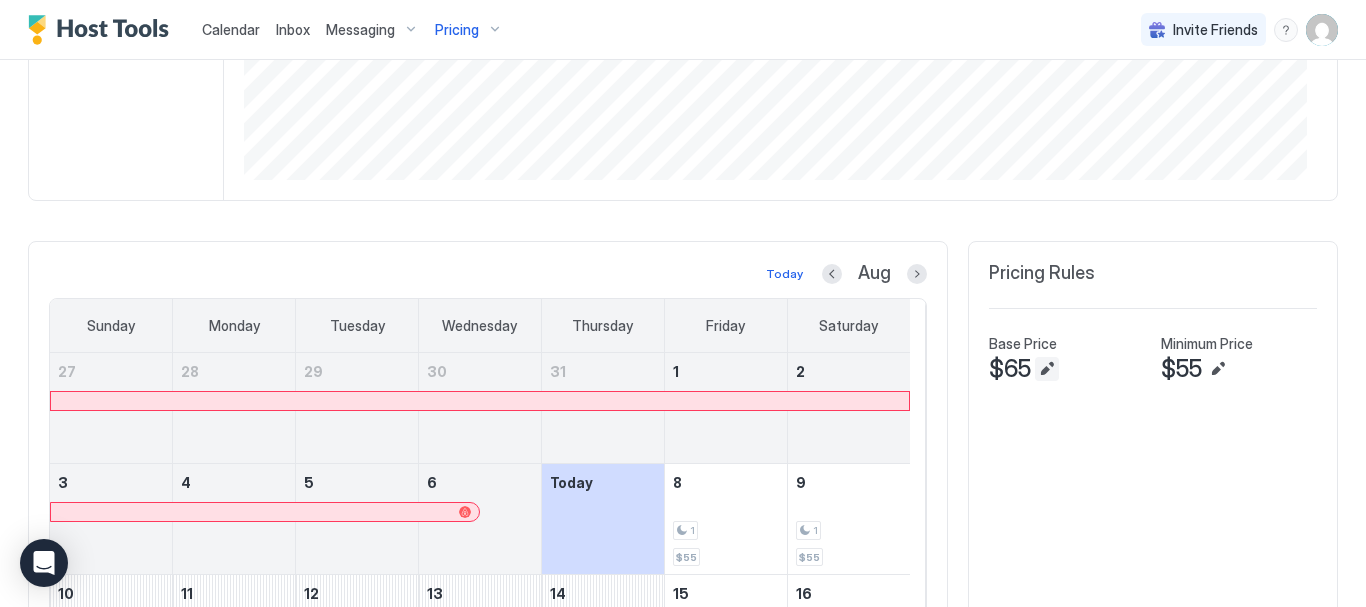 click at bounding box center (1047, 369) 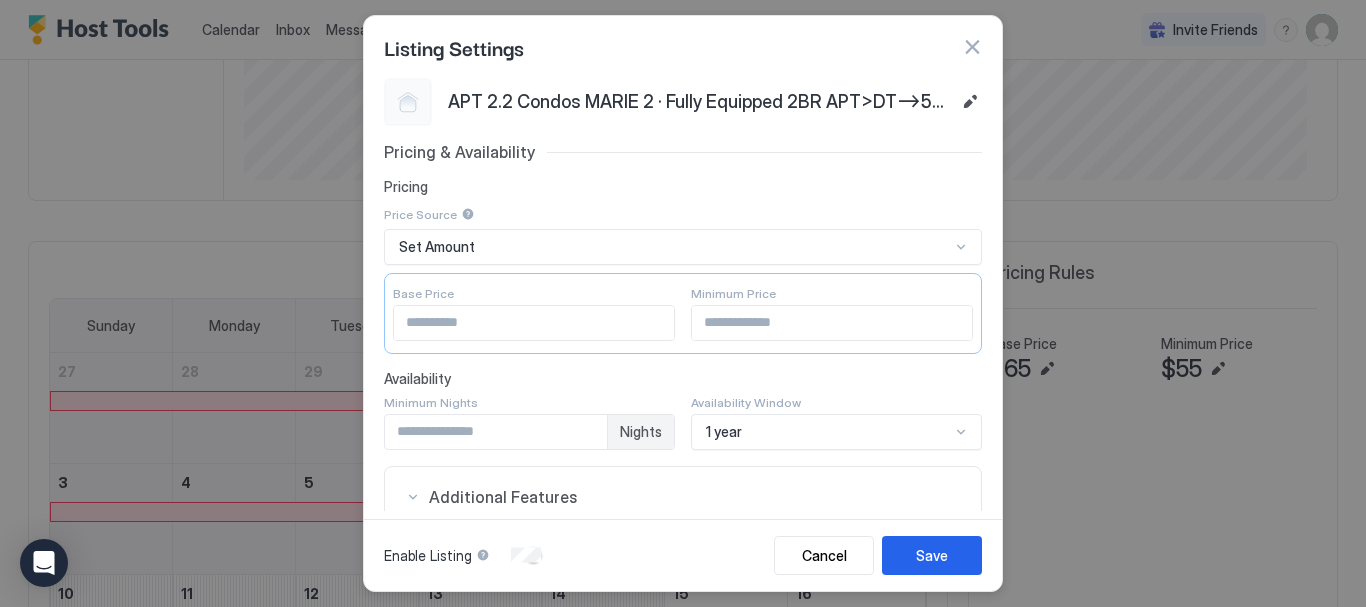 click at bounding box center [972, 47] 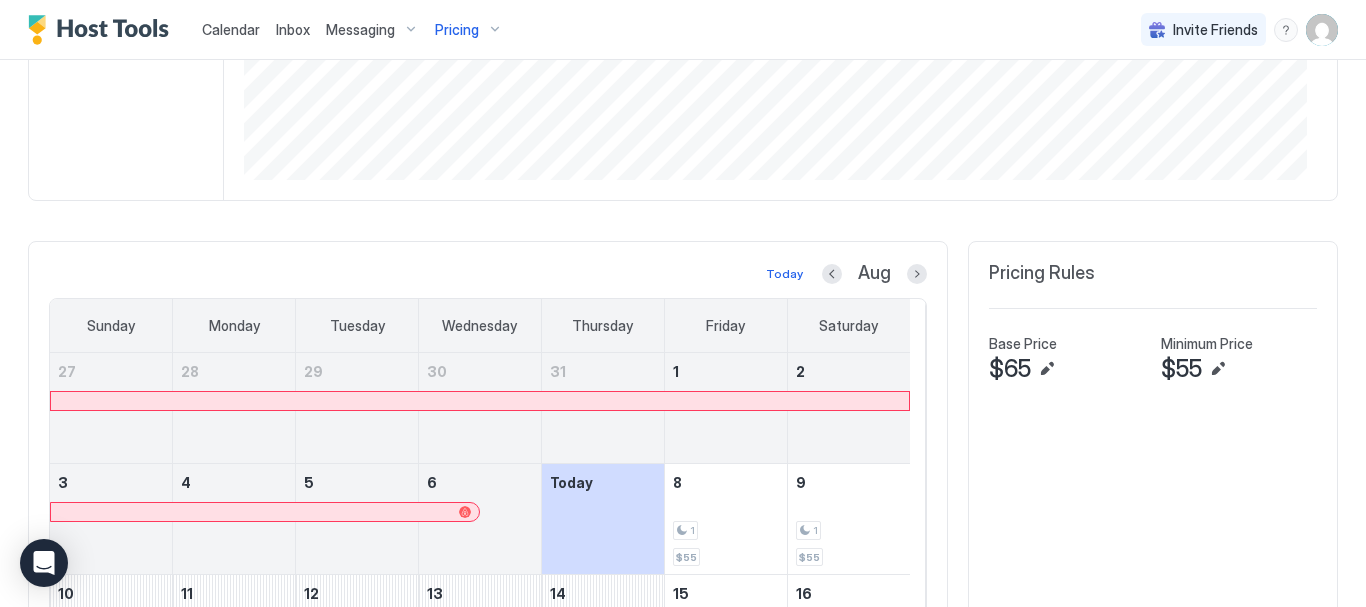 click on "Pricing" at bounding box center [457, 30] 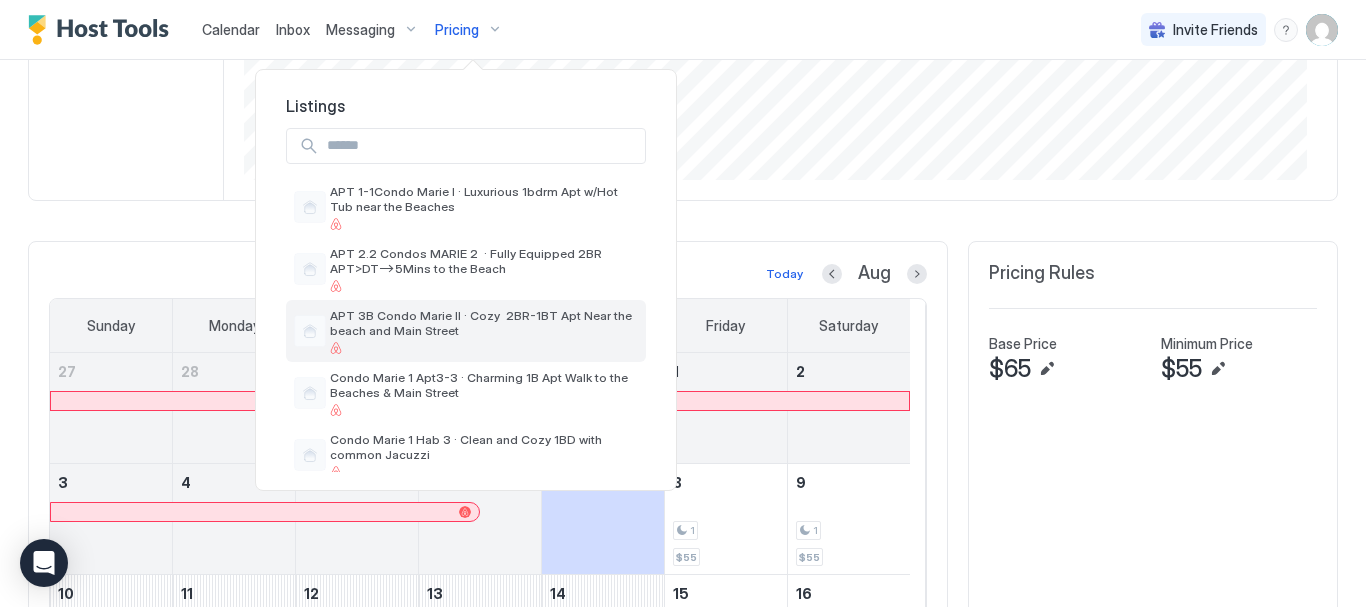 click on "APT 3B Condo Marie II · Cozy  2BR-1BT Apt Near the beach and Main Street" at bounding box center [484, 323] 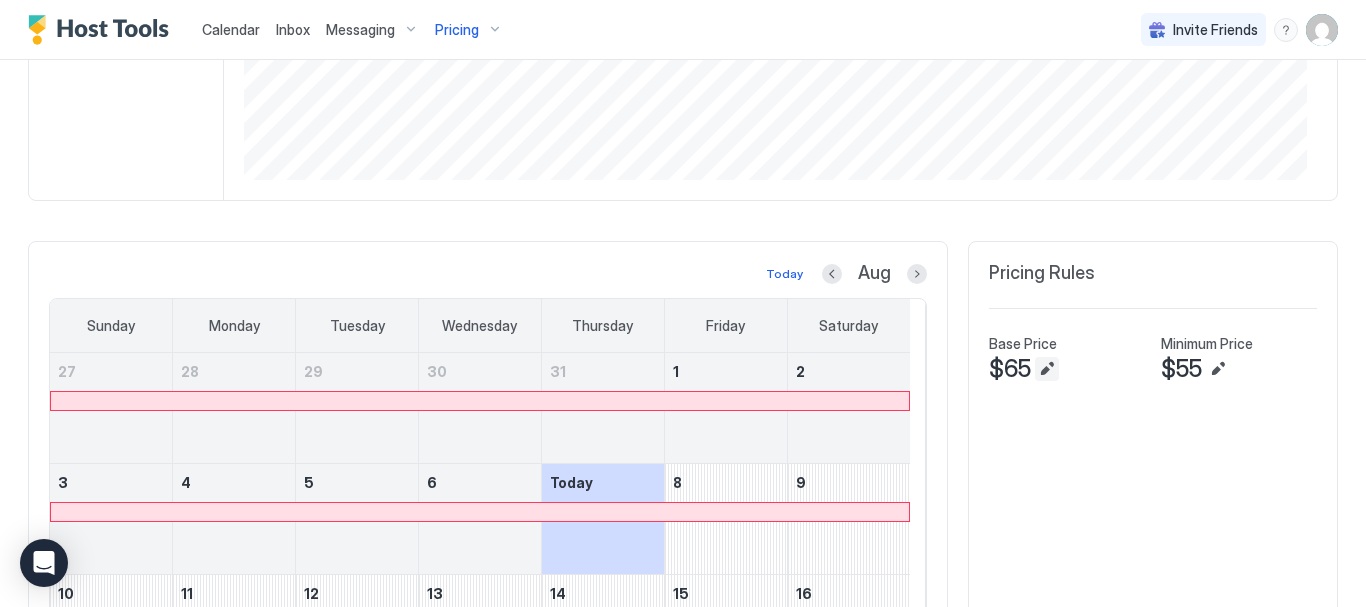 click at bounding box center [1047, 369] 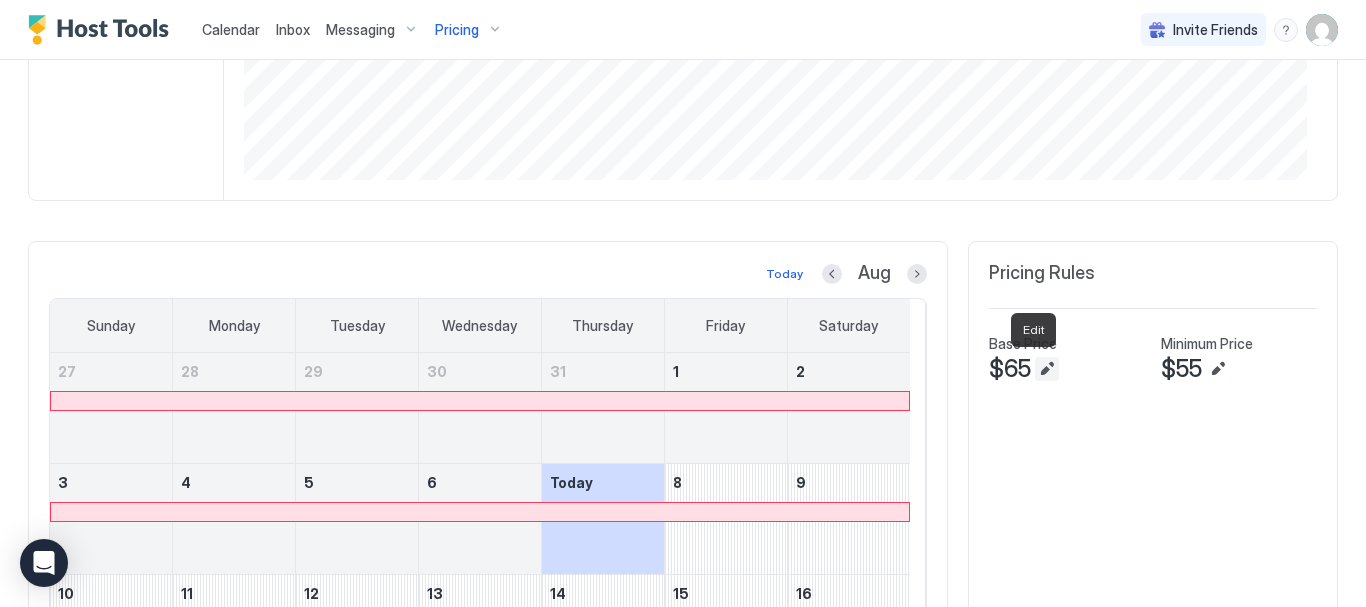 type on "**" 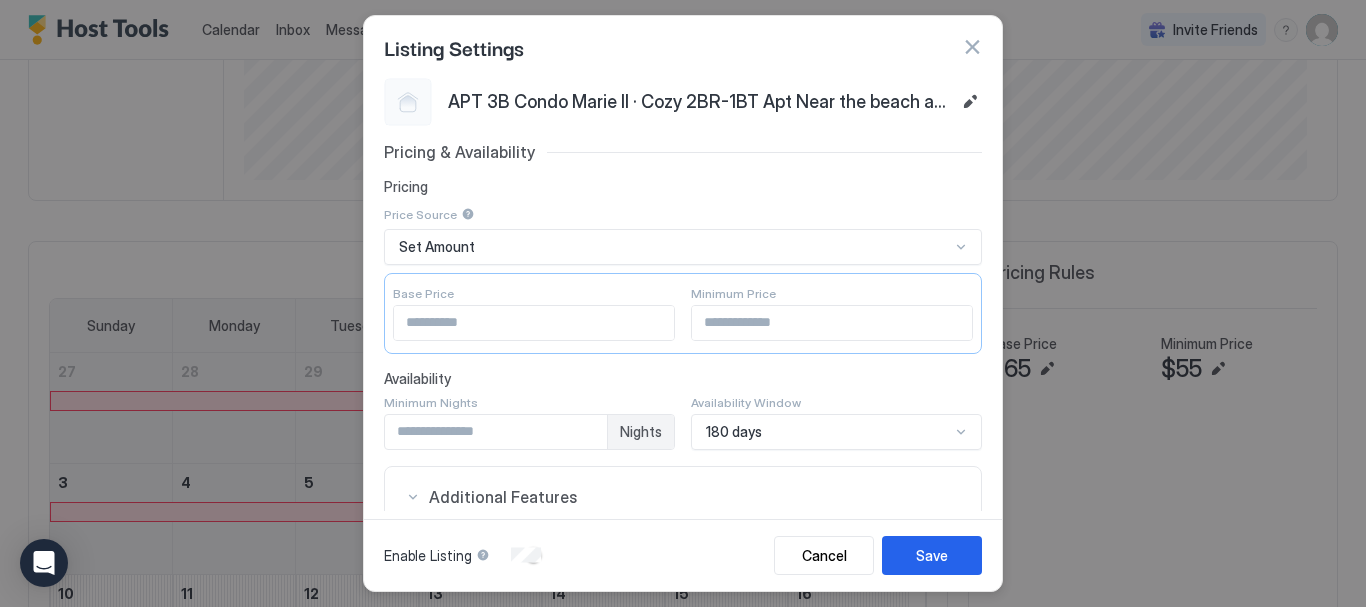 click on "Pricing & Availability Pricing Price Source   Set Amount Base Price ** Minimum Price ** Availability Minimum Nights * Nights Availability Window 180 days Additional Features Linked Rooms   Select... Calendar   + Add Export Calendar   Other Settings Linked Locks   Select... CM2 - GATE" at bounding box center [683, 529] 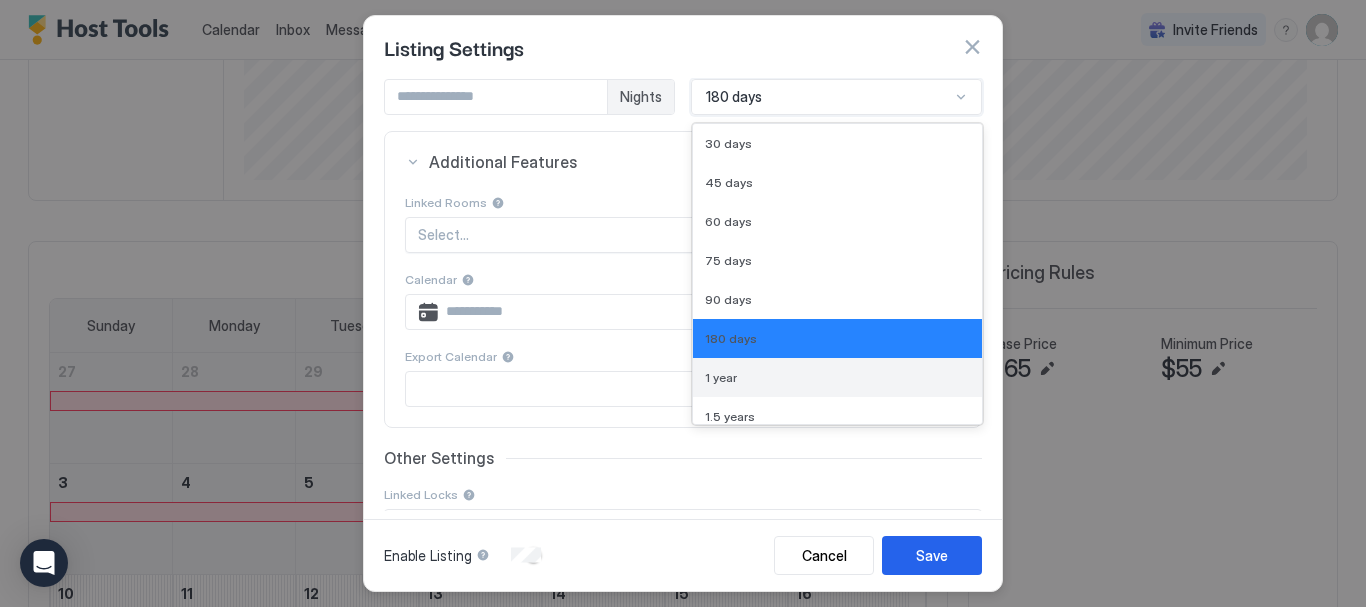 click on "1 year" at bounding box center (837, 377) 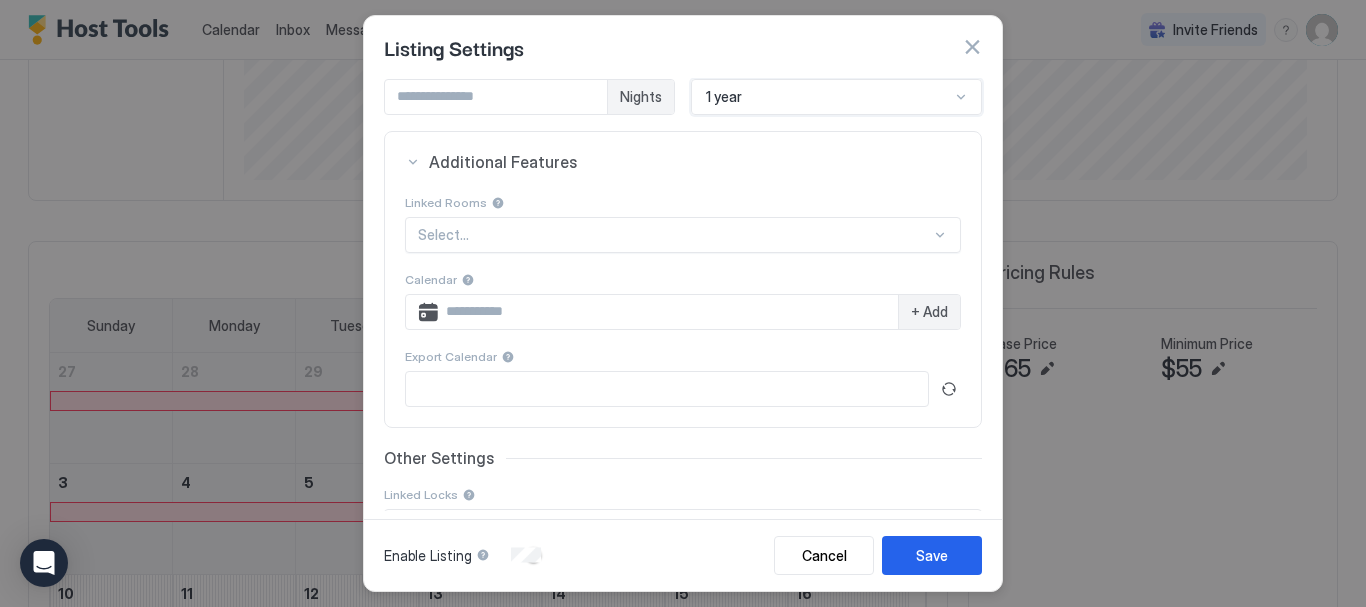 click on "Enable Listing Cancel Save" at bounding box center (683, 555) 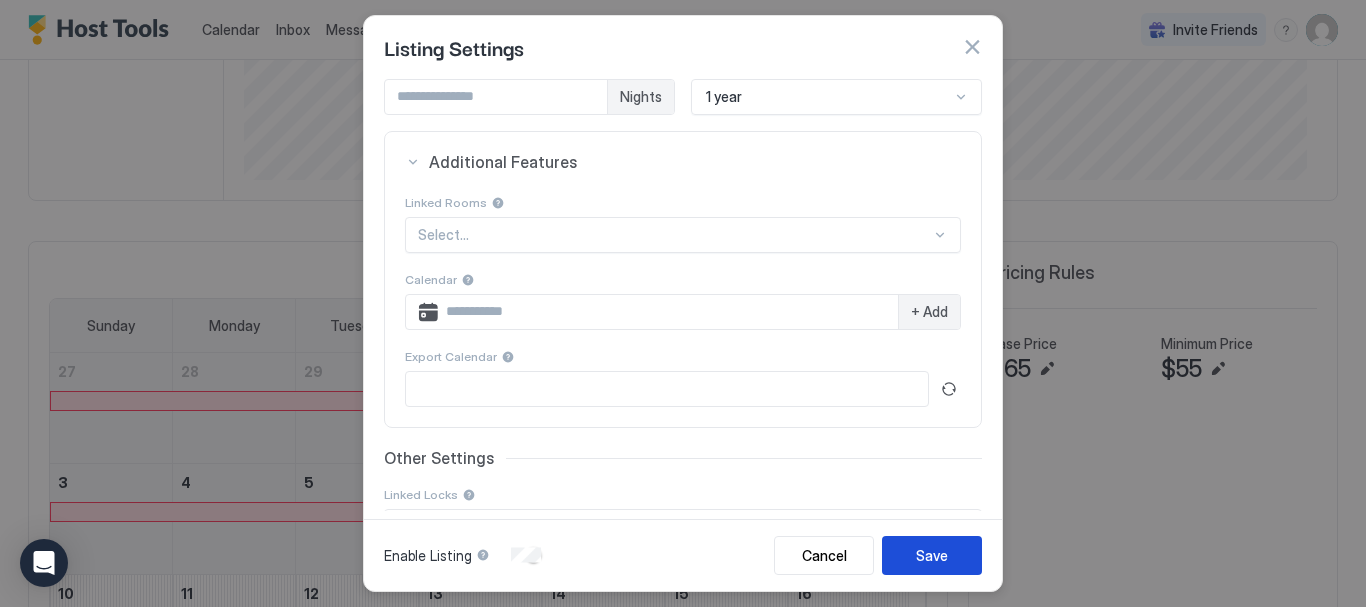 click on "Save" at bounding box center (932, 555) 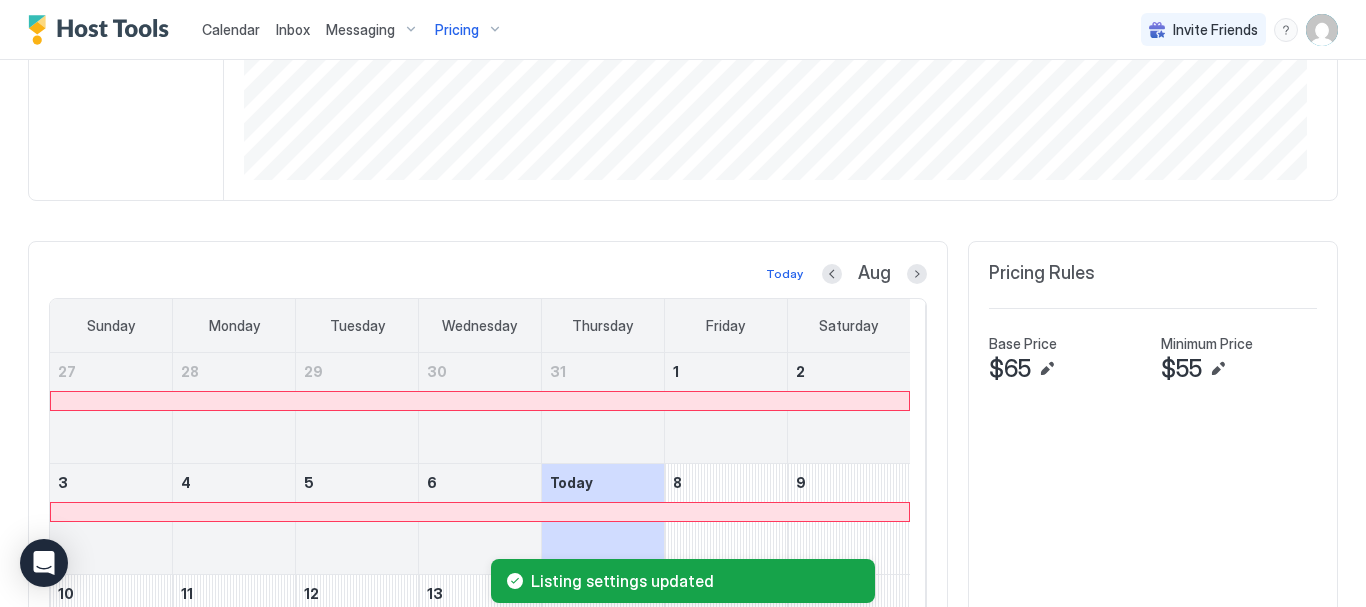 click on "Pricing" at bounding box center (469, 30) 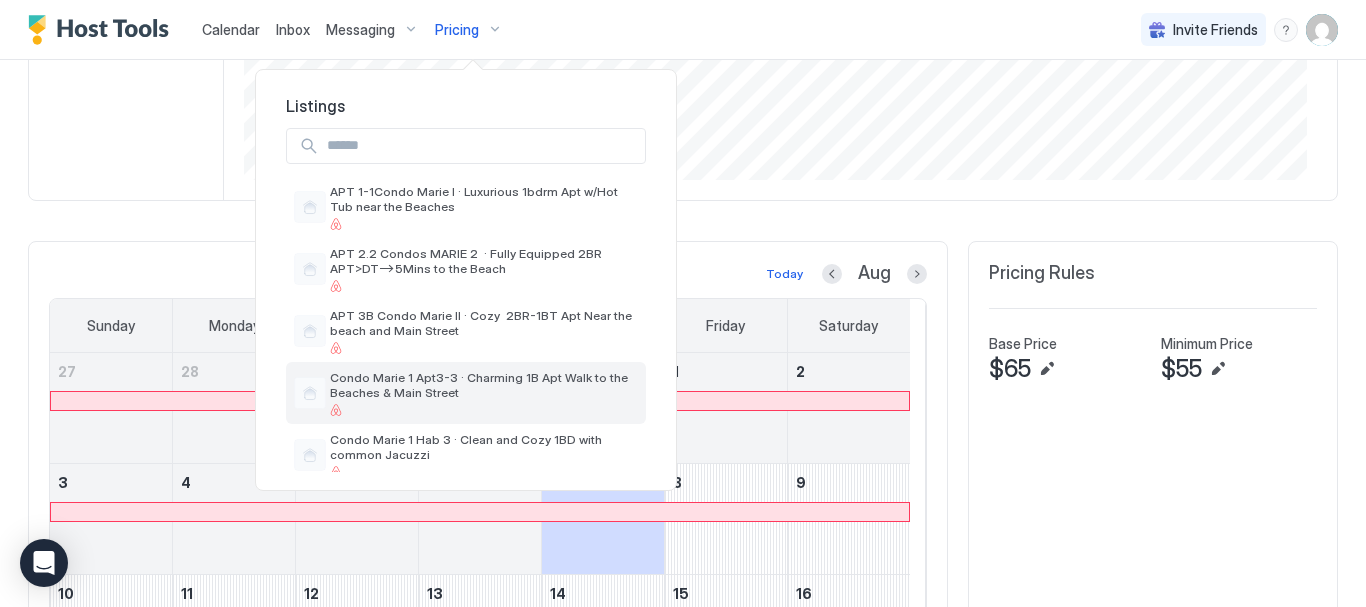 click on "Condo Marie 1 Apt3-3 · Charming 1B Apt Walk to the Beaches & Main Street" at bounding box center (484, 385) 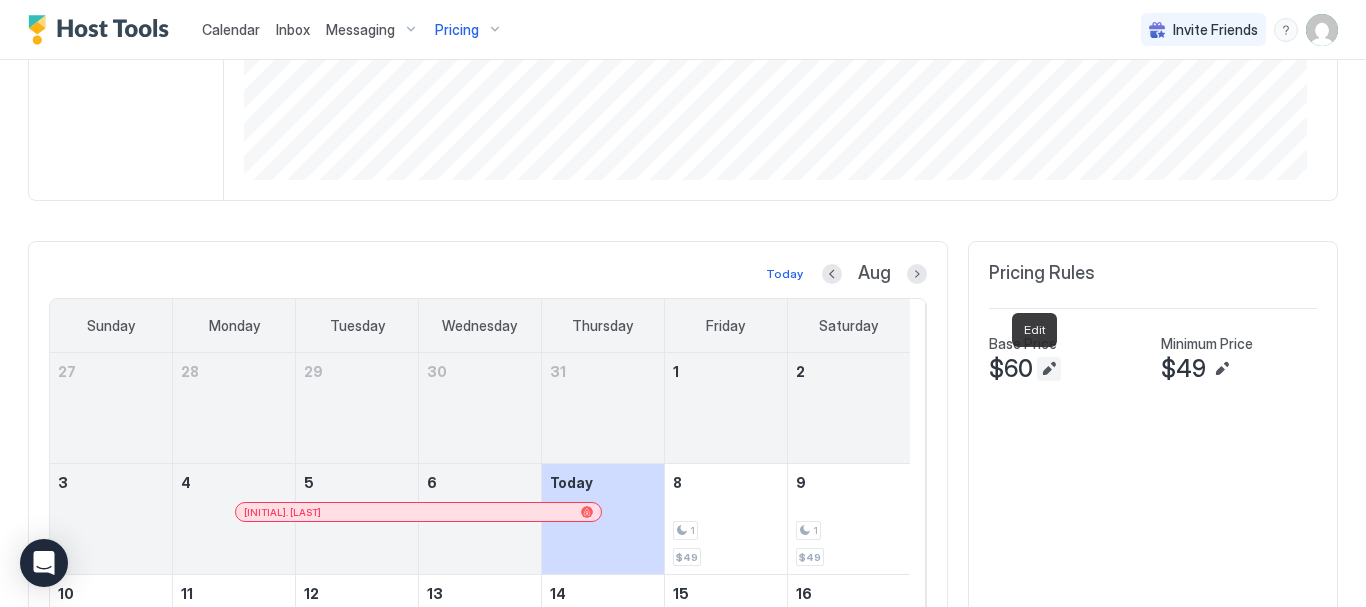 click at bounding box center [1049, 369] 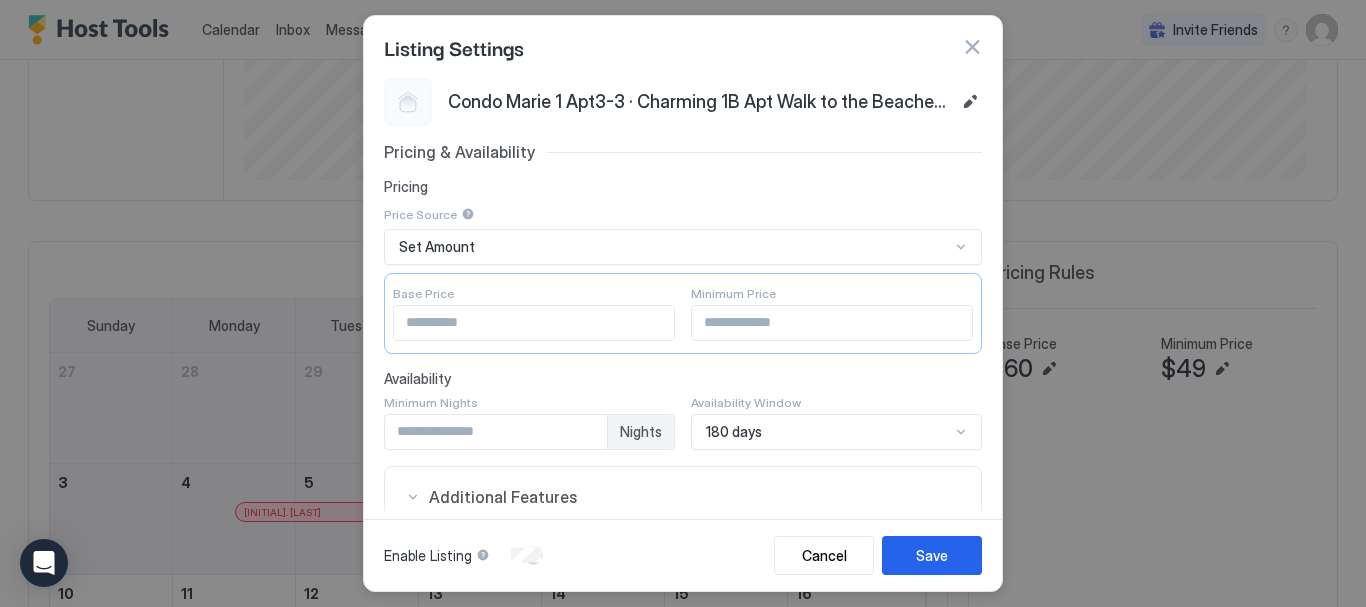 click on "Pricing & Availability Pricing Price Source   Set Amount Base Price ** Minimum Price ** Availability Minimum Nights * Nights Availability Window 180 days Additional Features Linked Rooms   Select... Calendar   + Add Export Calendar" at bounding box center (683, 452) 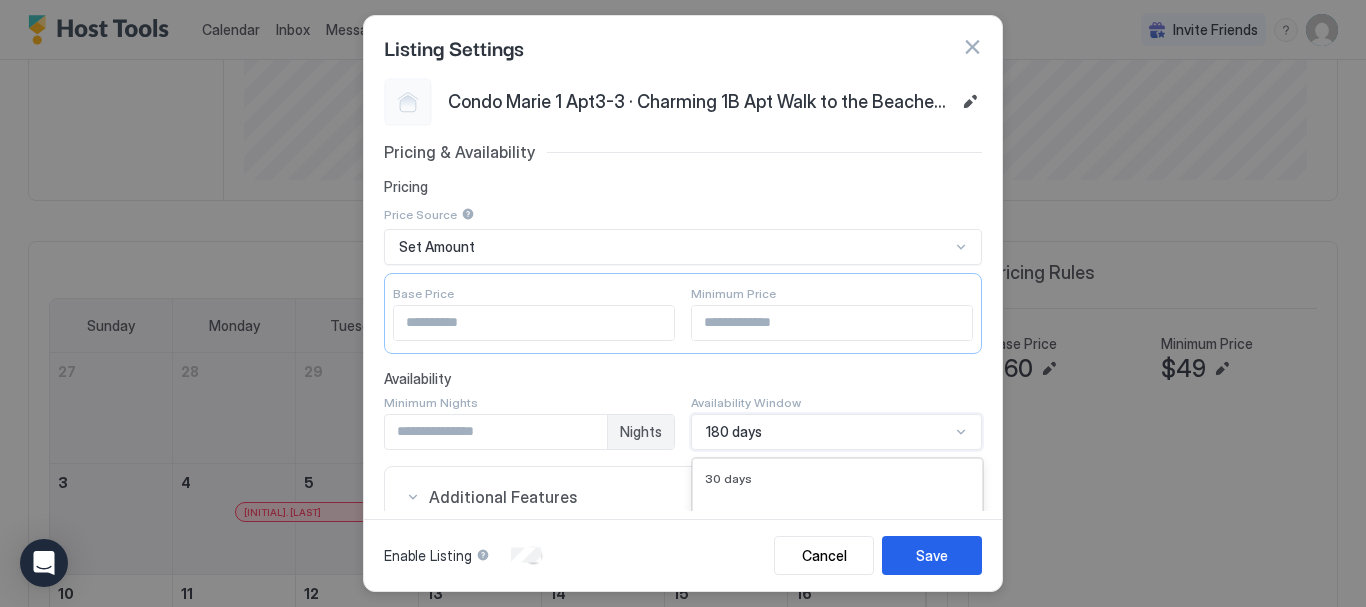 scroll, scrollTop: 335, scrollLeft: 0, axis: vertical 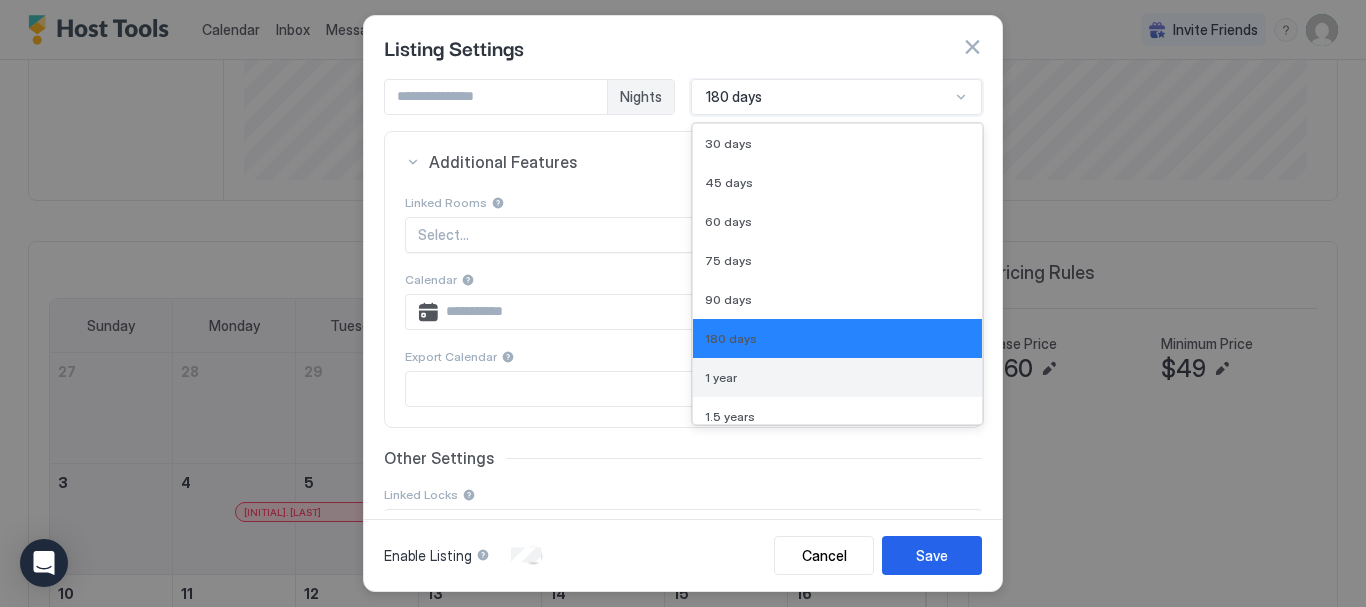 click on "1 year" at bounding box center (837, 377) 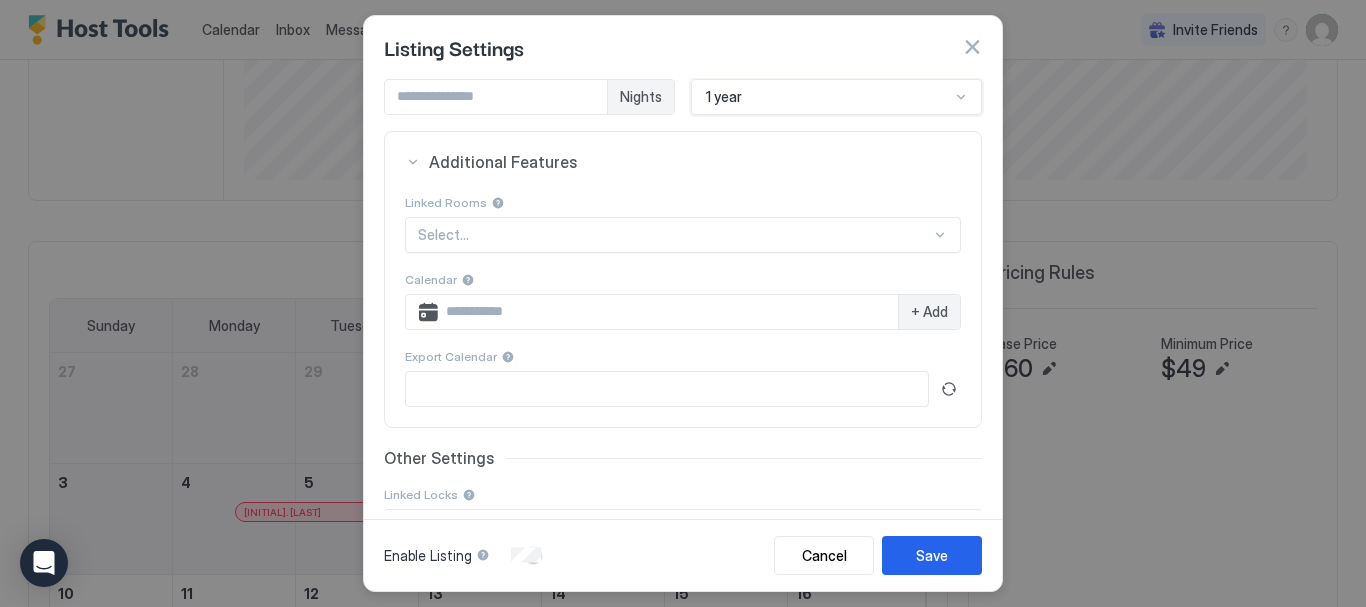 click on "Enable Listing Cancel Save" at bounding box center (683, 555) 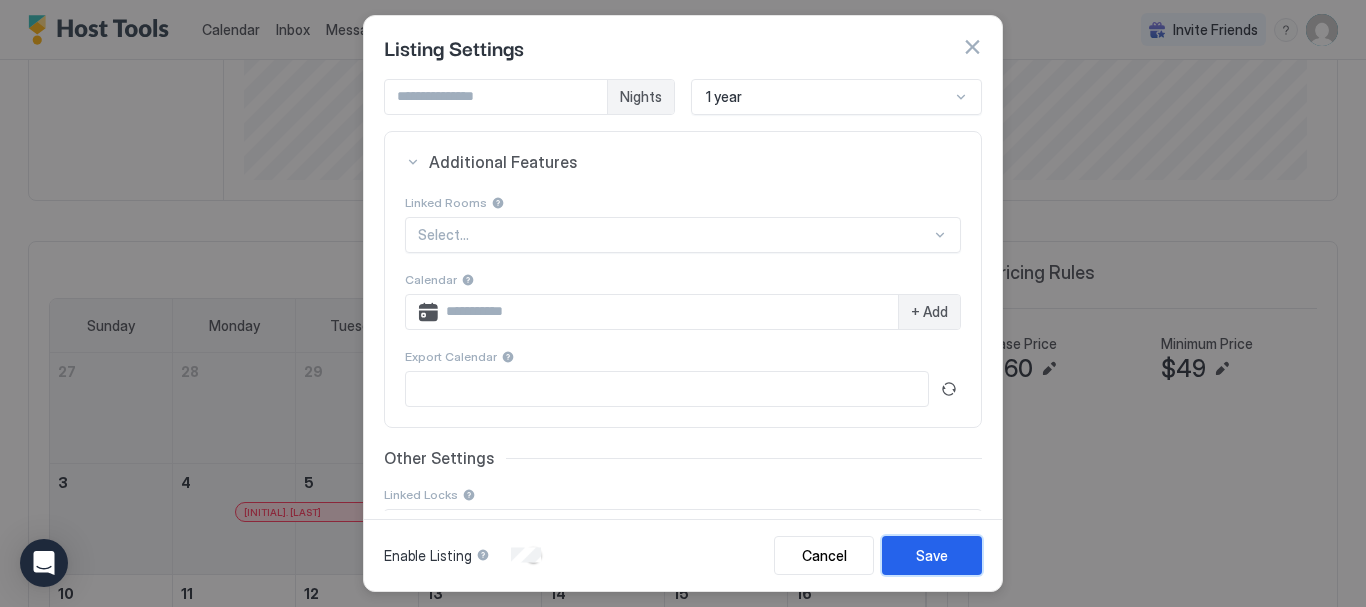 click on "Save" at bounding box center (932, 555) 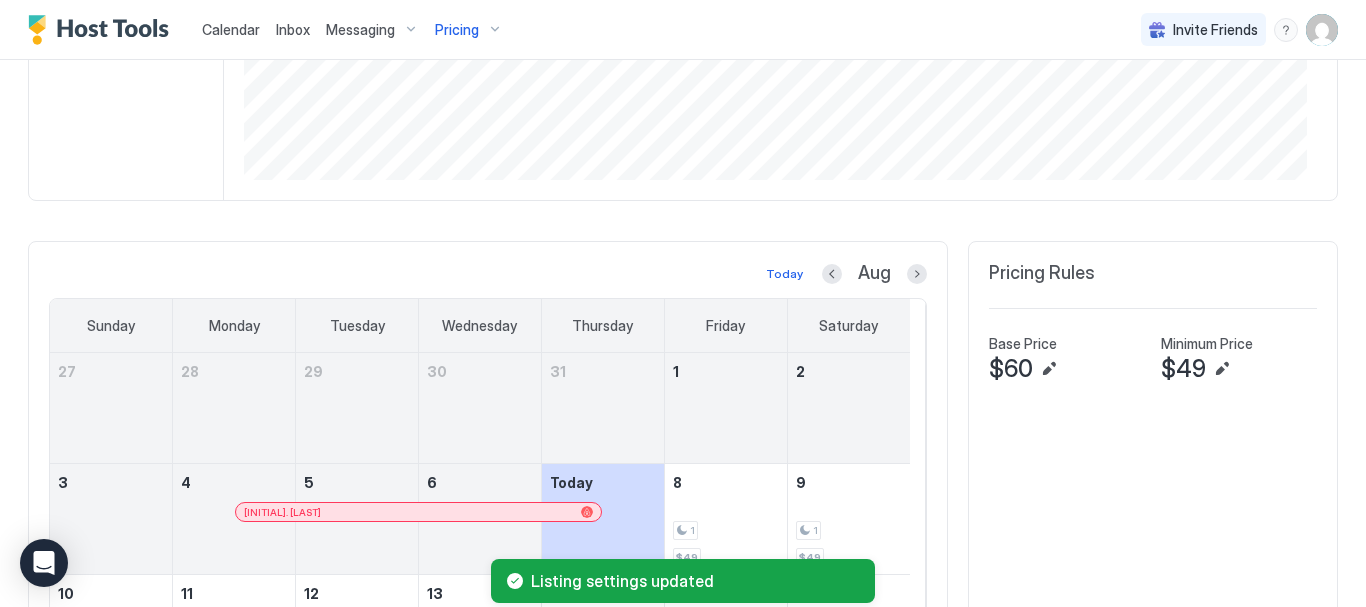 click on "Pricing" at bounding box center (469, 30) 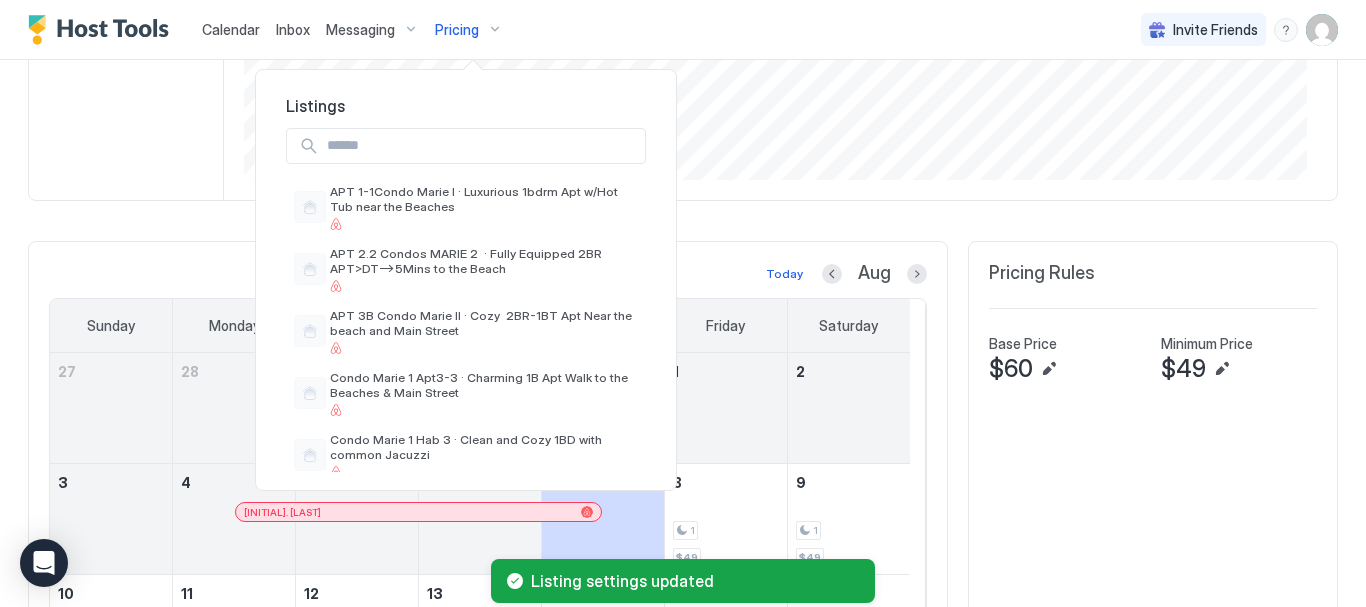 scroll, scrollTop: 100, scrollLeft: 0, axis: vertical 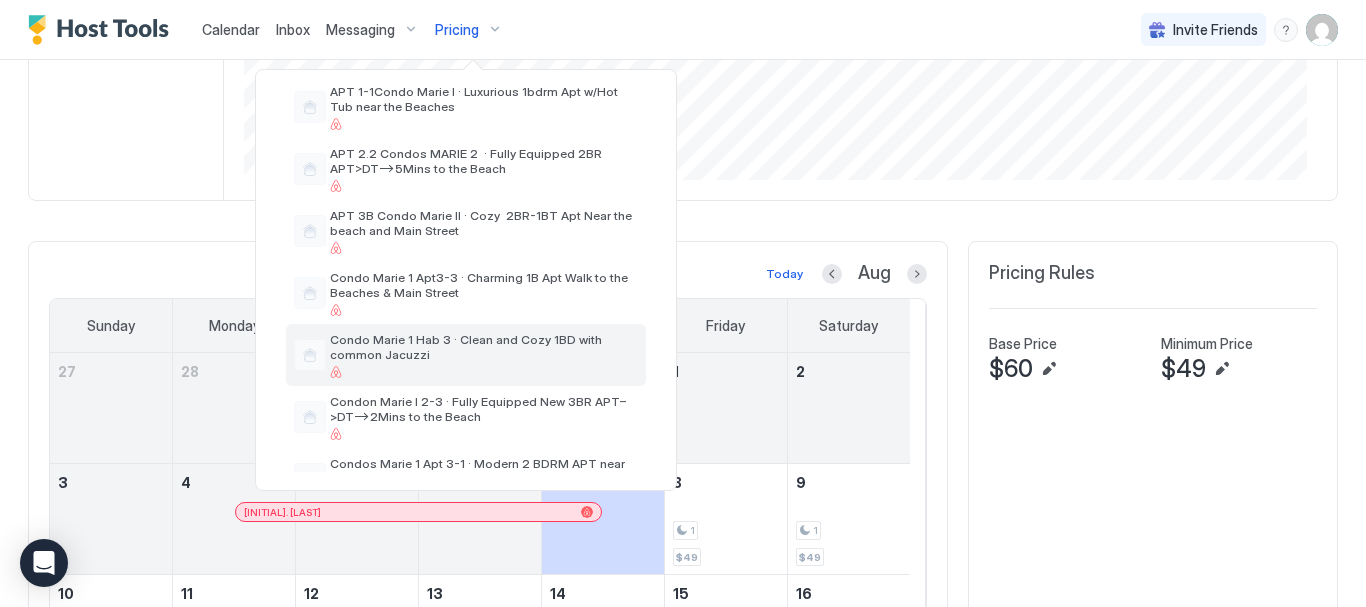 click on "Condo Marie 1 Hab 3 · Clean and Cozy 1BD with common Jacuzzi" at bounding box center (484, 347) 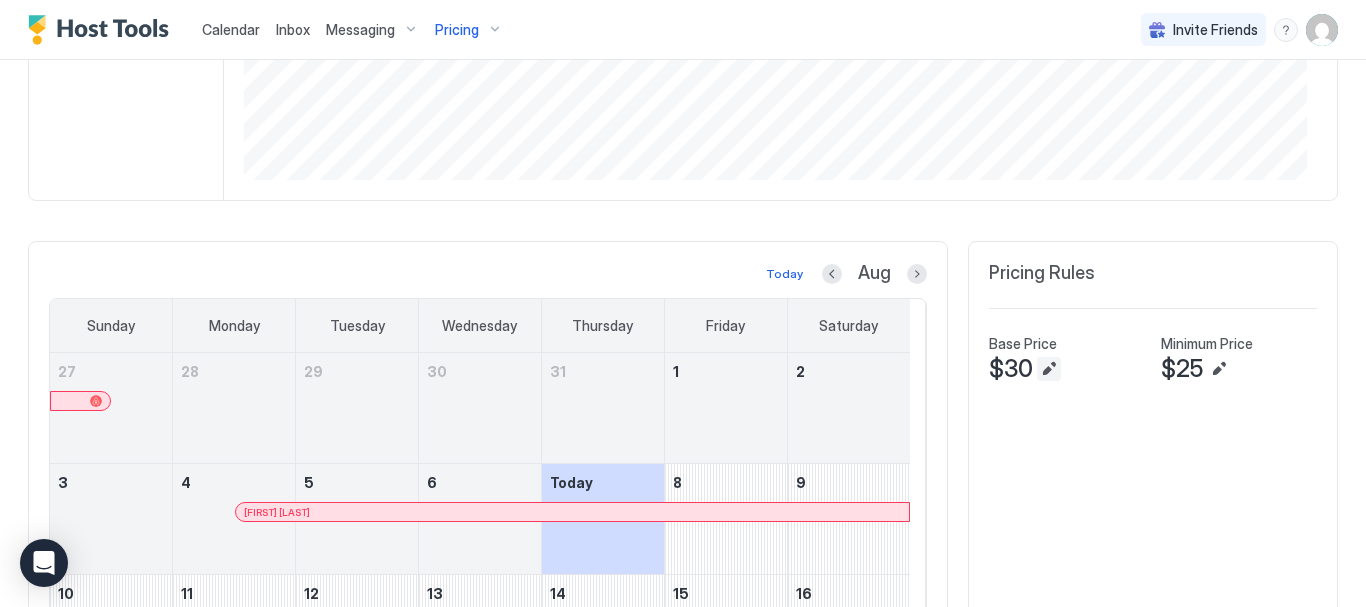 click at bounding box center (1049, 369) 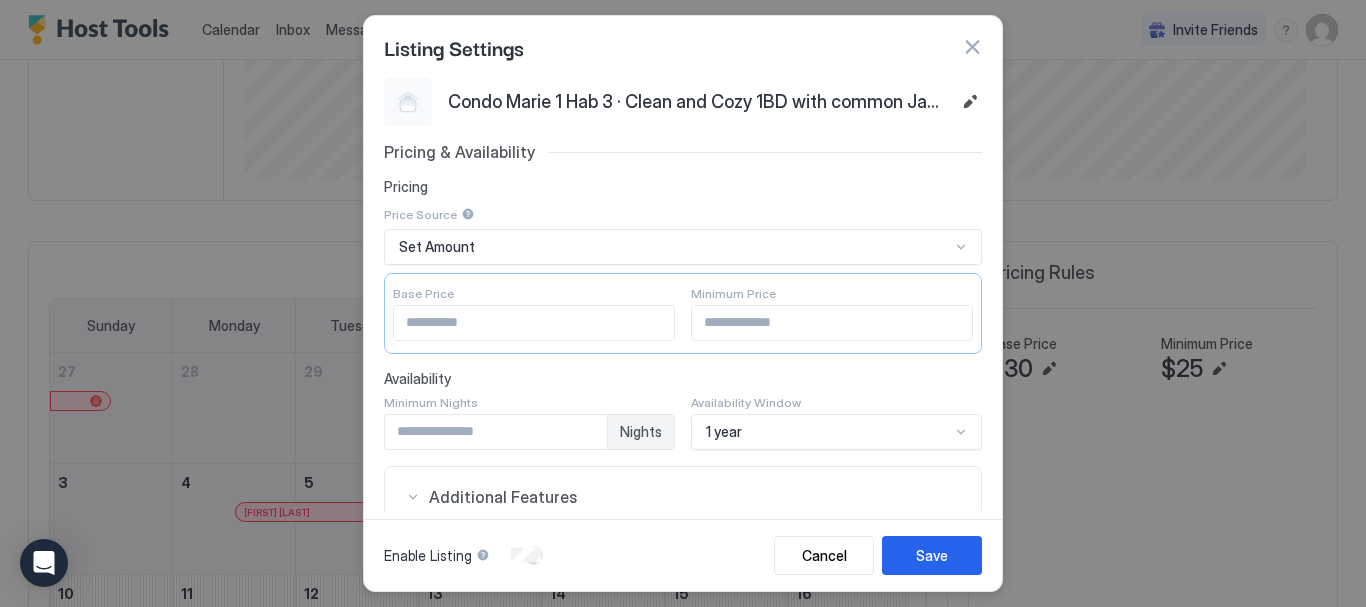 click at bounding box center [972, 47] 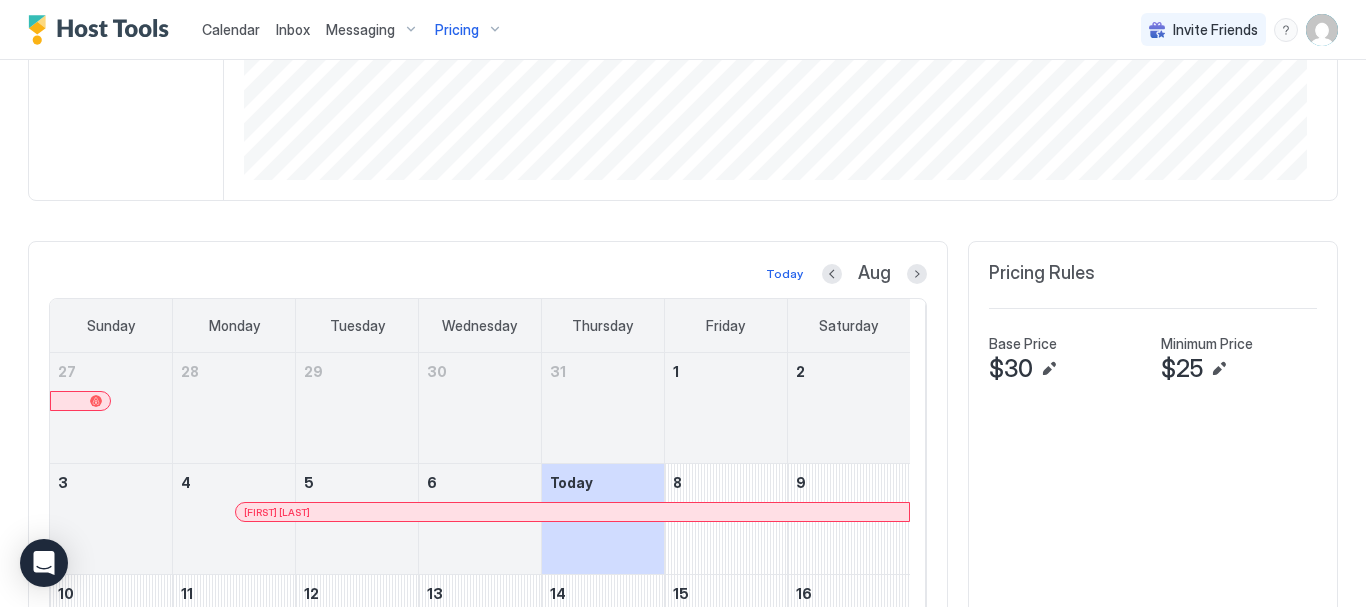 click on "Pricing" at bounding box center [469, 30] 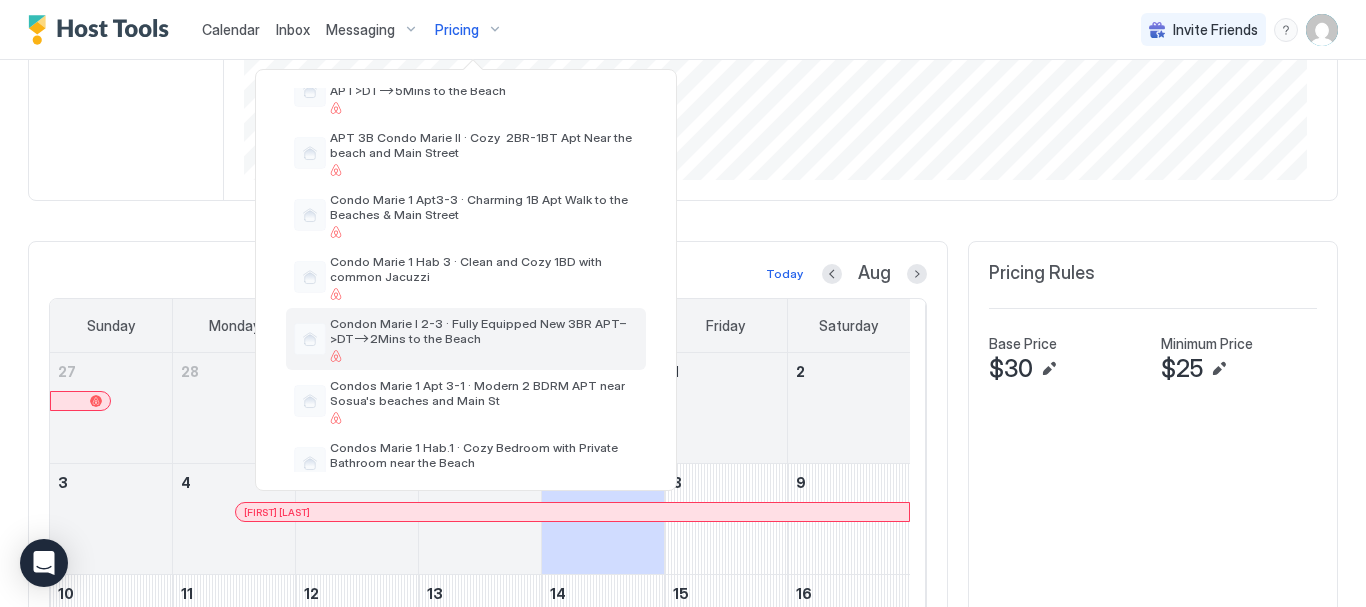 scroll, scrollTop: 300, scrollLeft: 0, axis: vertical 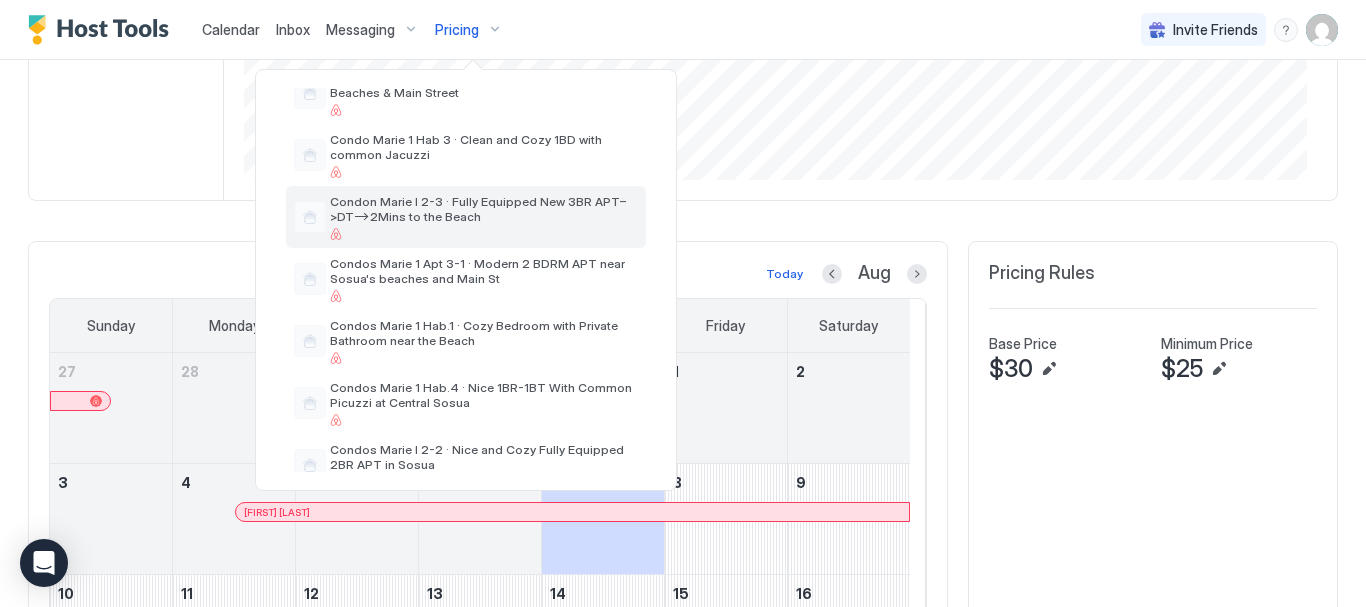 click on "Condon Marie I 2-3 · Fully Equipped New 3BR APT–>DT–>2Mins to the Beach" at bounding box center (484, 209) 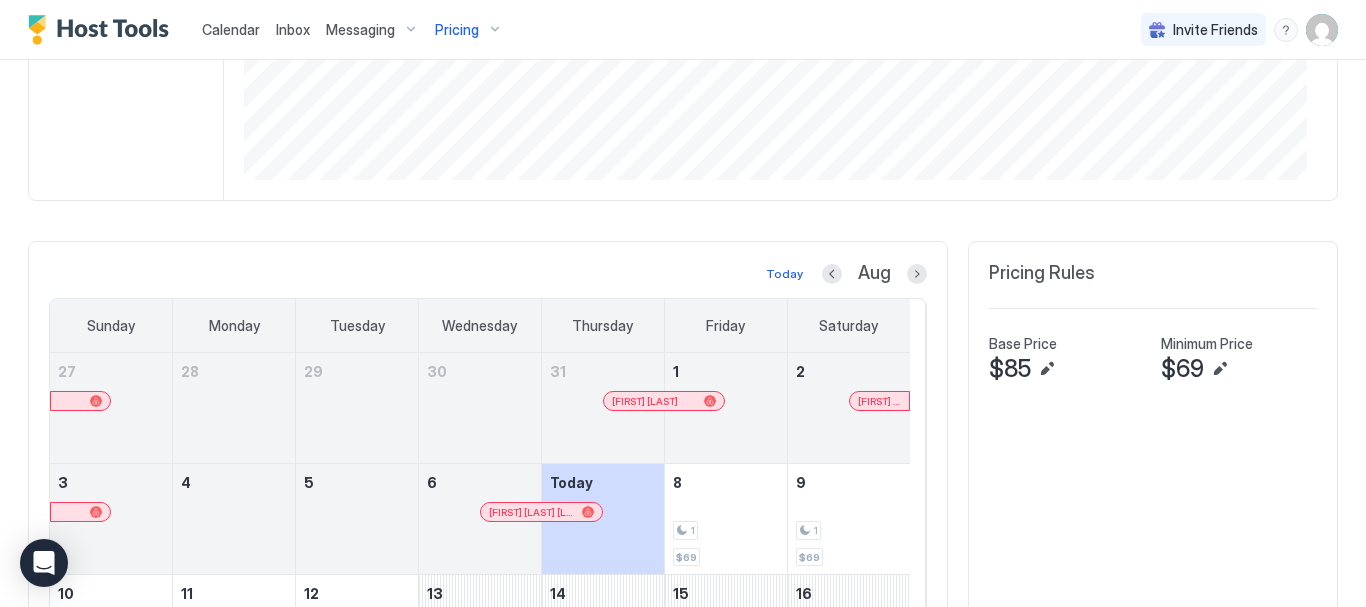 click at bounding box center (1047, 369) 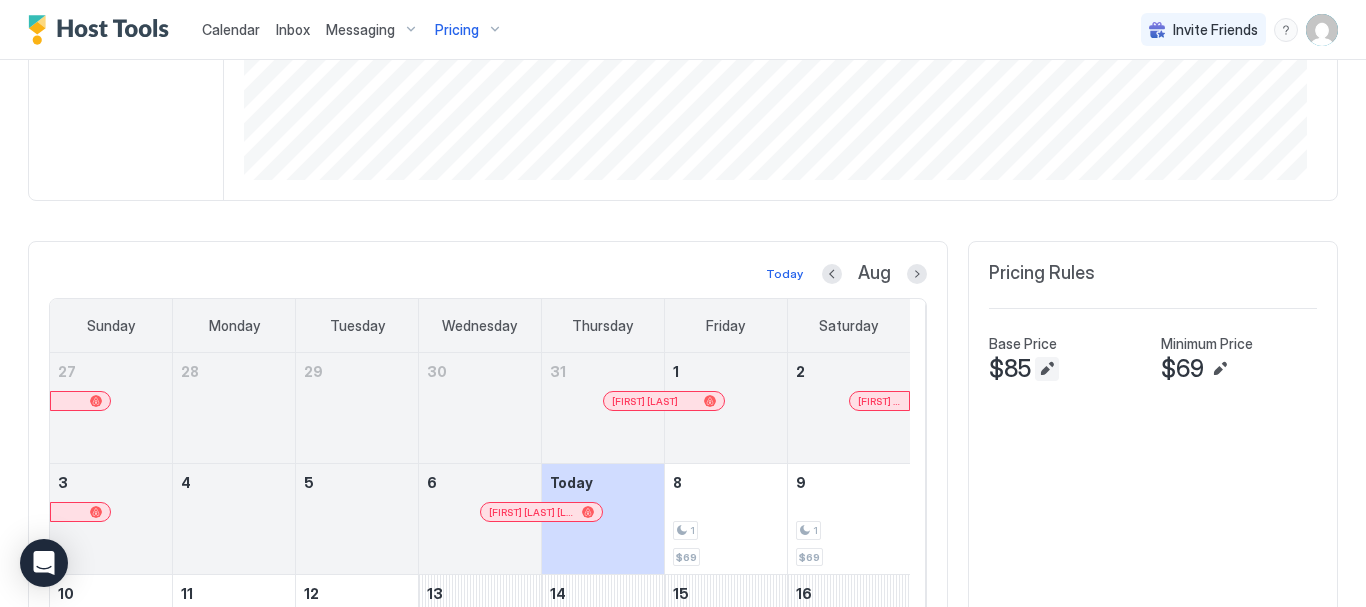 type on "**" 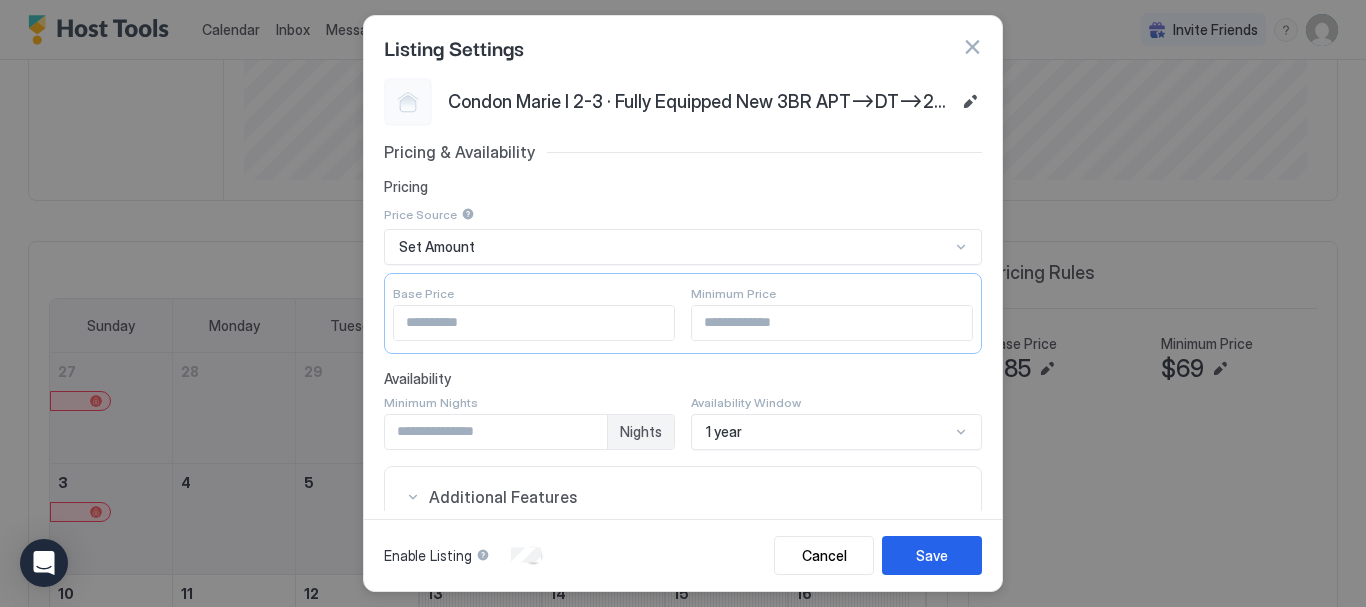 click at bounding box center [972, 47] 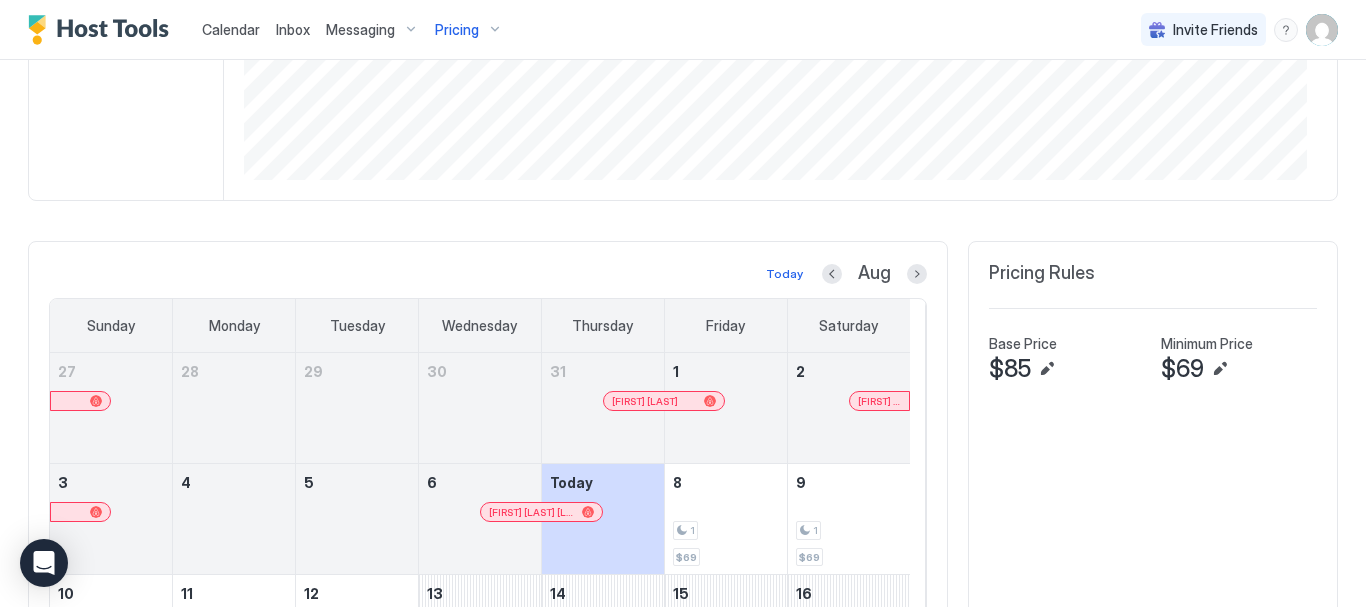 click on "Pricing" at bounding box center [469, 30] 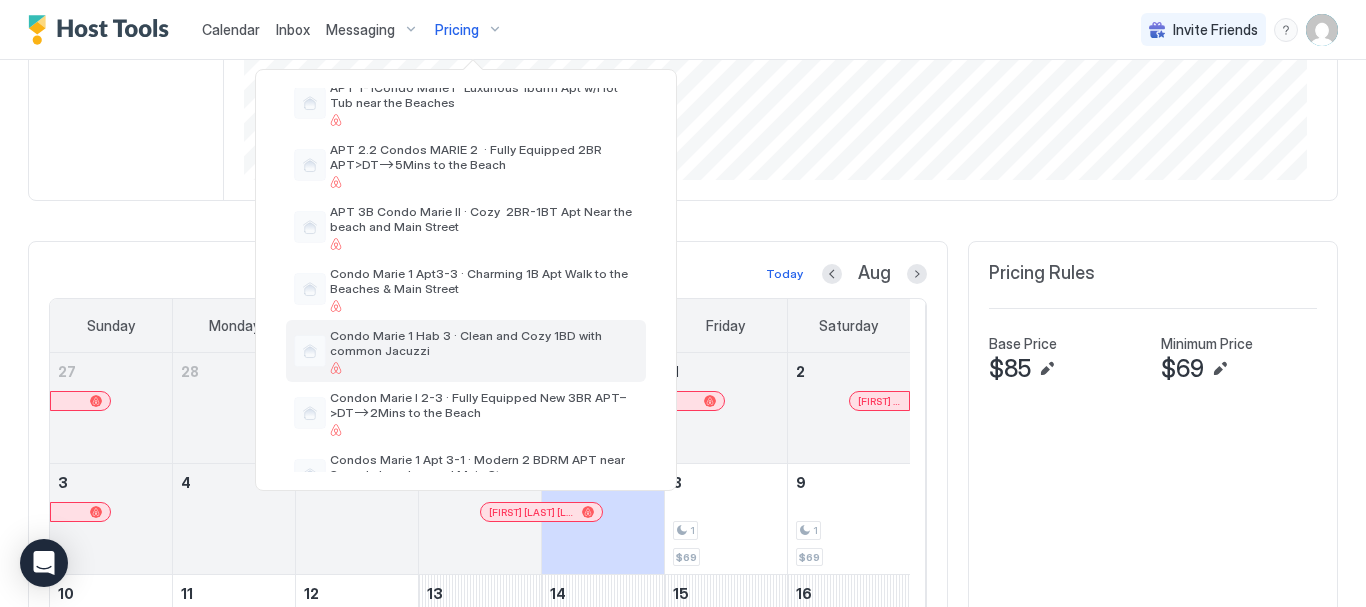scroll, scrollTop: 200, scrollLeft: 0, axis: vertical 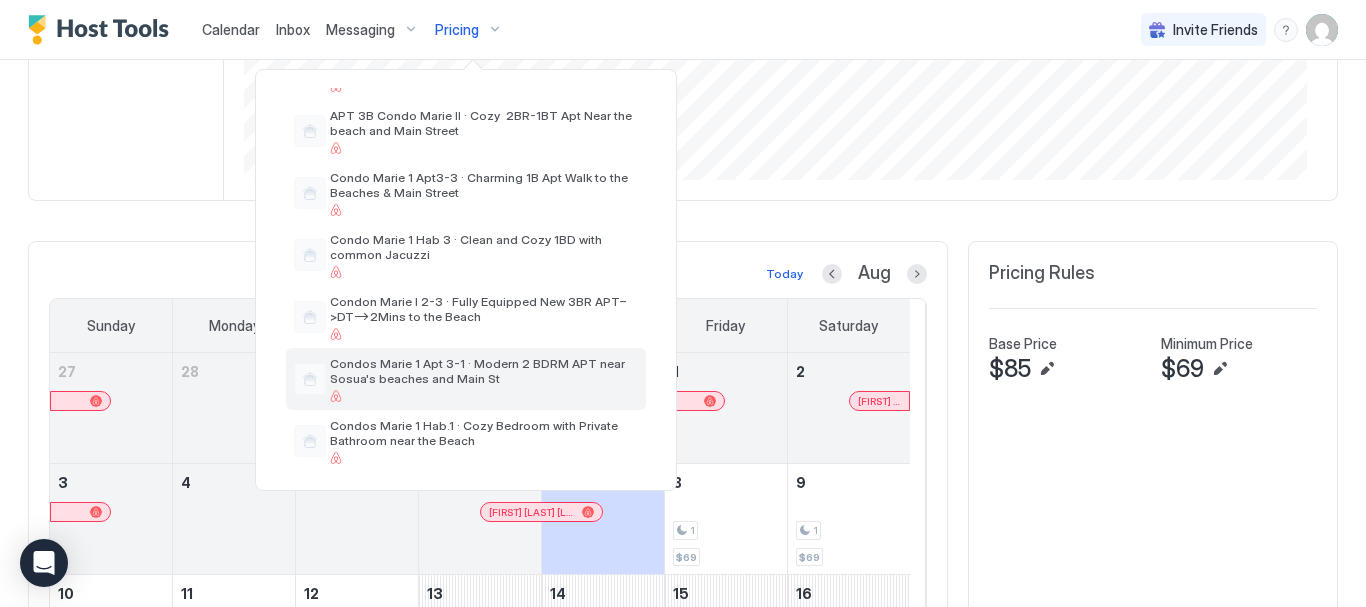 click on "Condos Marie 1 Apt 3-1 · Modern 2 BDRM APT near Sosua's beaches and Main St" at bounding box center (484, 371) 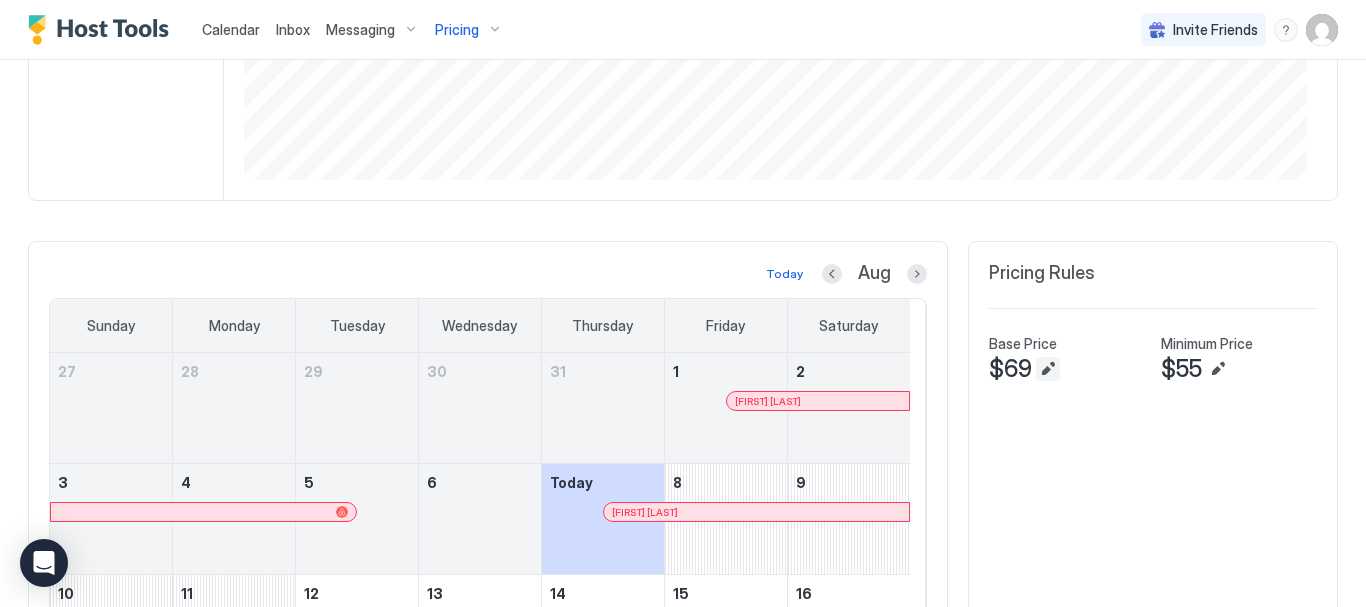 click at bounding box center (1048, 369) 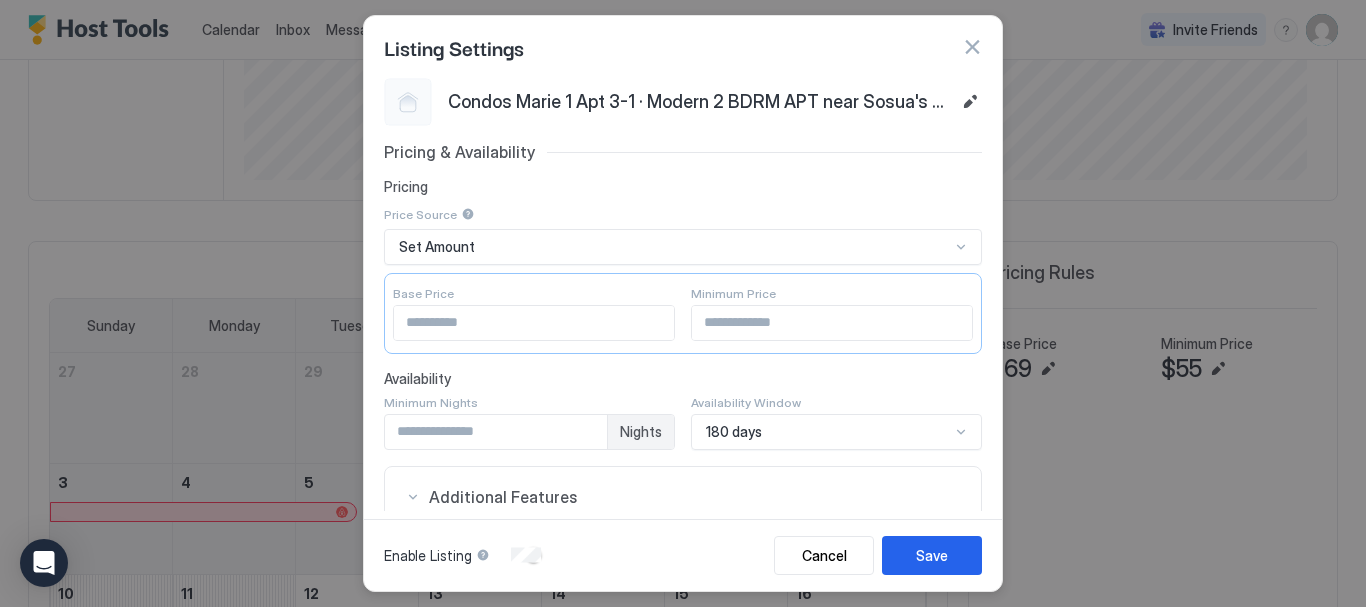 click on "Pricing & Availability Pricing Price Source   Set Amount Base Price ** Minimum Price ** Availability Minimum Nights * Nights Availability Window 180 days Additional Features Linked Rooms   Select... Calendar   + Add Export Calendar   Other Settings Linked Locks   Select... CM1-SECOND FLOOR GATE CM1-U4" at bounding box center (683, 529) 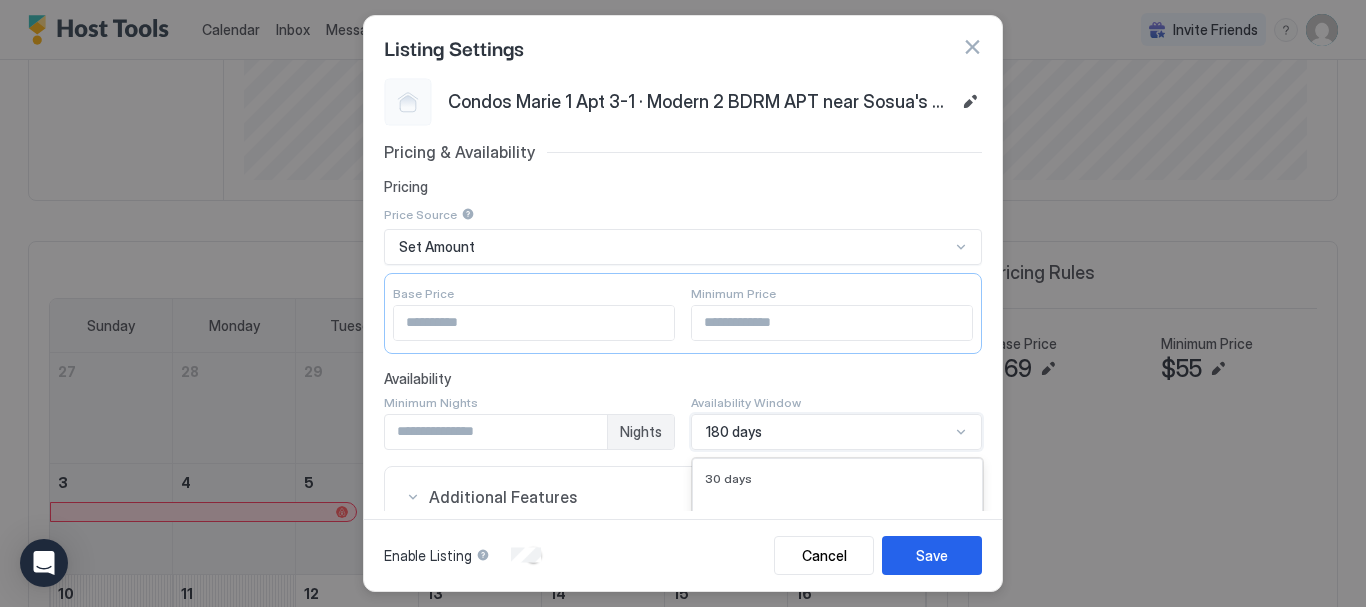 scroll, scrollTop: 335, scrollLeft: 0, axis: vertical 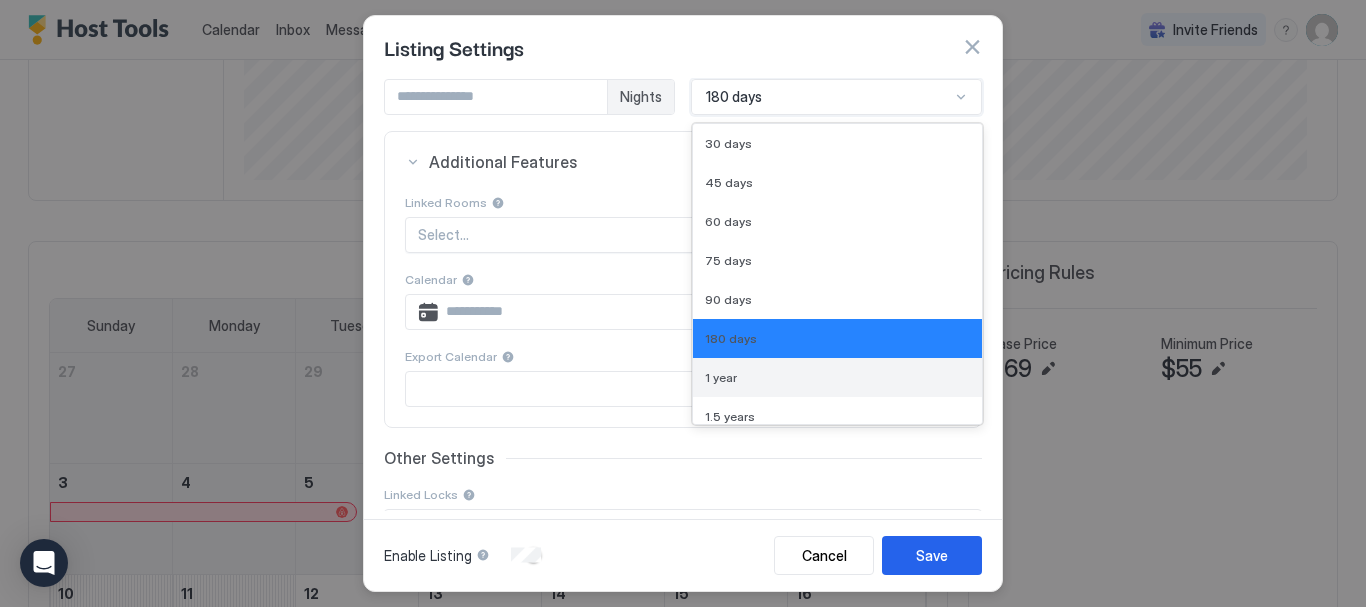 click on "1 year" at bounding box center [837, 377] 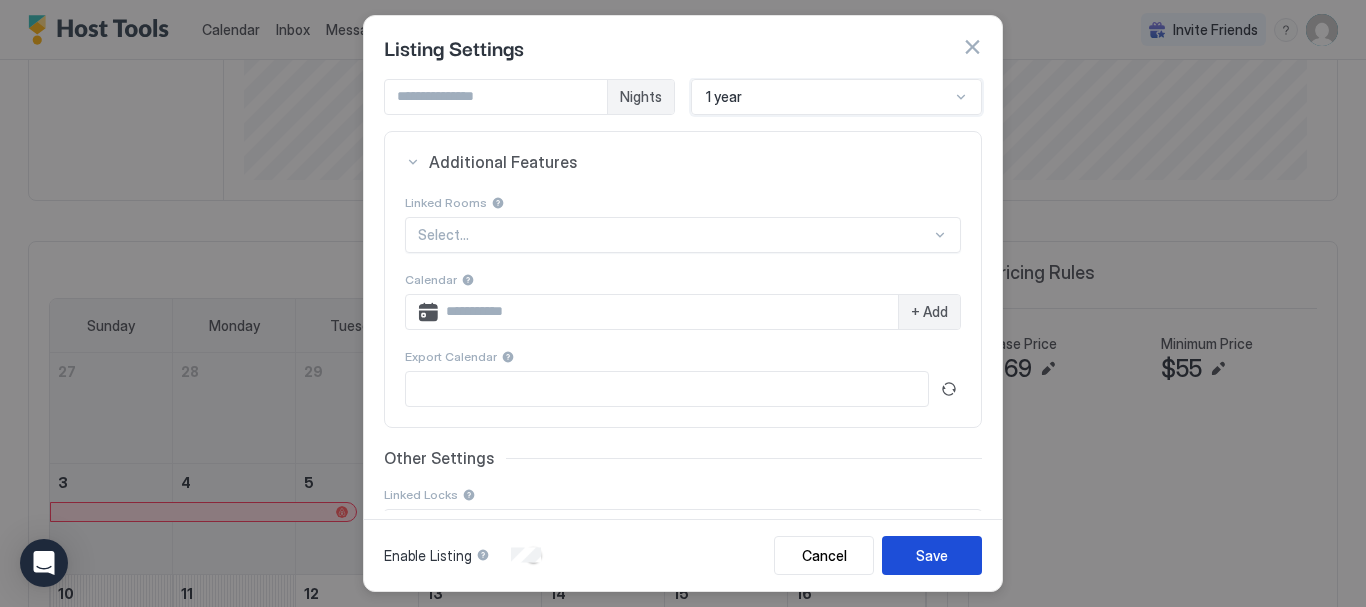 click on "Save" at bounding box center (932, 555) 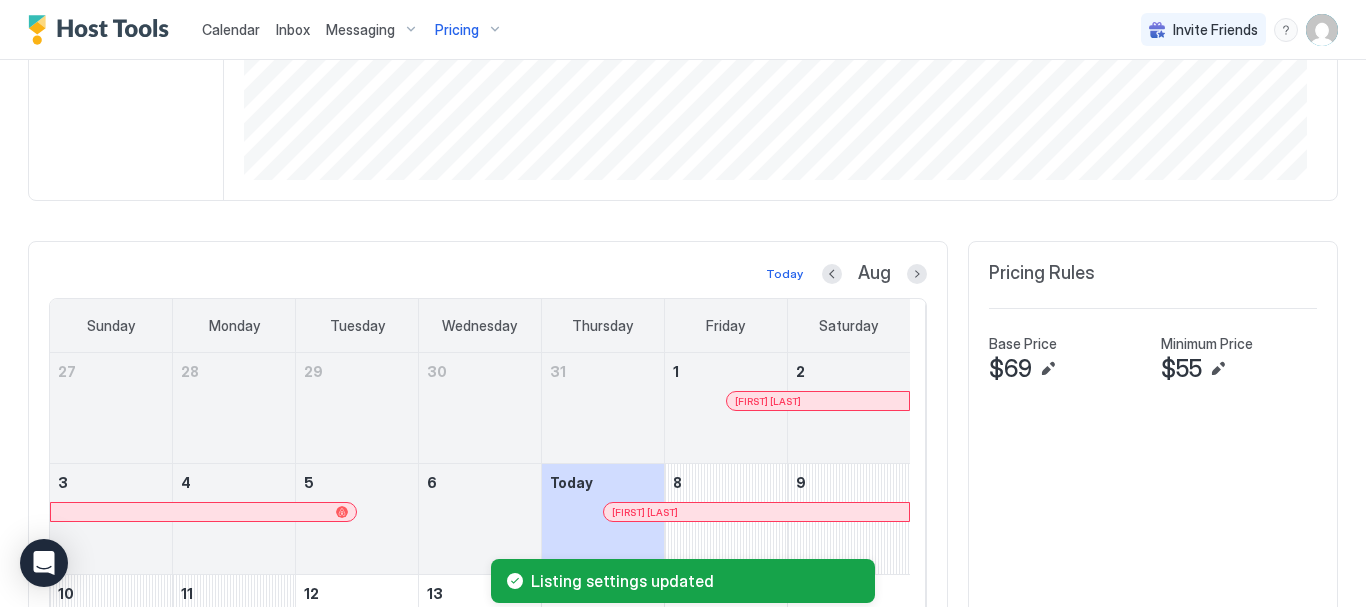 click on "Pricing" at bounding box center (469, 30) 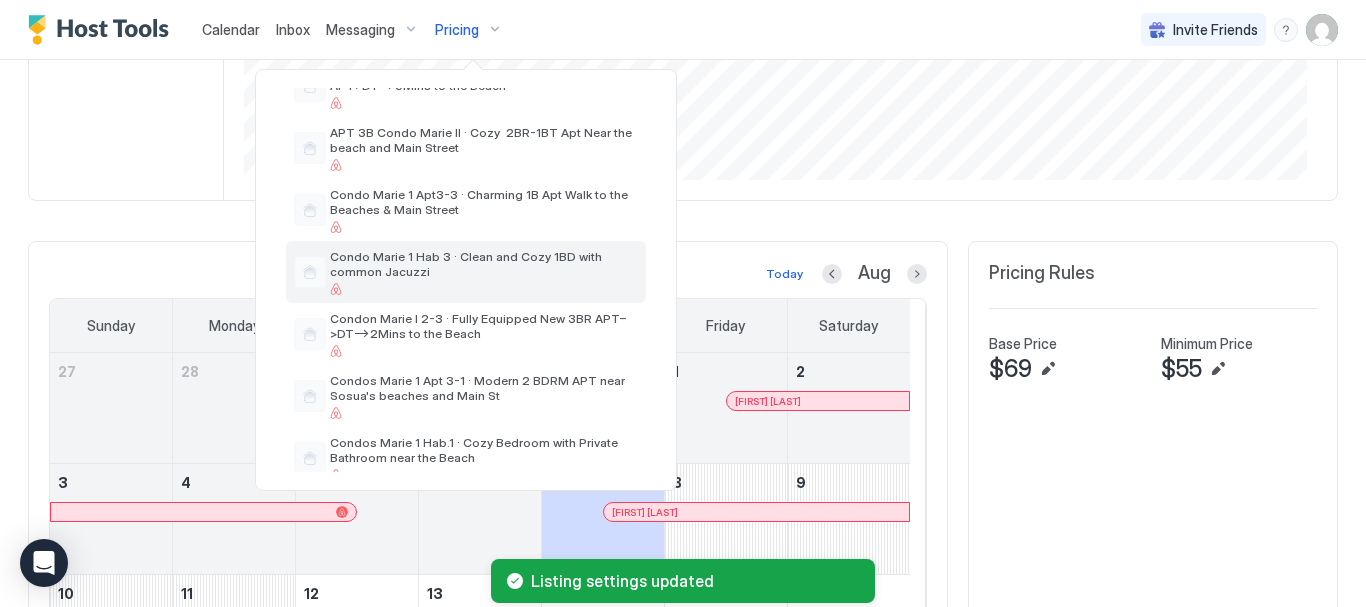 scroll, scrollTop: 300, scrollLeft: 0, axis: vertical 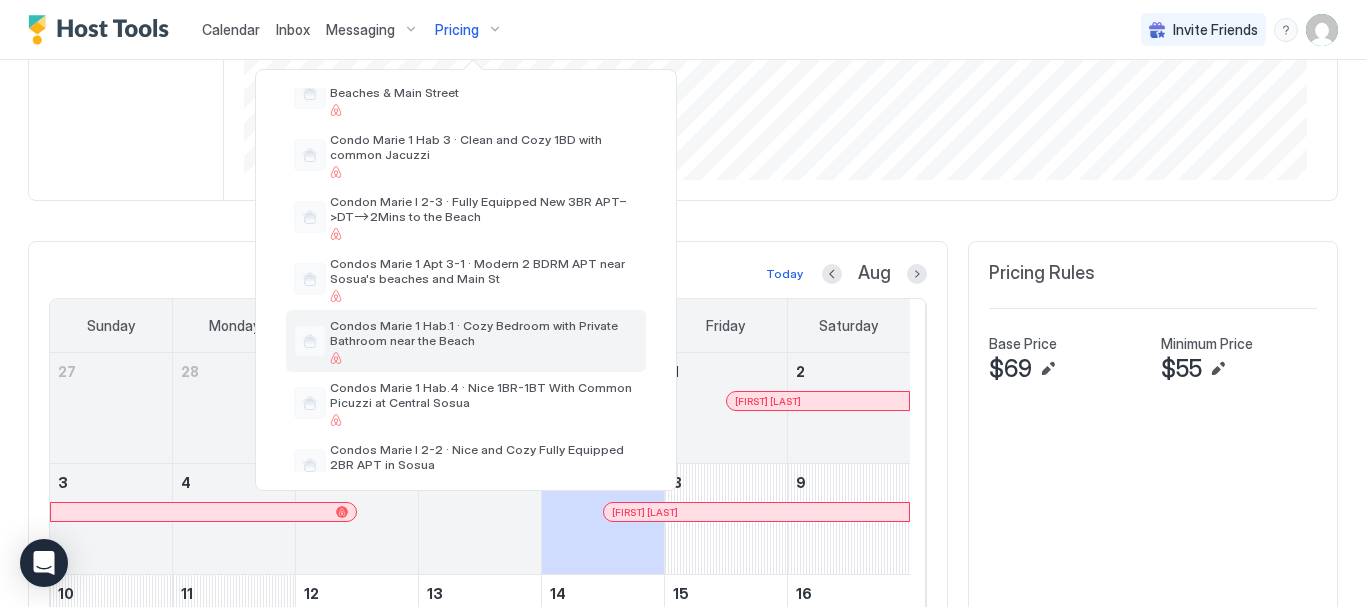 click on "Condos Marie 1 Hab.1 · Cozy Bedroom with Private Bathroom near the Beach" at bounding box center [484, 333] 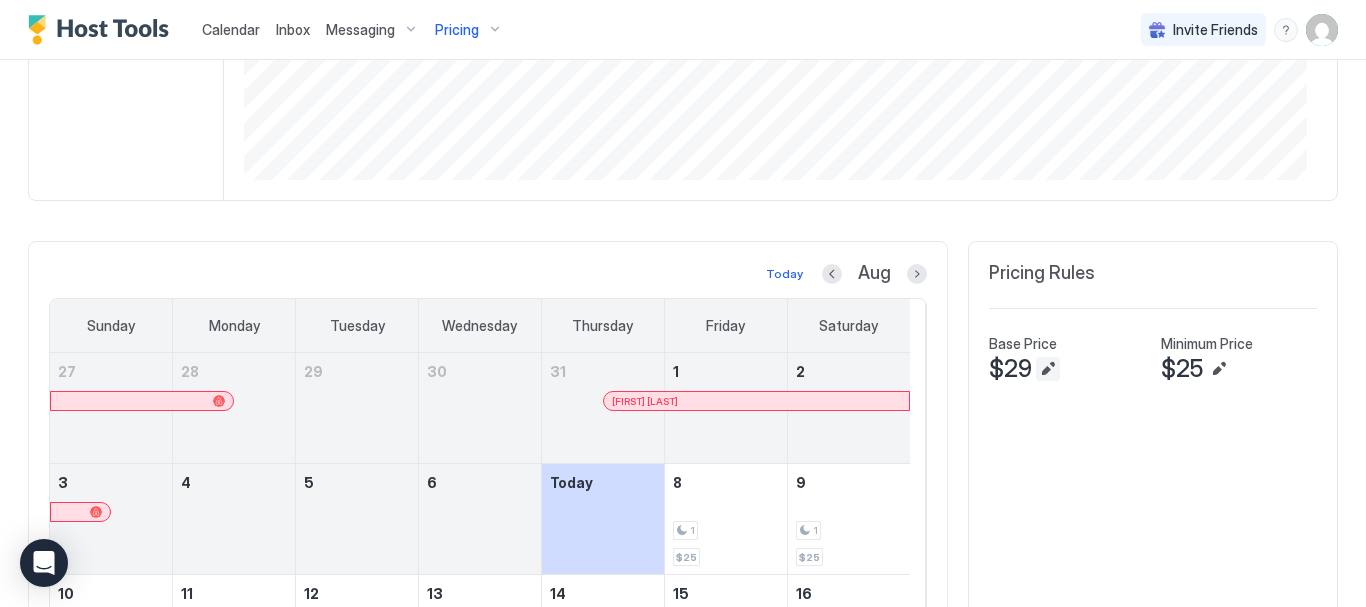click at bounding box center [1048, 369] 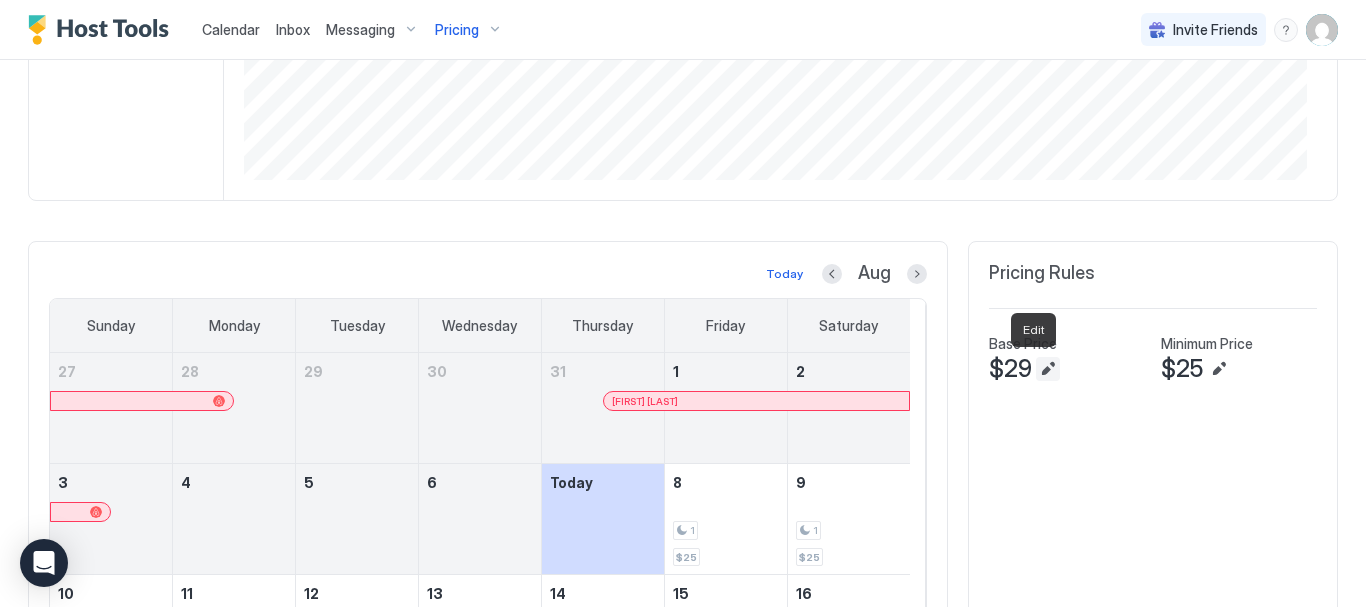 type on "**" 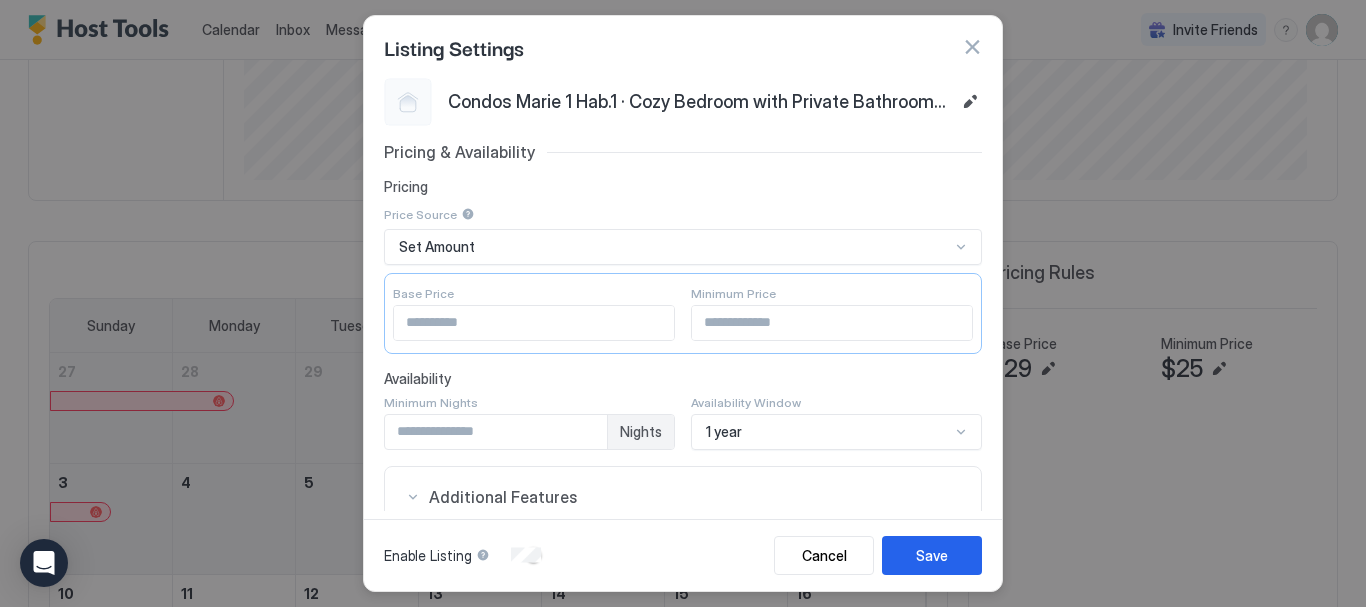 drag, startPoint x: 541, startPoint y: 321, endPoint x: 282, endPoint y: 319, distance: 259.00772 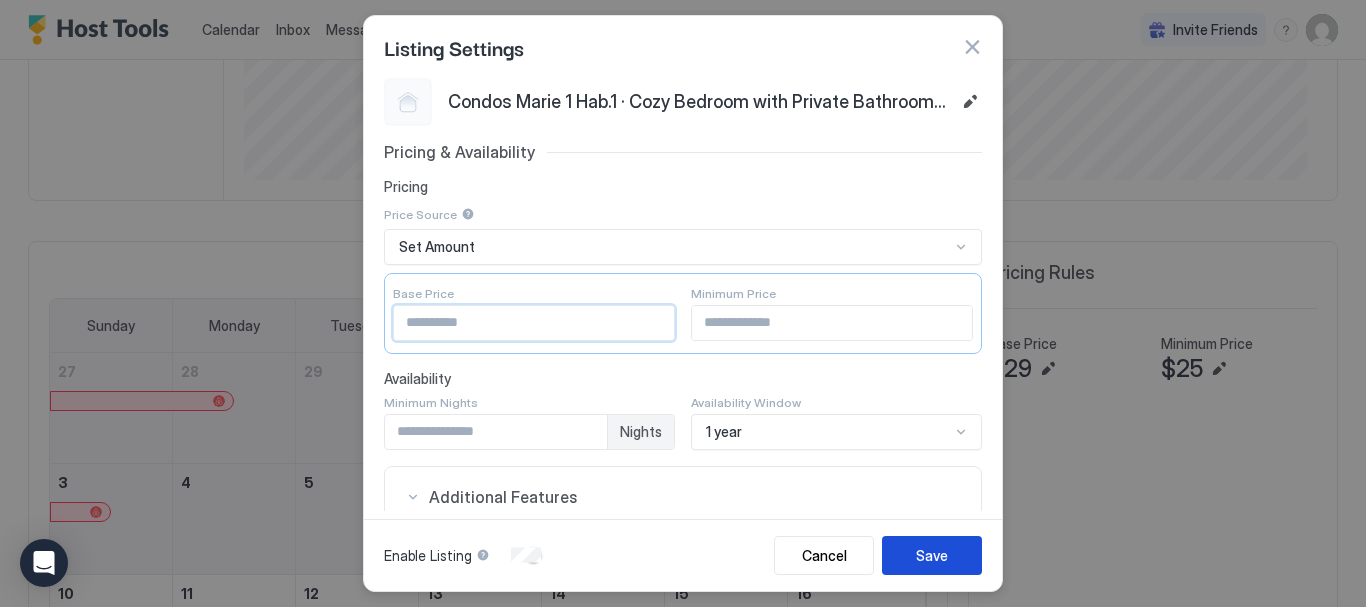 type on "**" 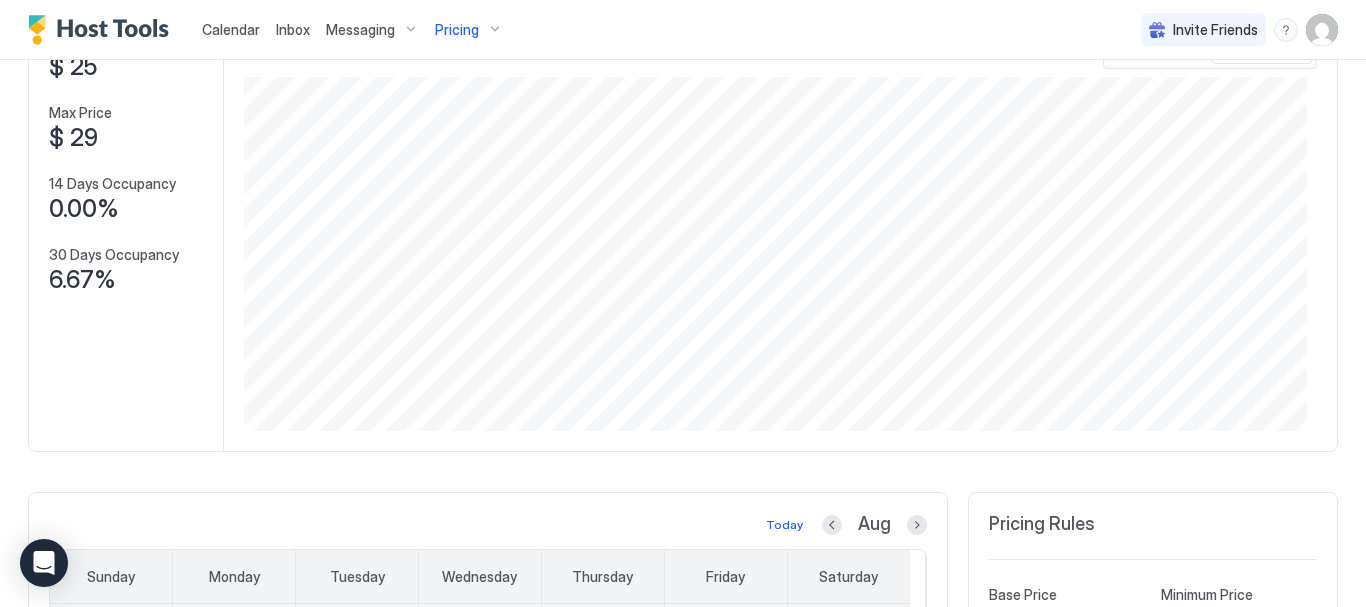 scroll, scrollTop: 100, scrollLeft: 0, axis: vertical 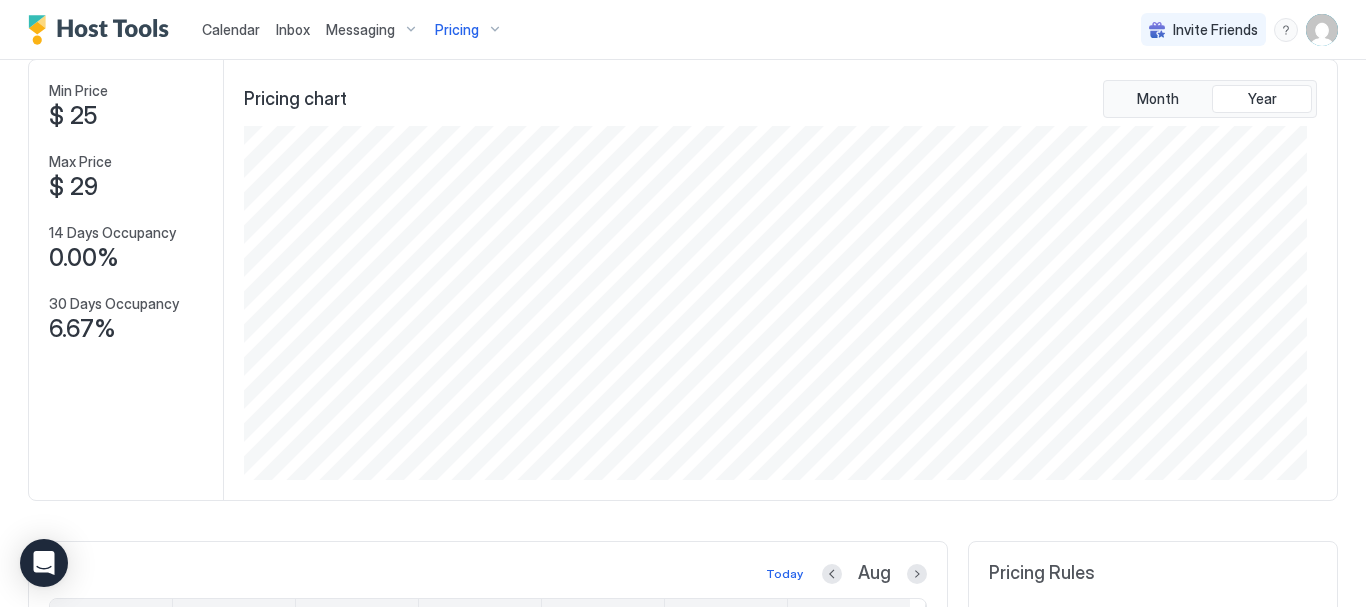 click on "Pricing" at bounding box center [469, 30] 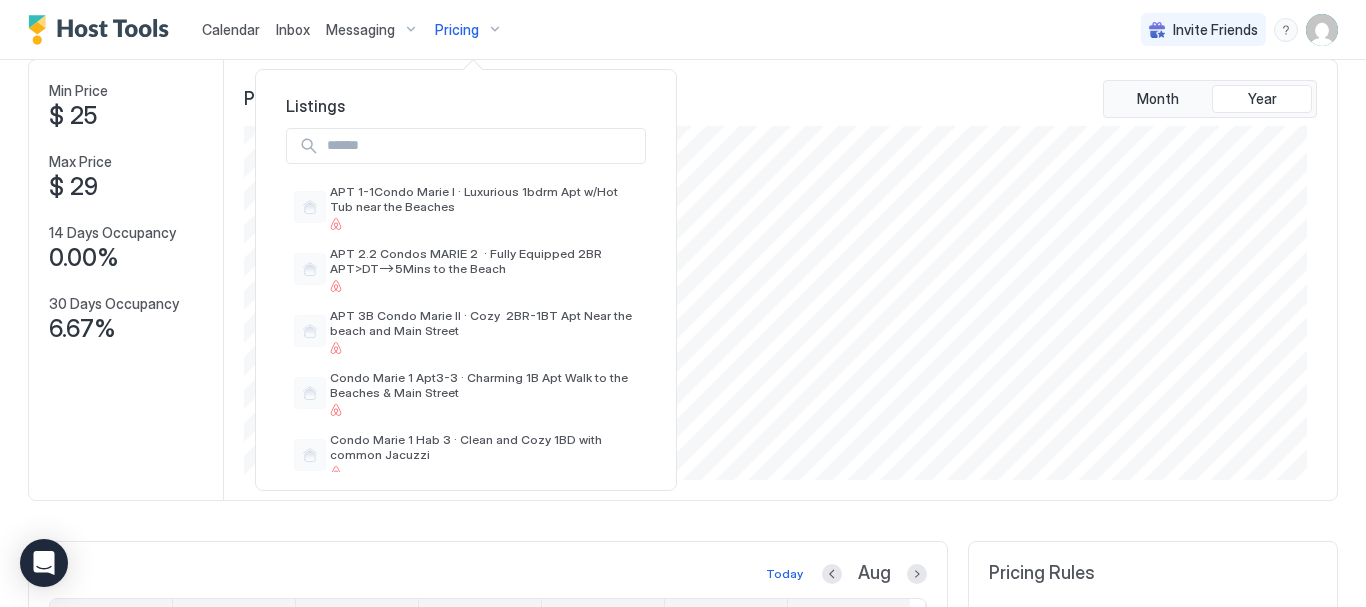 scroll, scrollTop: 400, scrollLeft: 0, axis: vertical 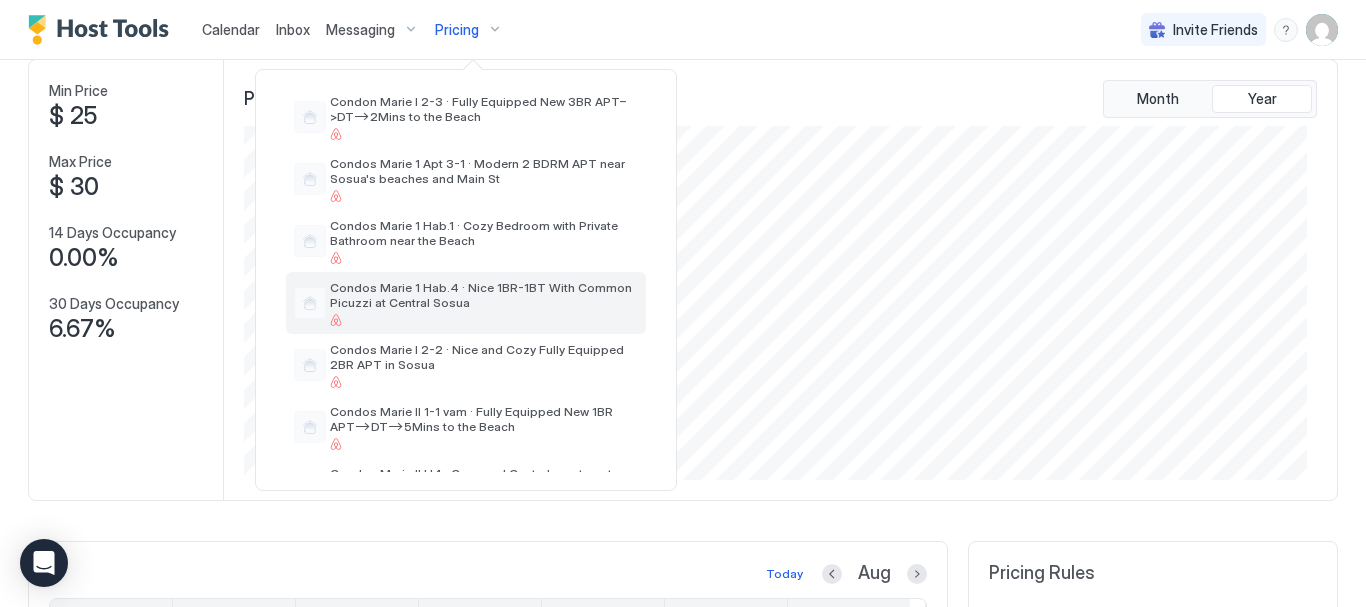 click on "Condos Marie 1 Hab.4 · Nice 1BR-1BT With Common Picuzzi at Central Sosua" at bounding box center (466, 303) 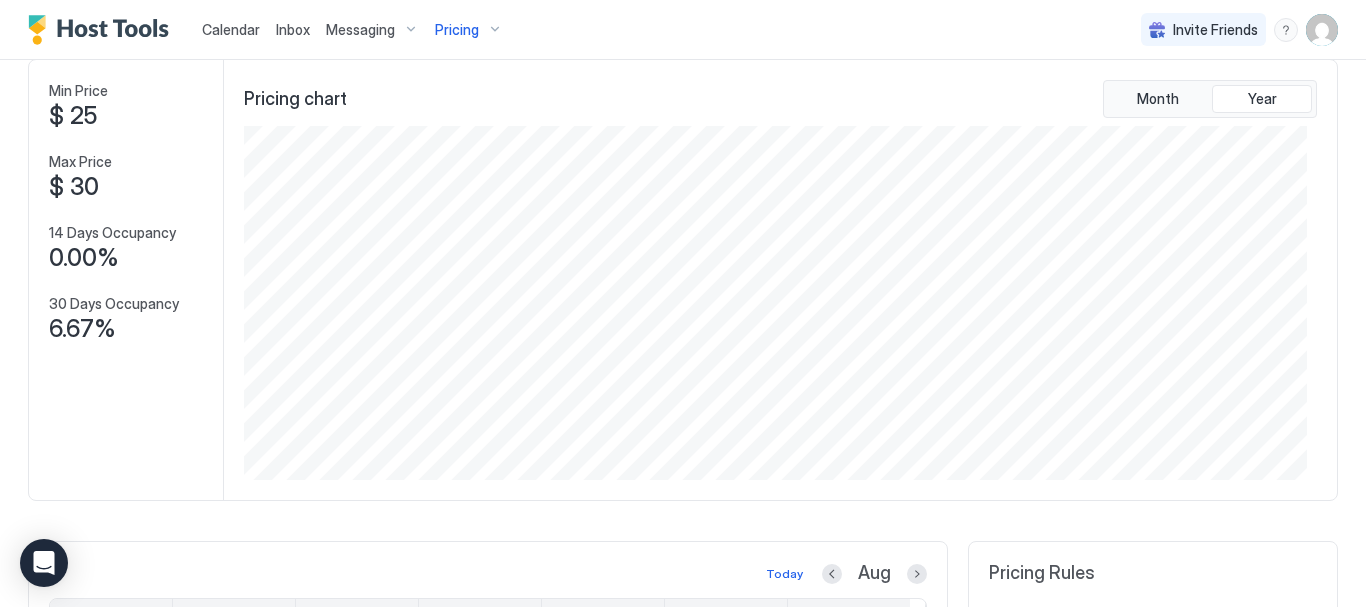 scroll, scrollTop: 600, scrollLeft: 0, axis: vertical 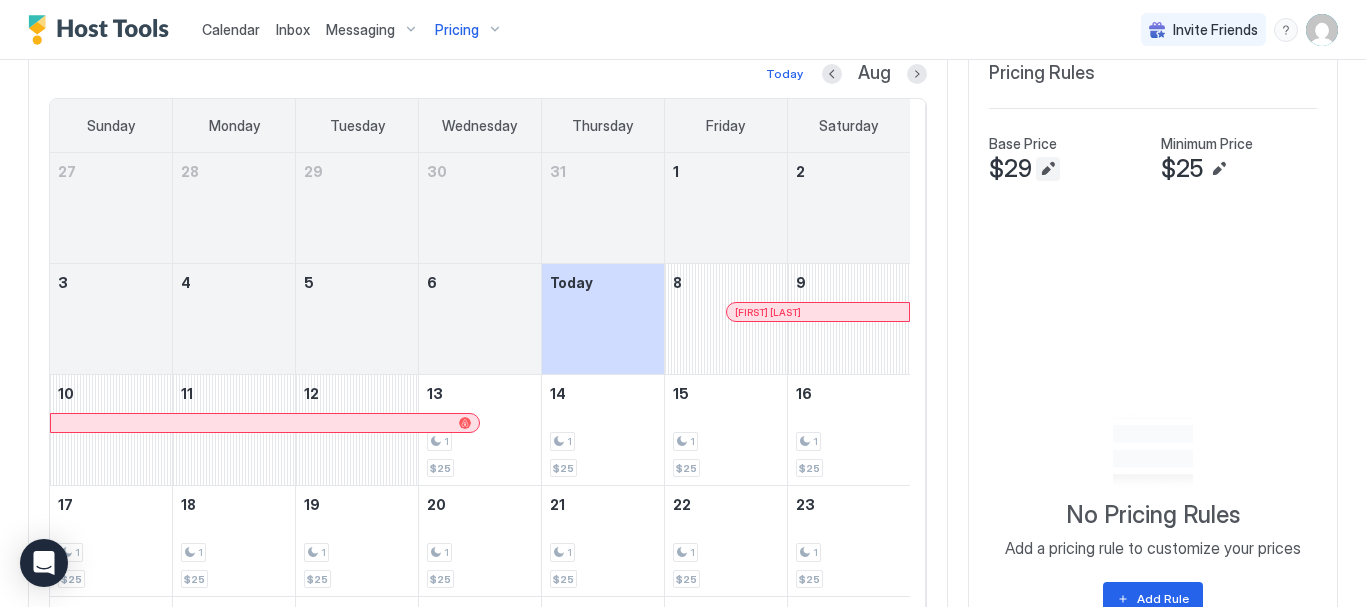 click at bounding box center [1048, 169] 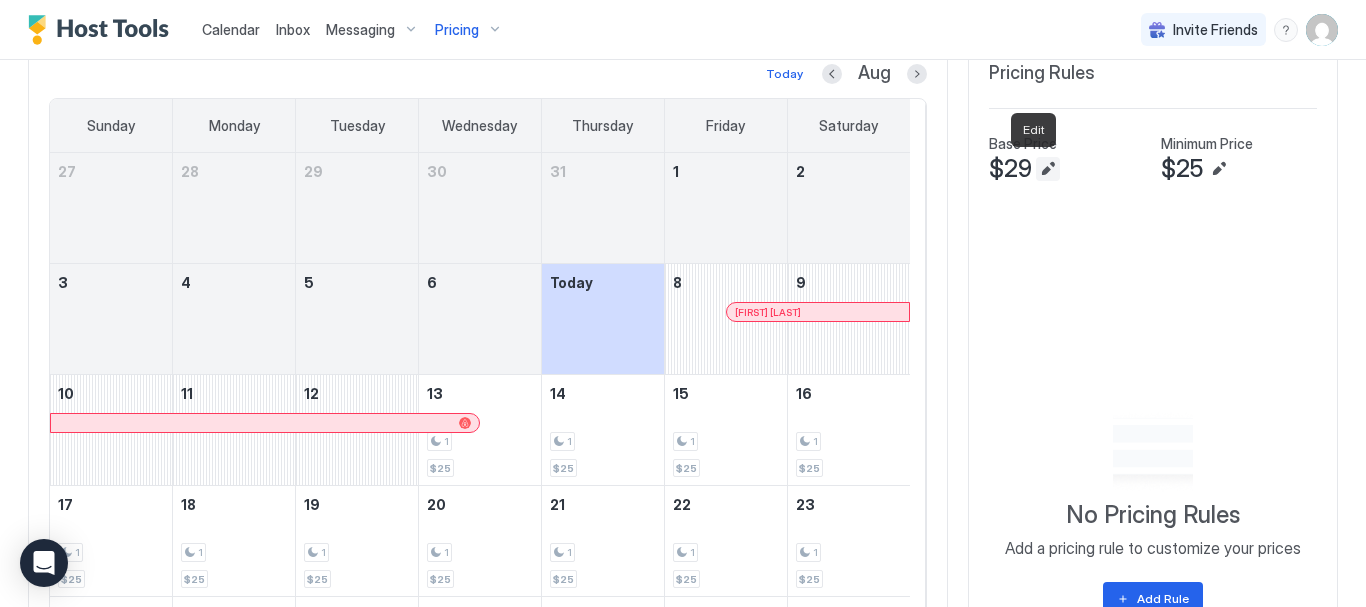 type on "**" 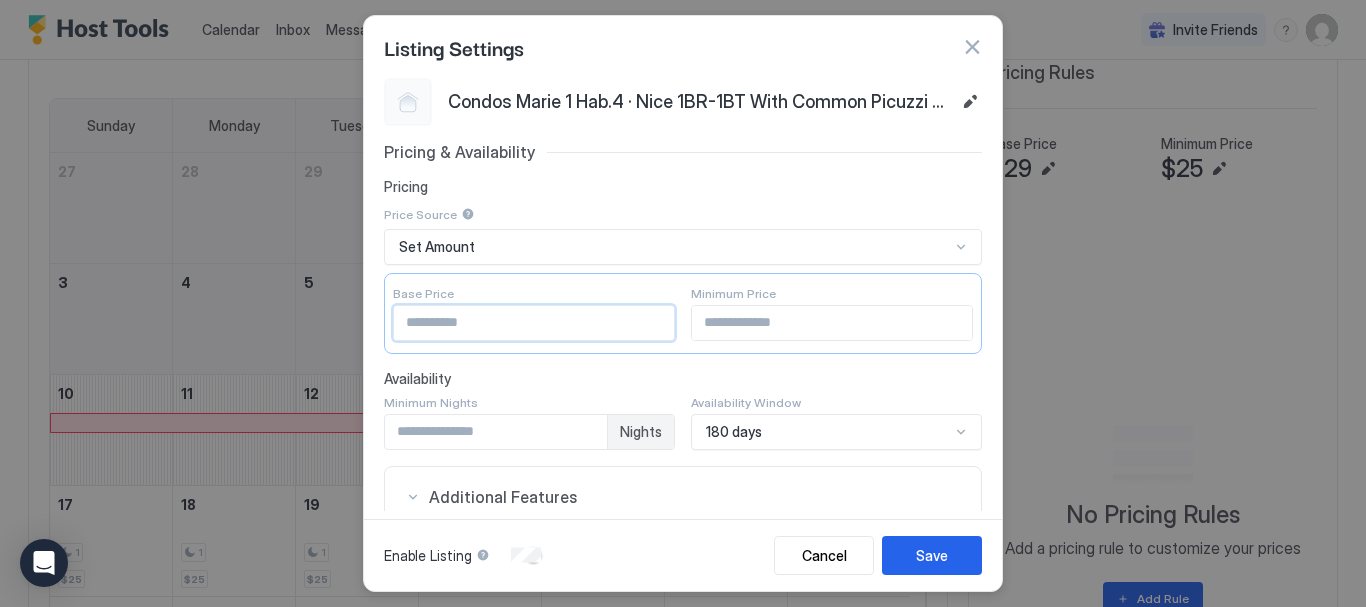 drag, startPoint x: 538, startPoint y: 320, endPoint x: 189, endPoint y: 342, distance: 349.69272 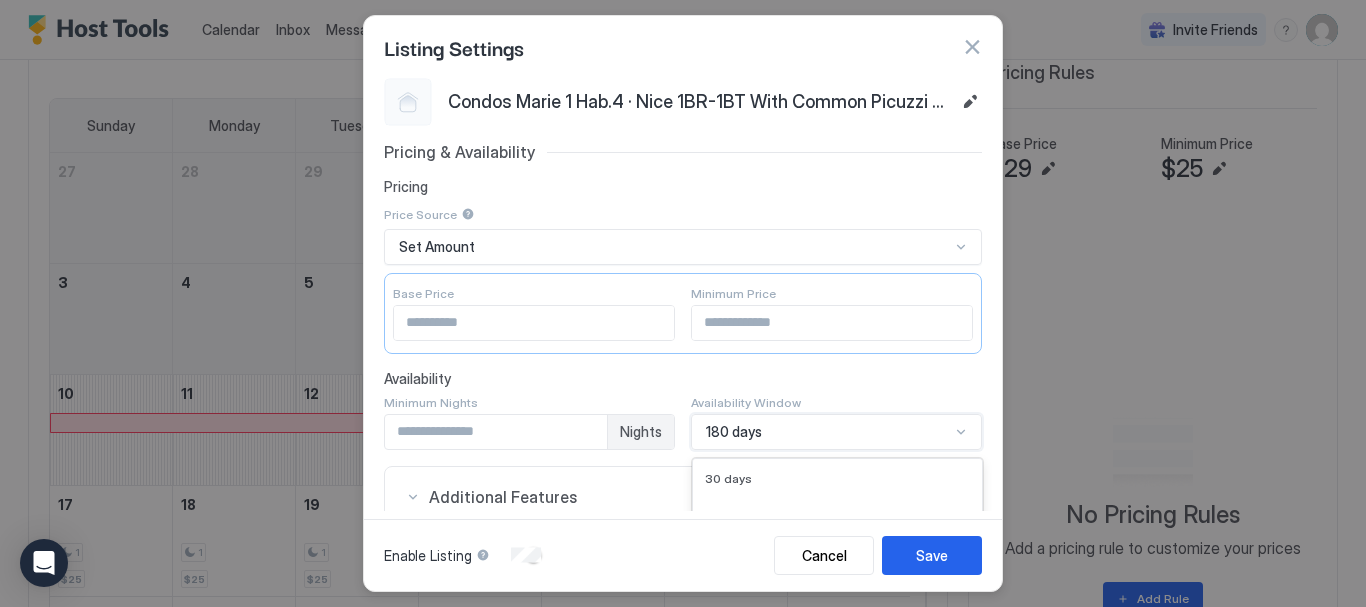 scroll, scrollTop: 335, scrollLeft: 0, axis: vertical 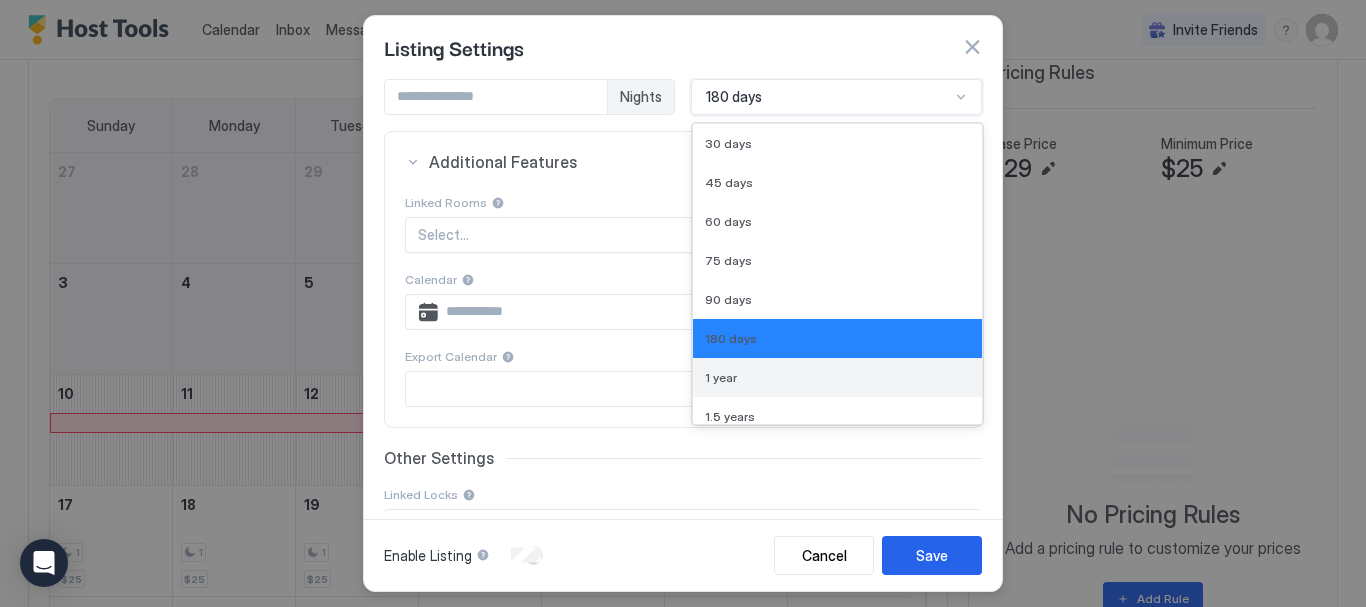 click on "1 year" at bounding box center [837, 377] 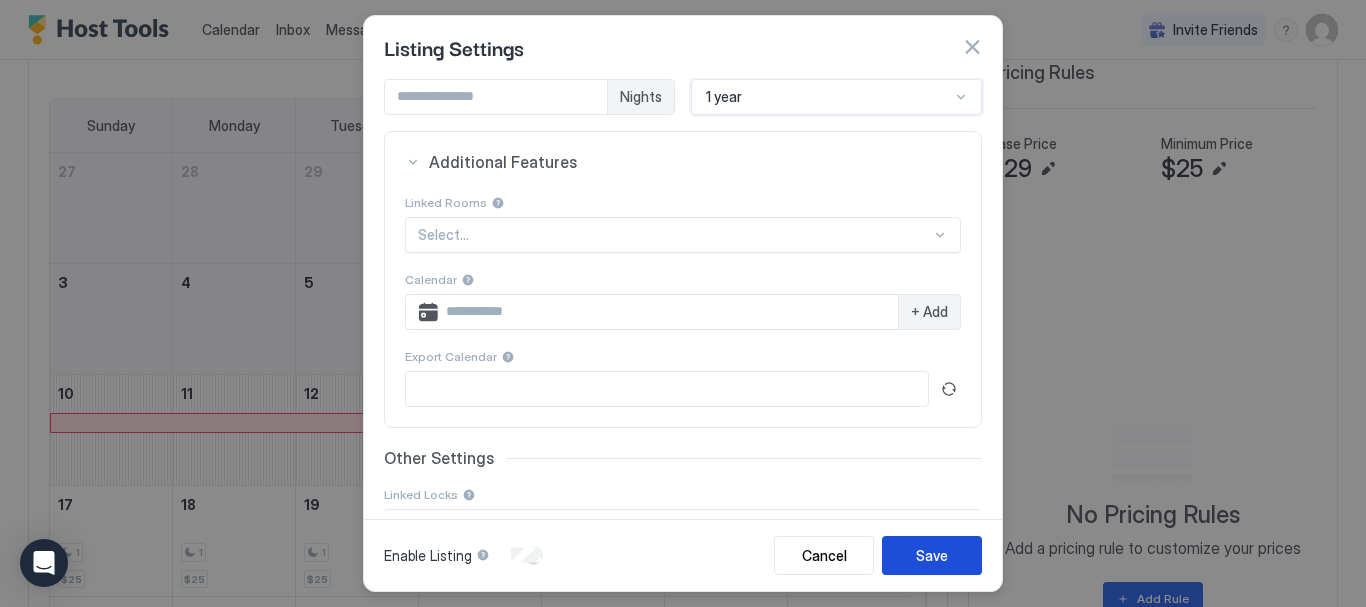 click on "Save" at bounding box center (932, 555) 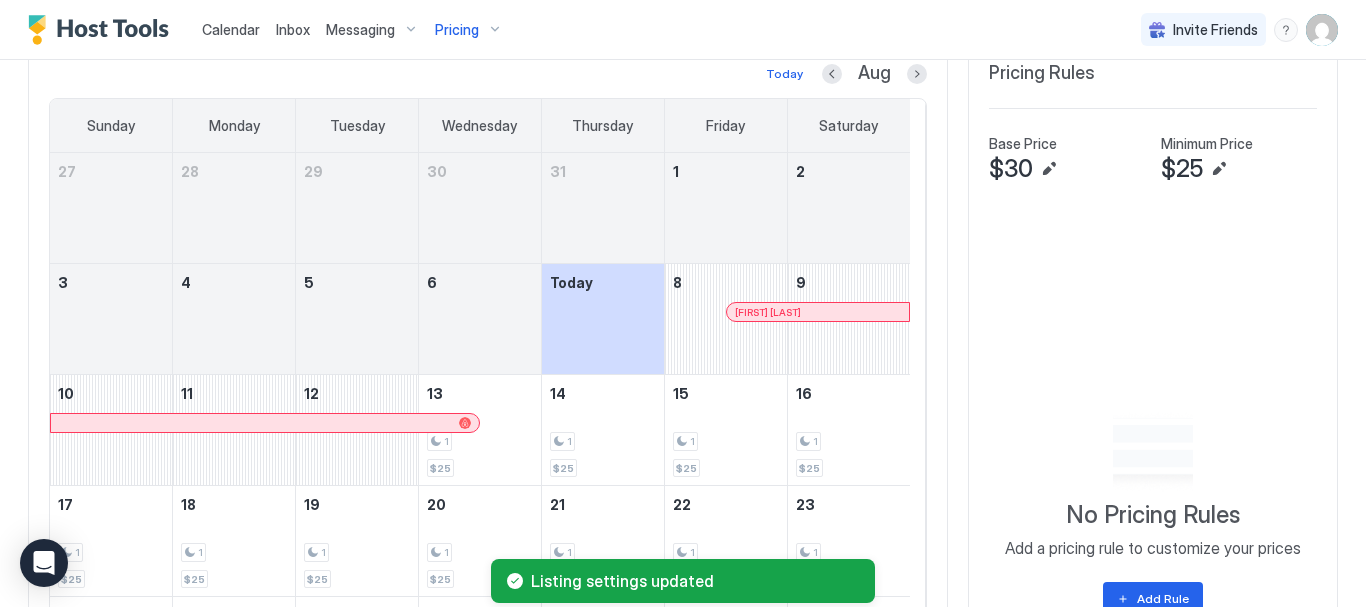 scroll, scrollTop: 500, scrollLeft: 0, axis: vertical 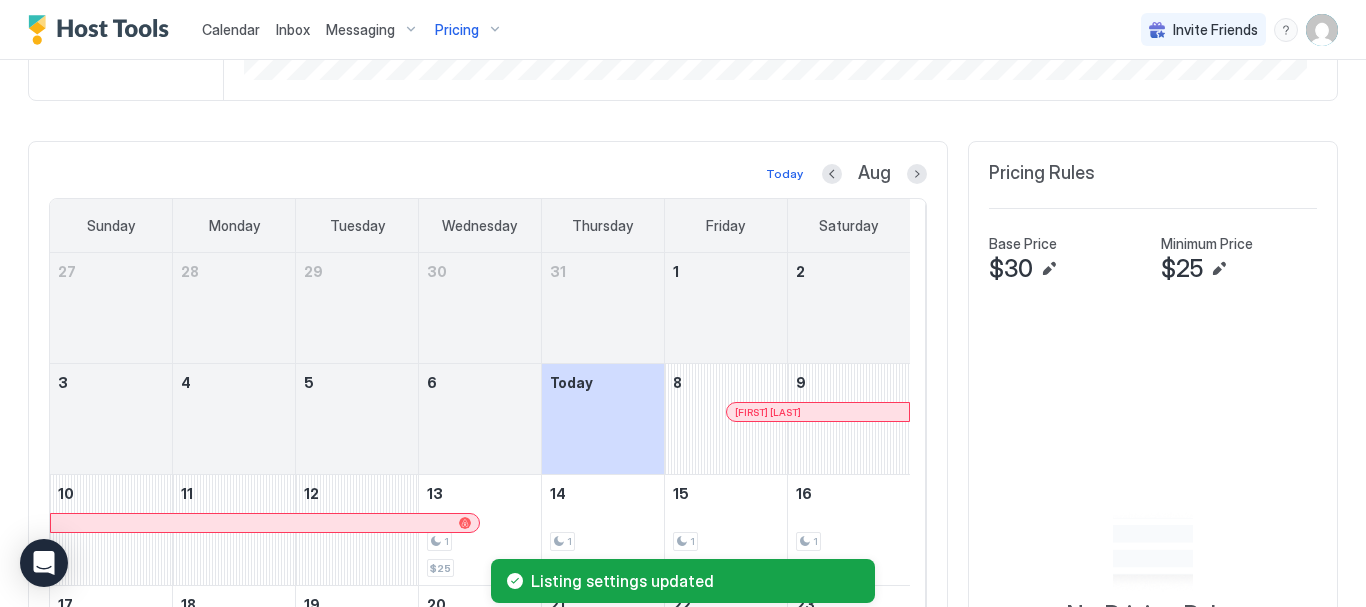 click on "Pricing" at bounding box center (469, 30) 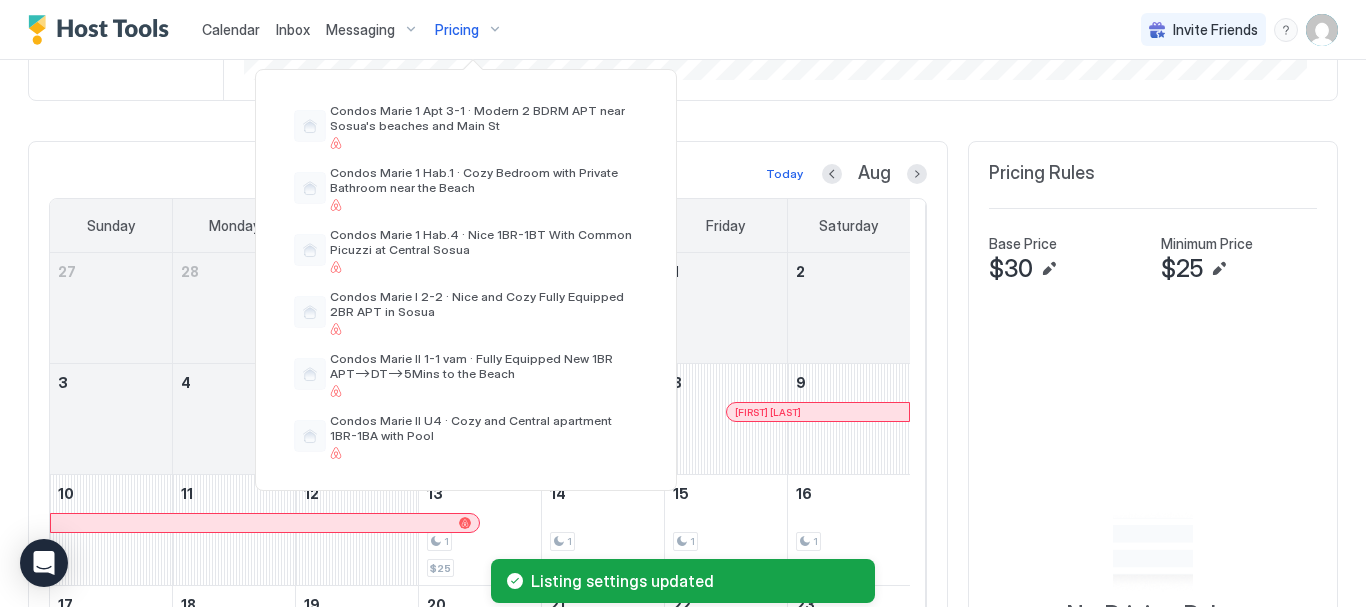 scroll, scrollTop: 500, scrollLeft: 0, axis: vertical 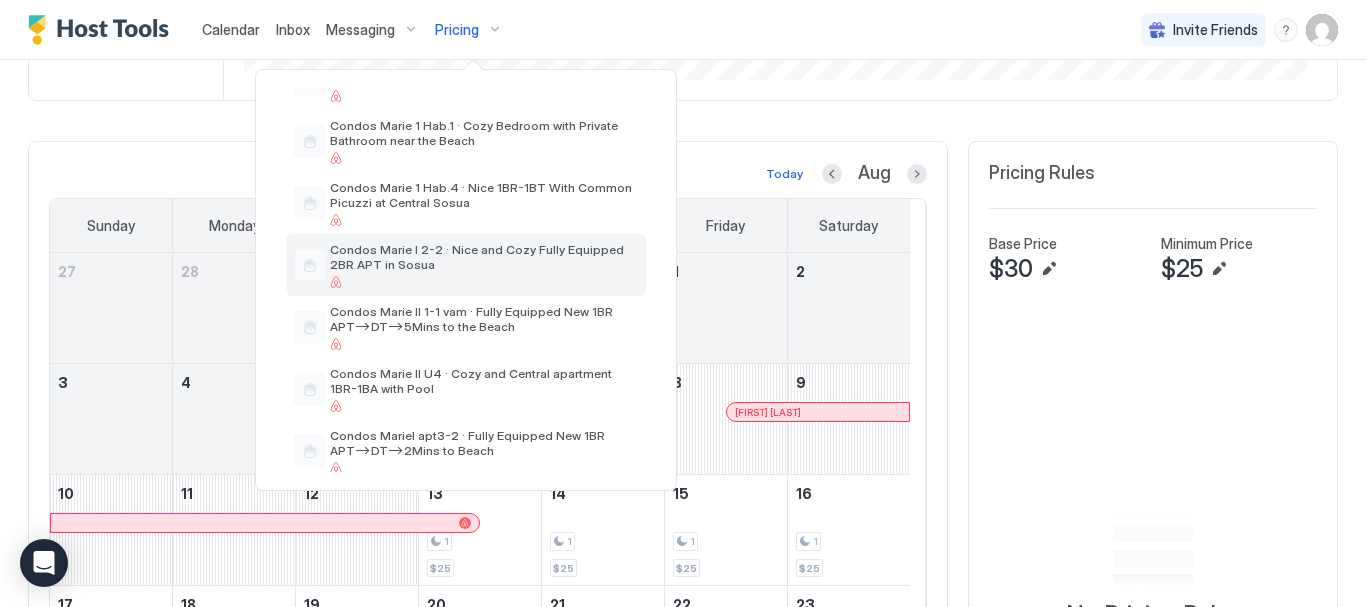 click on "Condos Marie I 2-2 · Nice and Cozy Fully Equipped 2BR APT in Sosua" at bounding box center (484, 257) 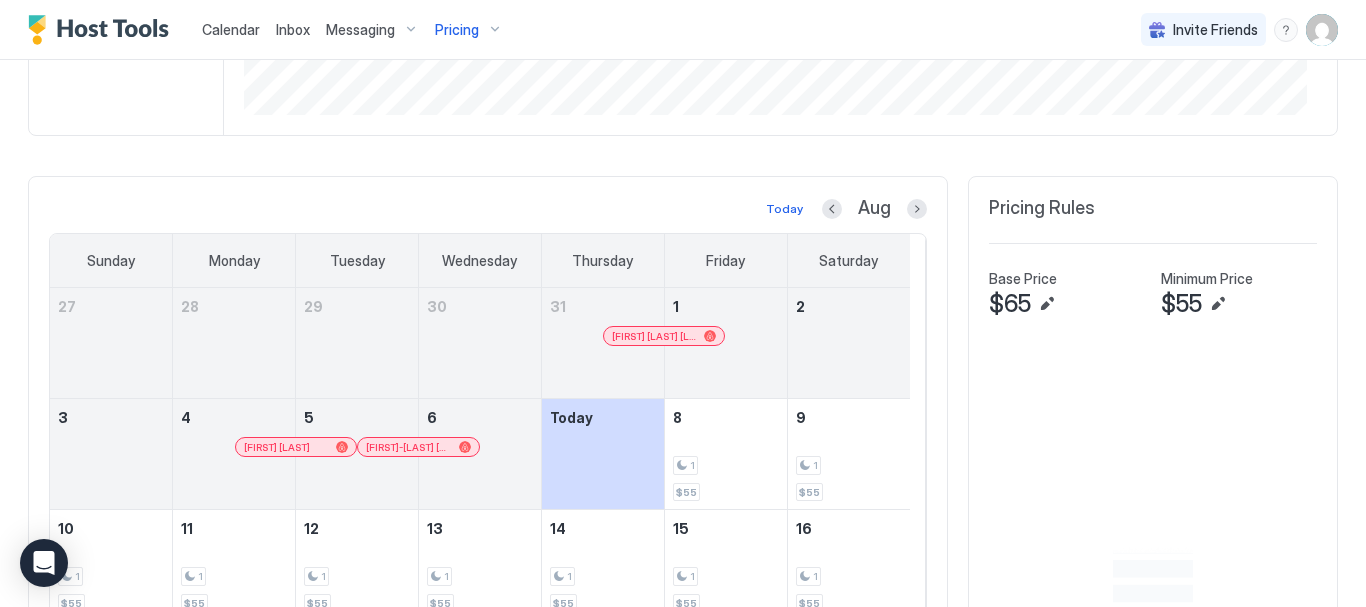 scroll, scrollTop: 400, scrollLeft: 0, axis: vertical 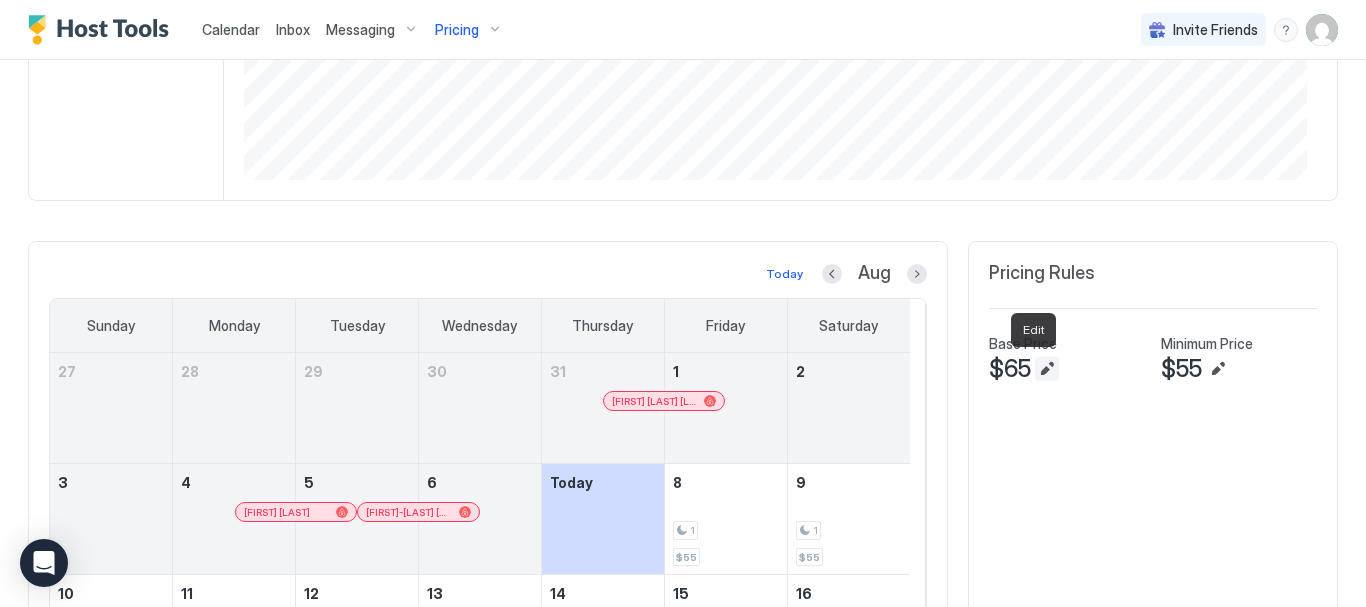 click at bounding box center (1047, 369) 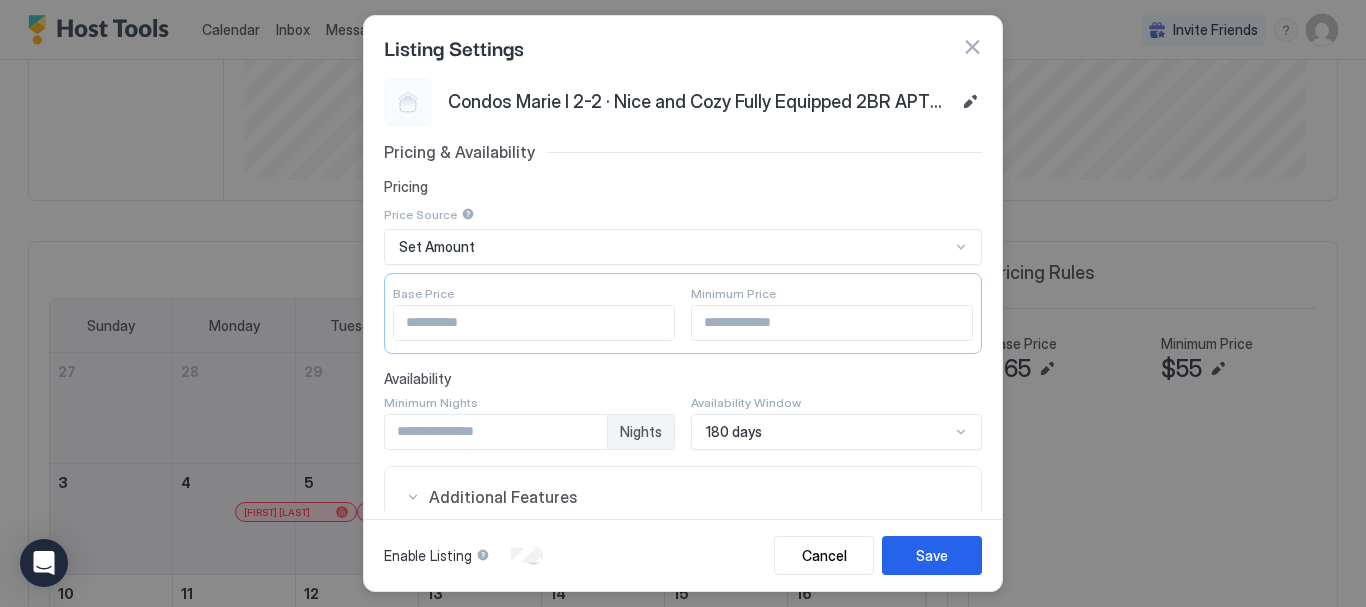 click on "Pricing & Availability Pricing Price Source   Set Amount Base Price ** Minimum Price ** Availability Minimum Nights * Nights Availability Window 180 days Additional Features Linked Rooms   Select... Calendar   + Add Export Calendar   Other Settings Linked Locks   Select... CM1-SECOND FLOOR GATE CM1-U3 new" at bounding box center (683, 529) 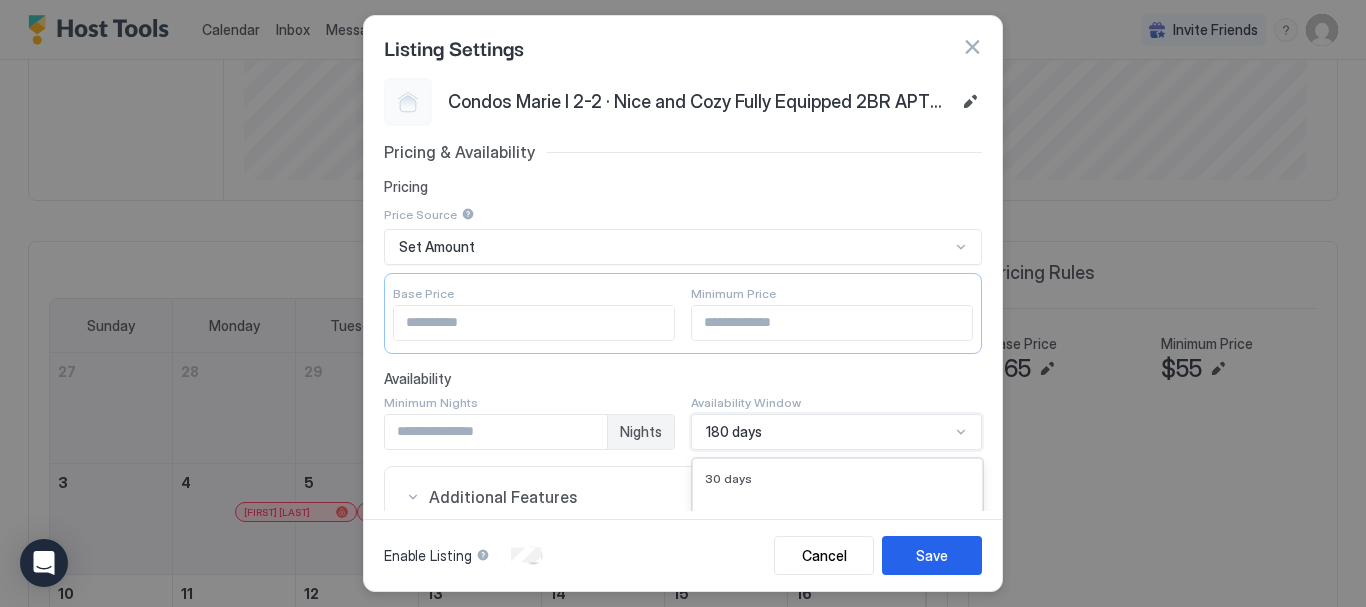 scroll, scrollTop: 335, scrollLeft: 0, axis: vertical 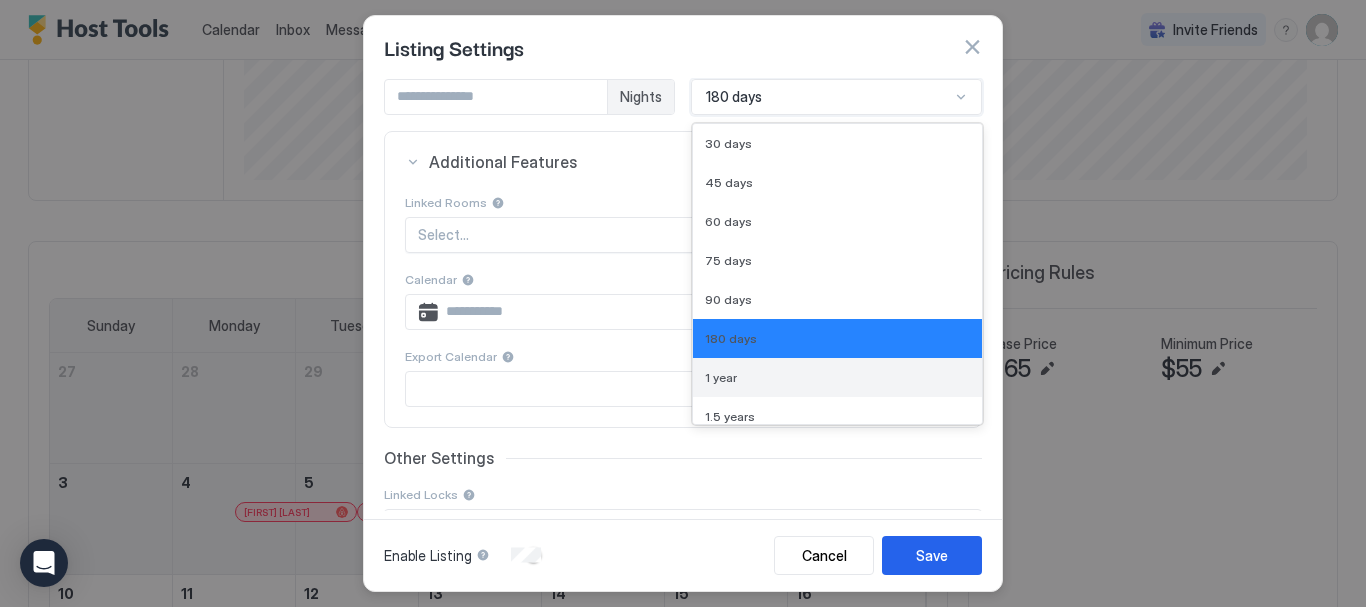 click on "1 year" at bounding box center [837, 377] 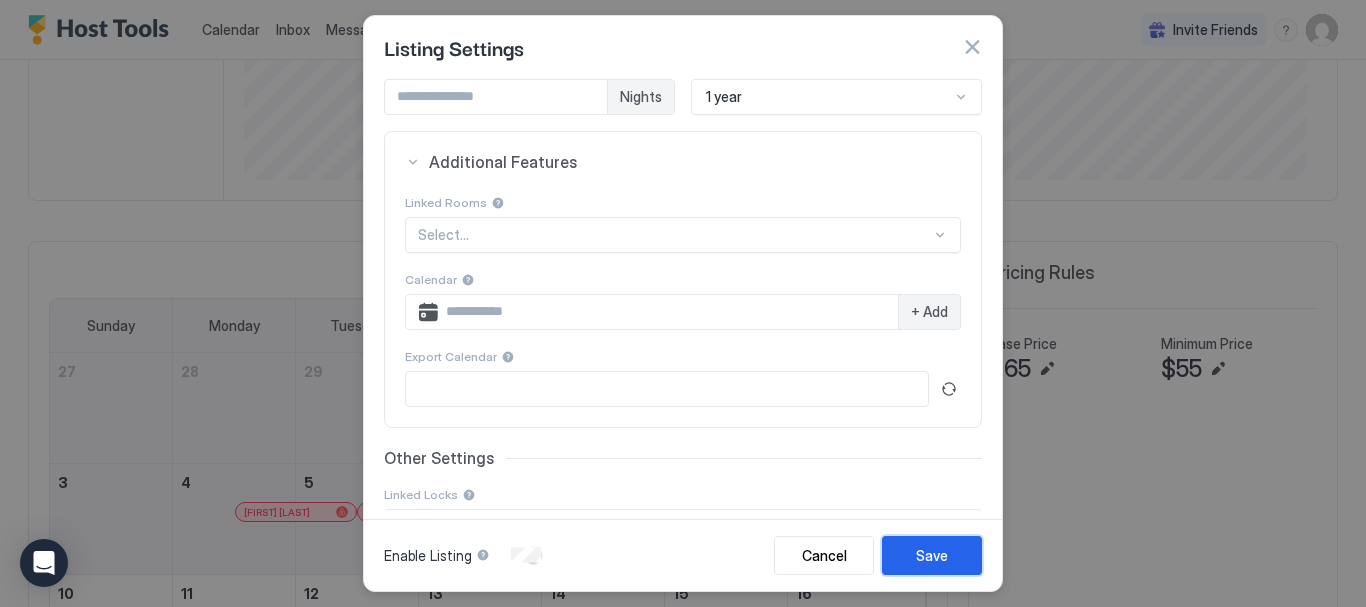 click on "Save" at bounding box center [932, 555] 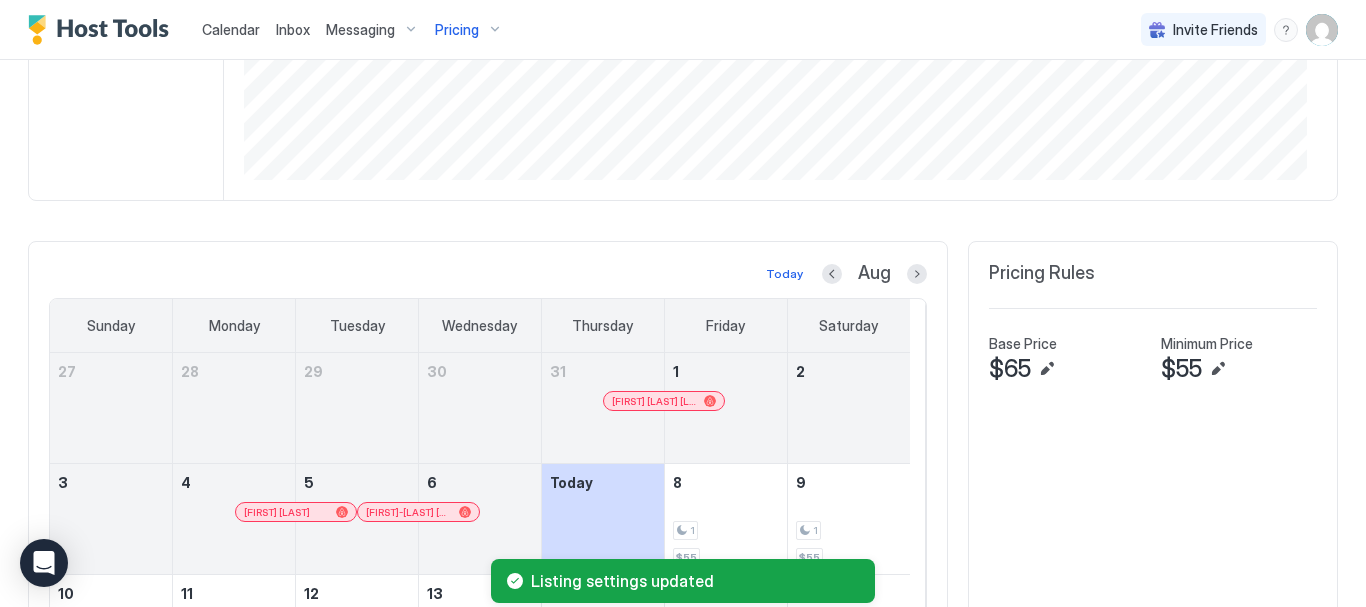 click on "Pricing" at bounding box center (469, 30) 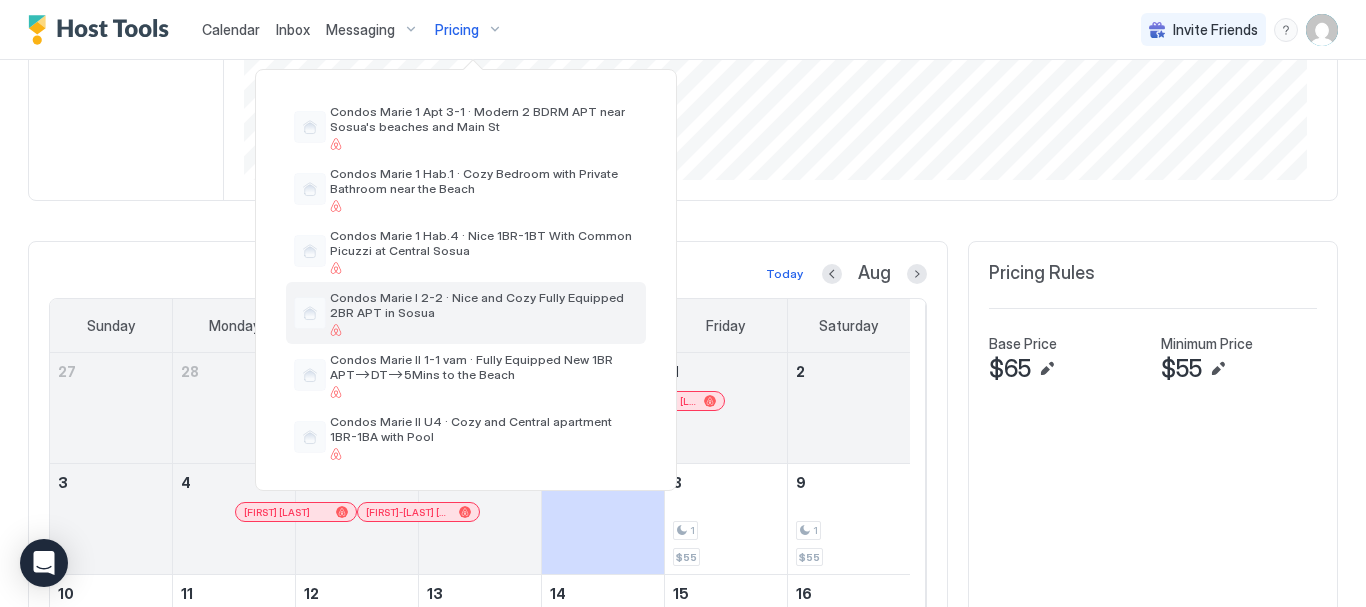 scroll, scrollTop: 500, scrollLeft: 0, axis: vertical 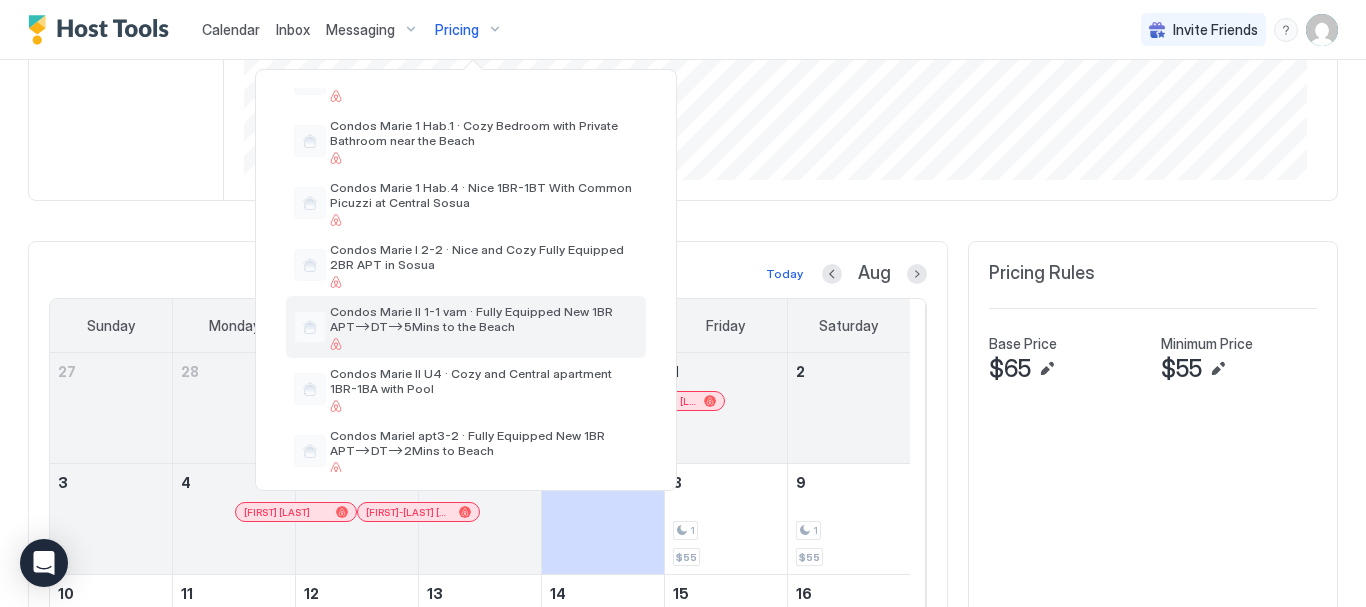 click on "Condos Marie II 1-1 vam · Fully Equipped New 1BR APT–>DT–>5Mins to the Beach" at bounding box center (484, 319) 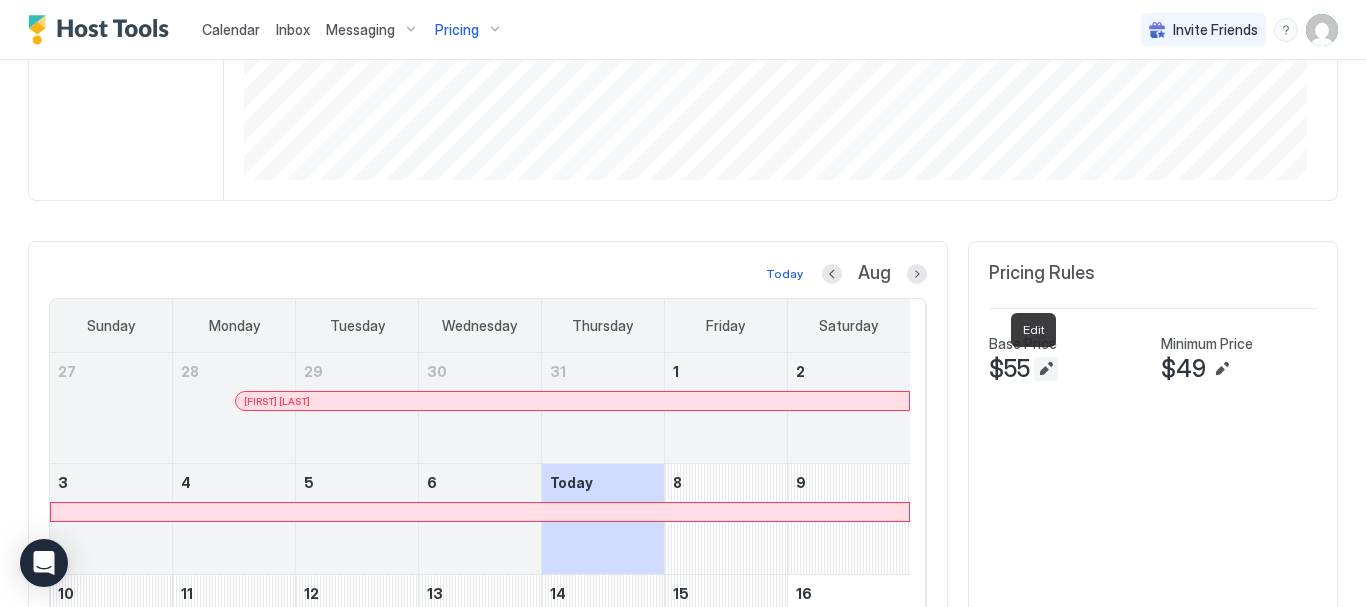 click at bounding box center [1046, 369] 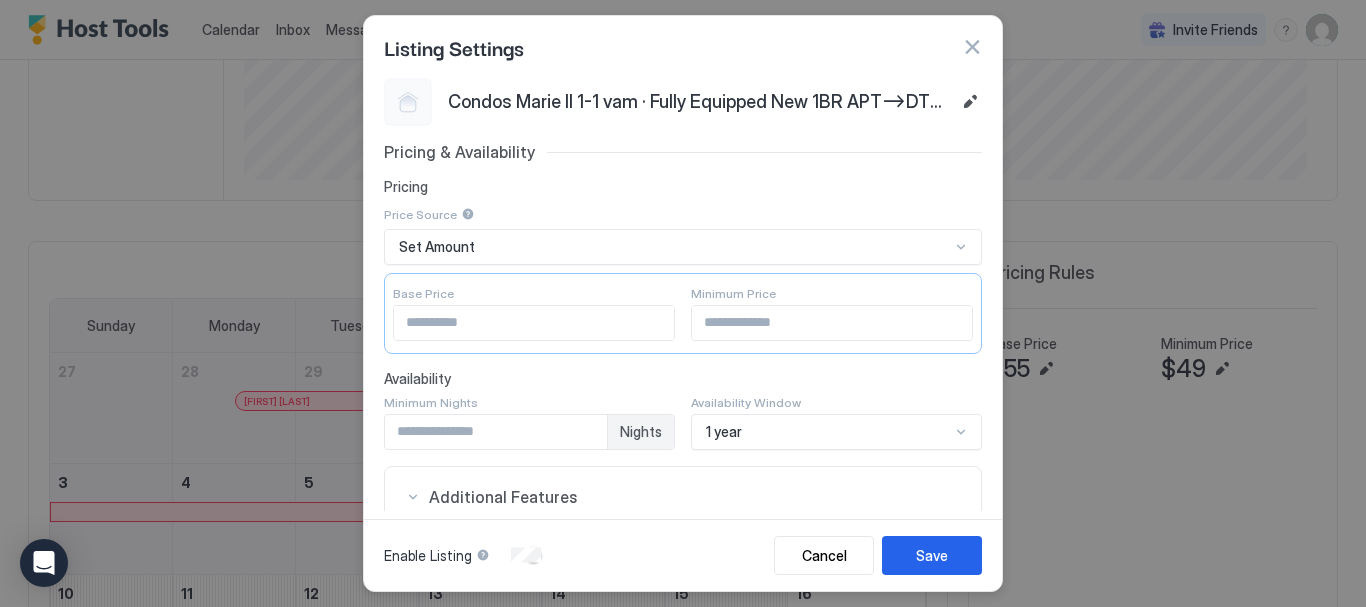 click at bounding box center (972, 47) 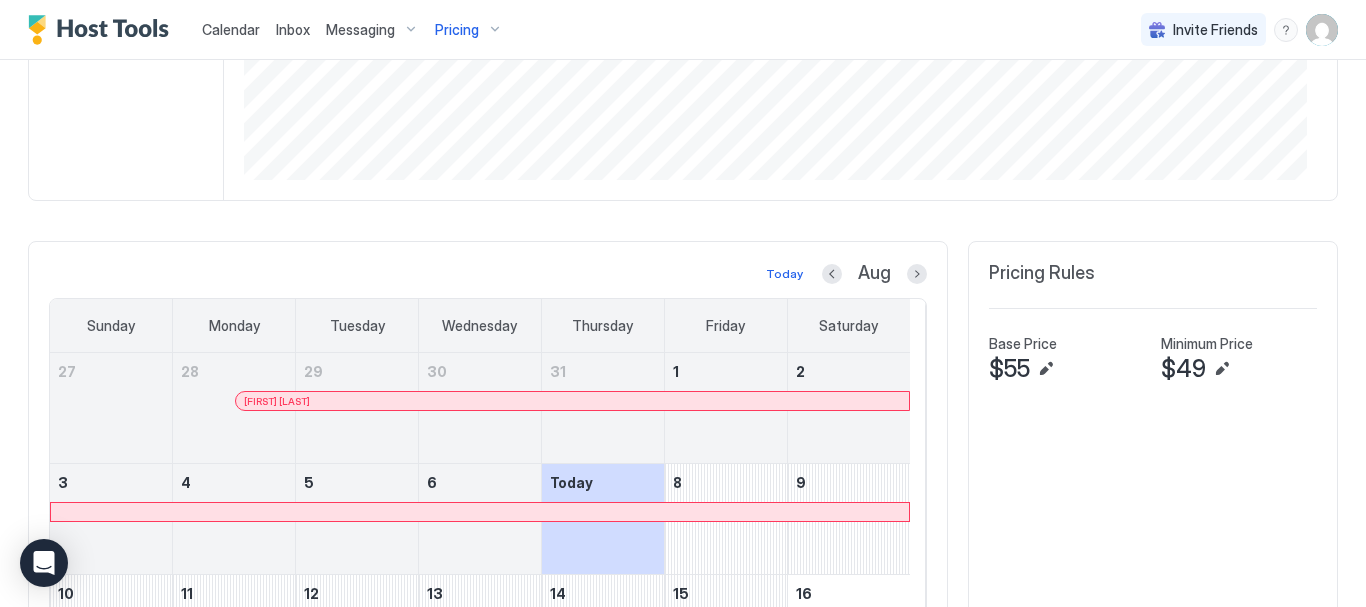 click on "Pricing" at bounding box center (469, 30) 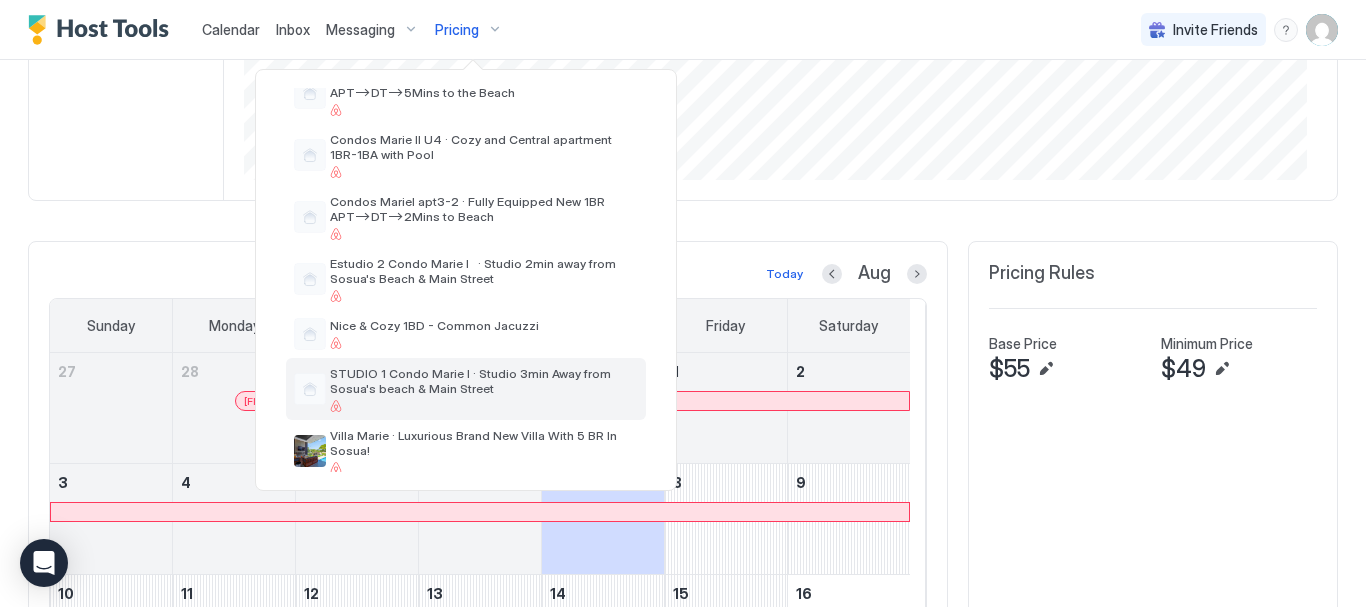 scroll, scrollTop: 744, scrollLeft: 0, axis: vertical 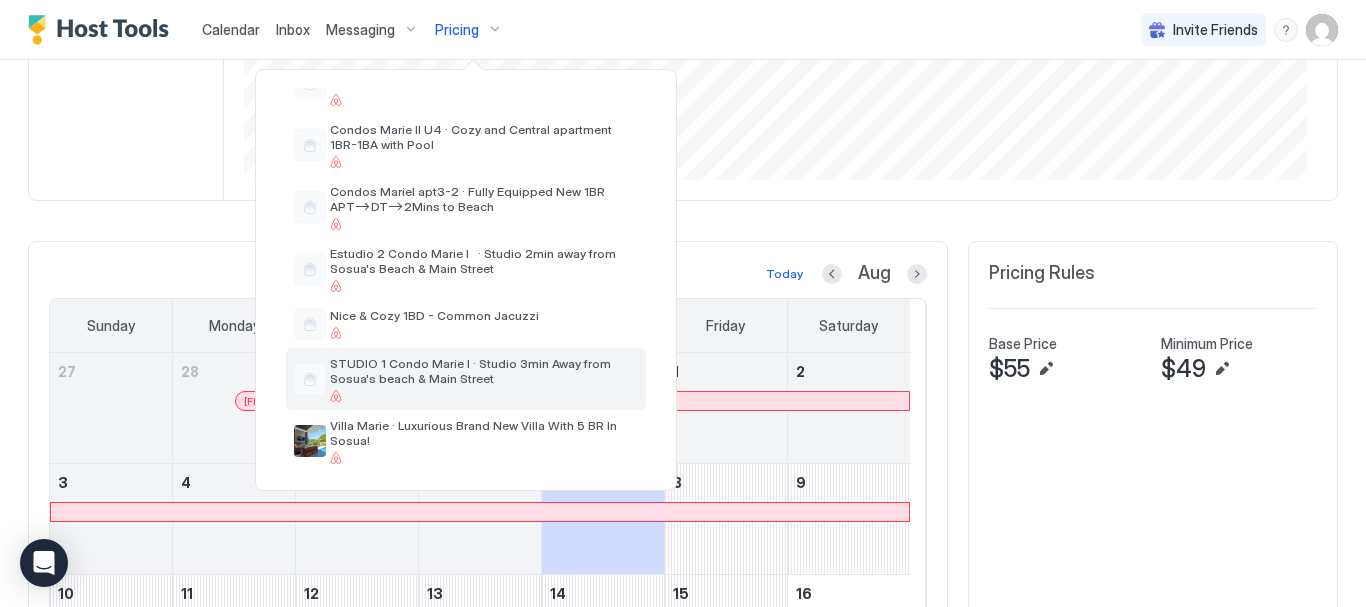 click on "STUDIO 1 Condo Marie I · Studio 3min Away from Sosua's beach & Main Street" at bounding box center (484, 371) 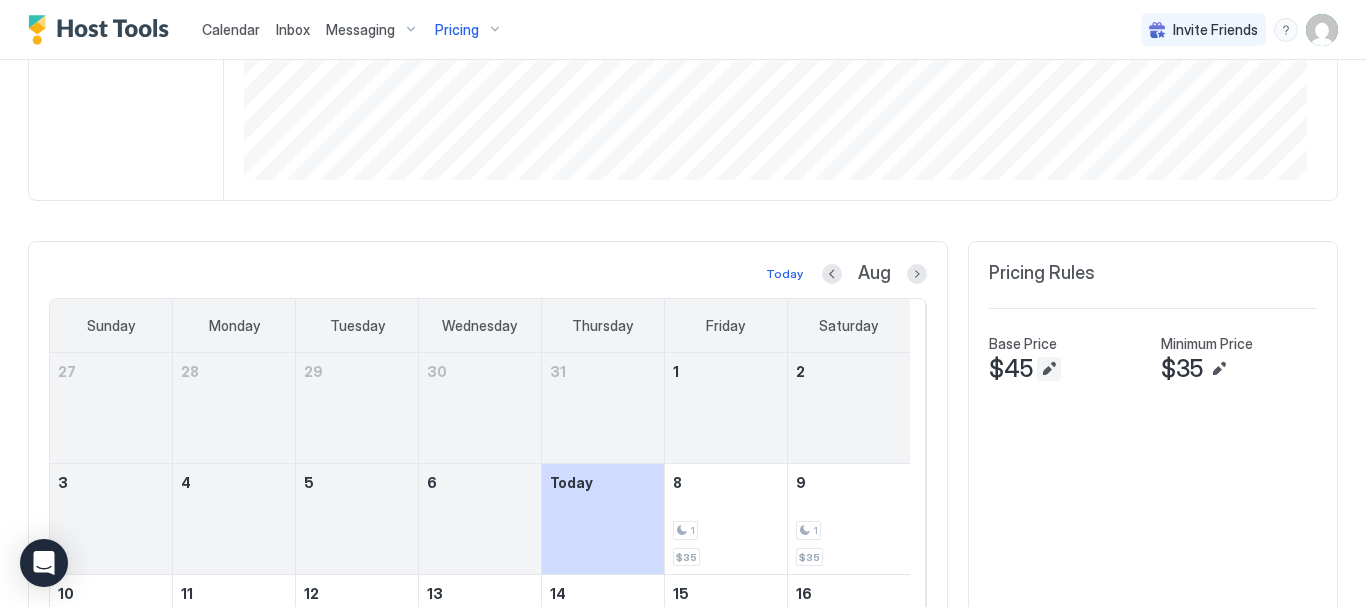 click at bounding box center [1049, 369] 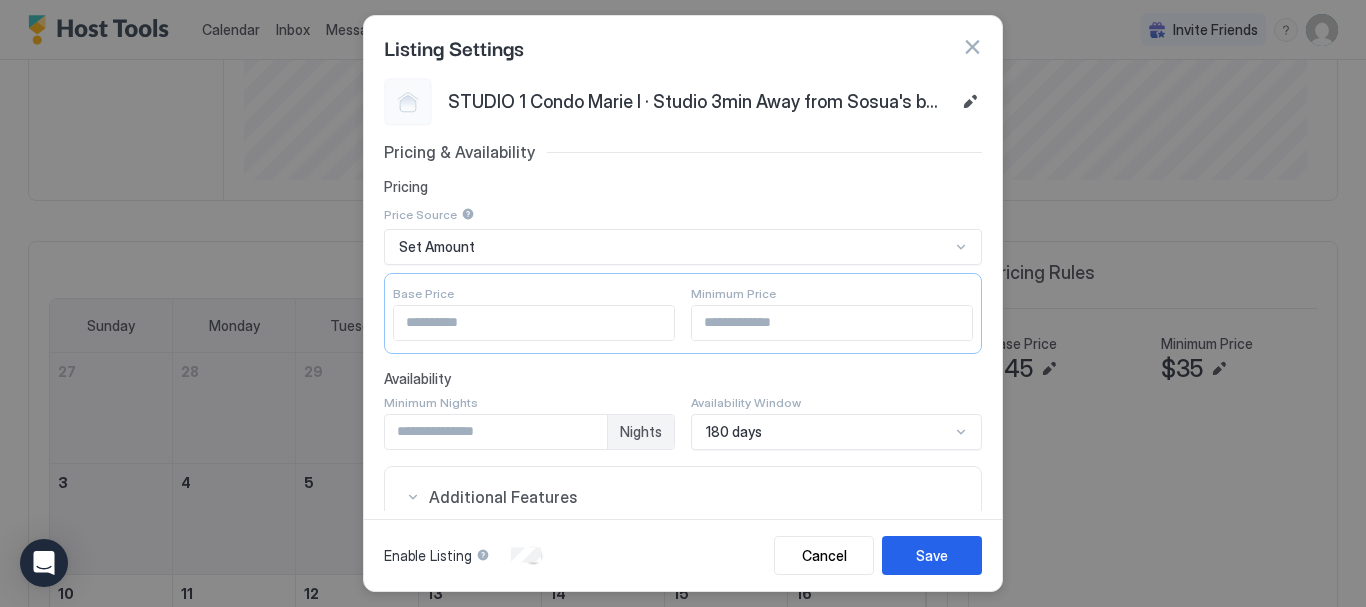 click on "Pricing & Availability Pricing Price Source   Set Amount Base Price ** Minimum Price ** Availability Minimum Nights * Nights Availability Window 180 days Additional Features Linked Rooms   Select... Calendar   + Add Export Calendar   https://app.hosttools.com/ical/23b649df7c51967dcbb7c932d9fc38a97aa5026c Other Settings Linked Locks   Select... CM1-S1" at bounding box center [683, 523] 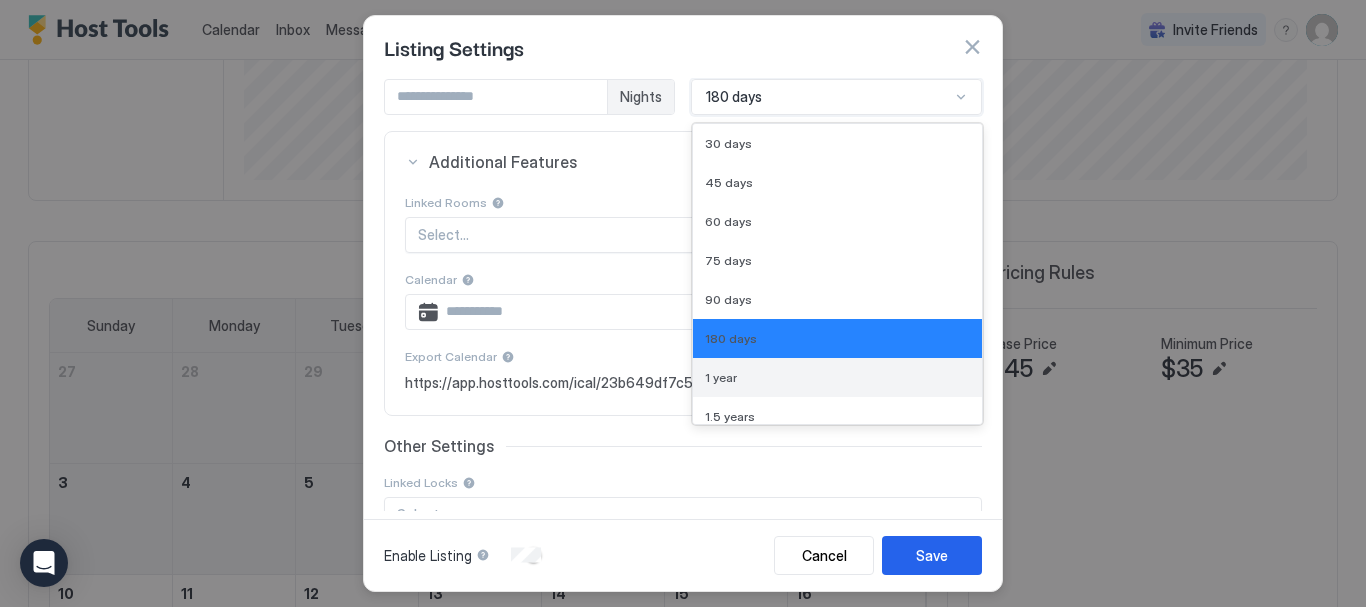 click on "1 year" at bounding box center (837, 377) 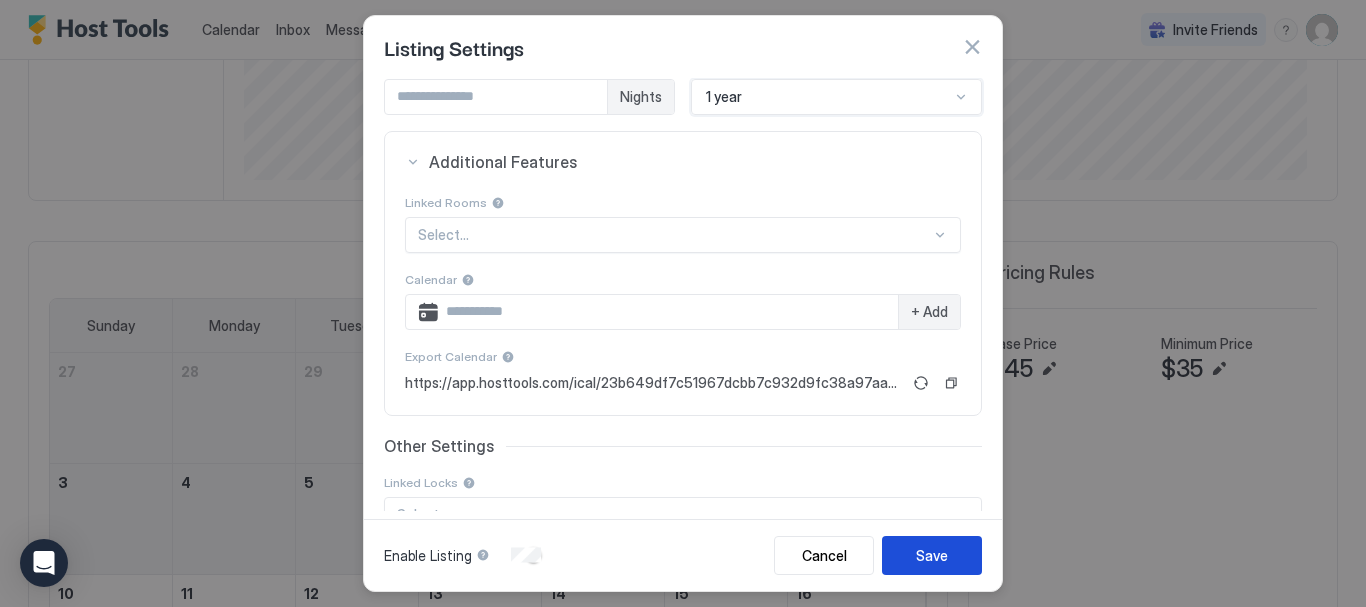 click on "Save" at bounding box center (932, 555) 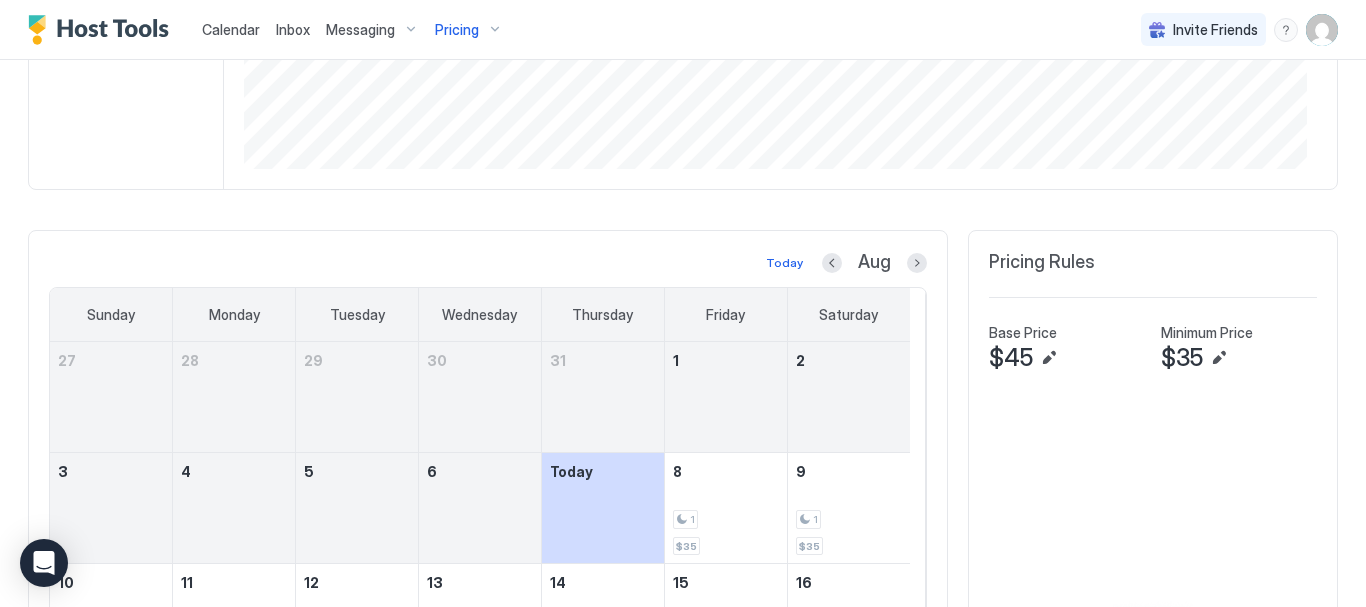 scroll, scrollTop: 0, scrollLeft: 0, axis: both 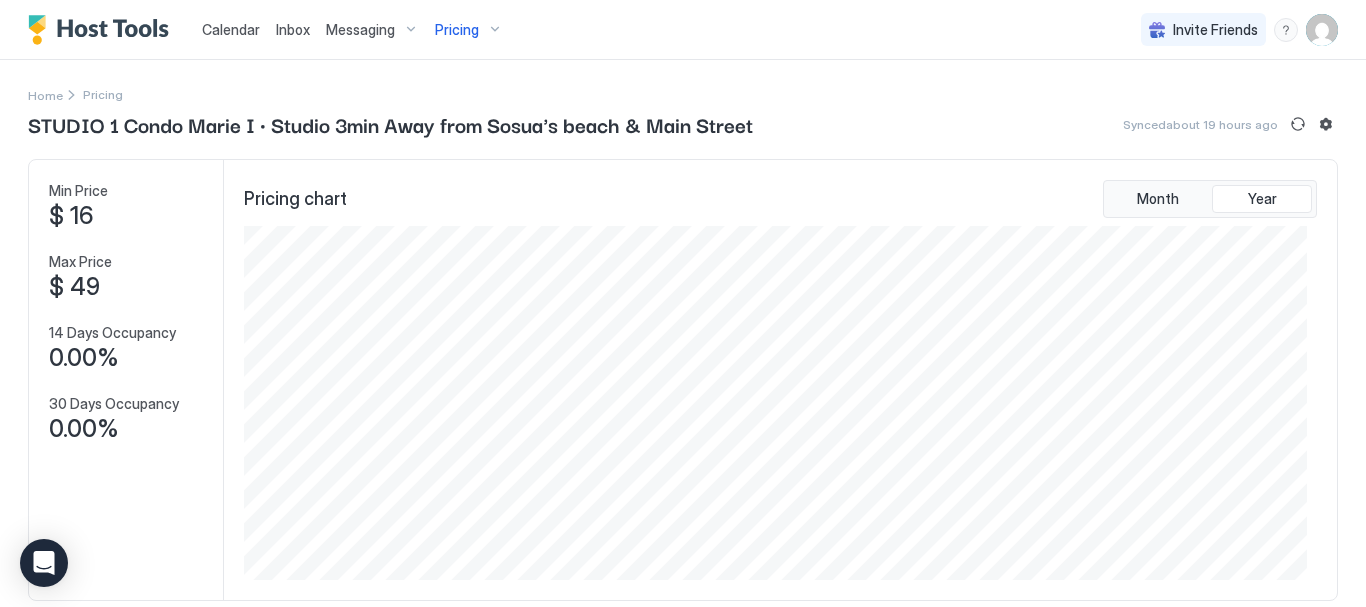 click on "Pricing" at bounding box center [469, 30] 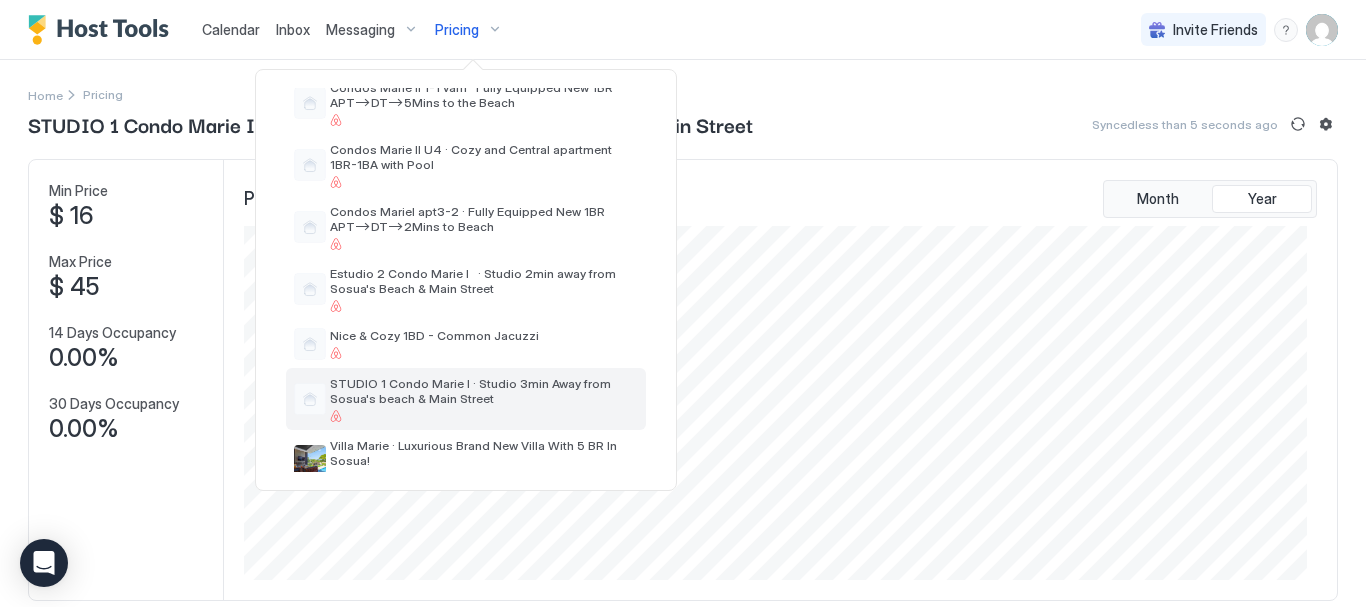 scroll, scrollTop: 744, scrollLeft: 0, axis: vertical 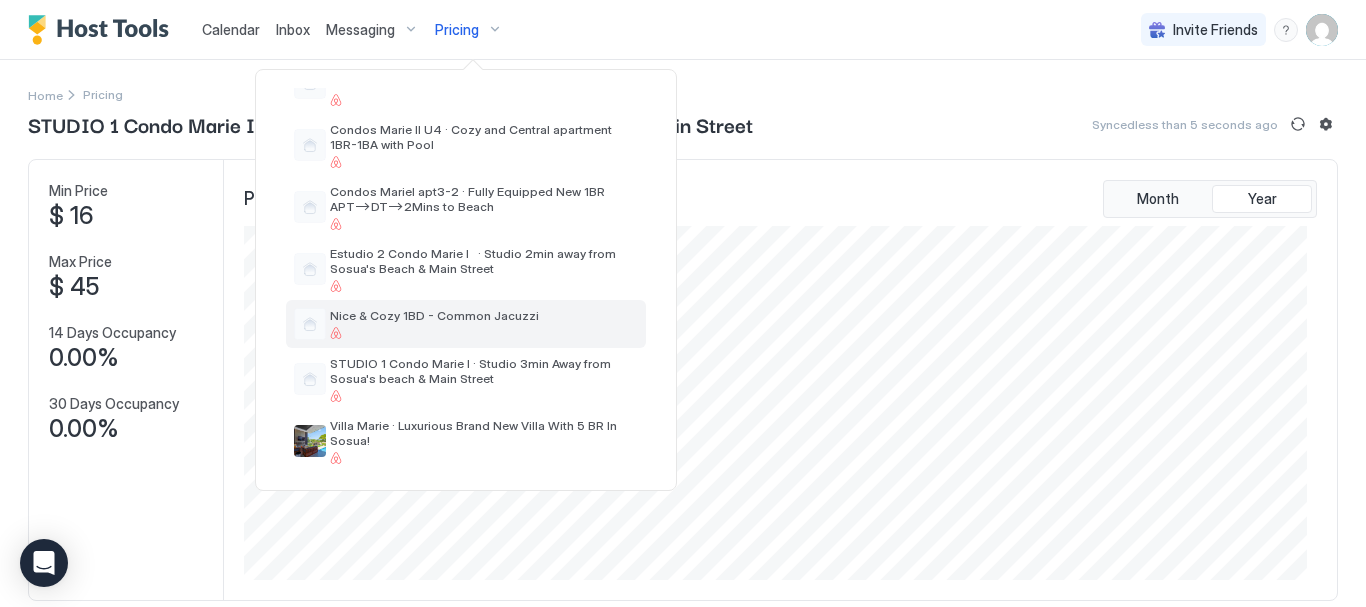 click on "Nice & Cozy 1BD - Common Jacuzzi" at bounding box center (466, 324) 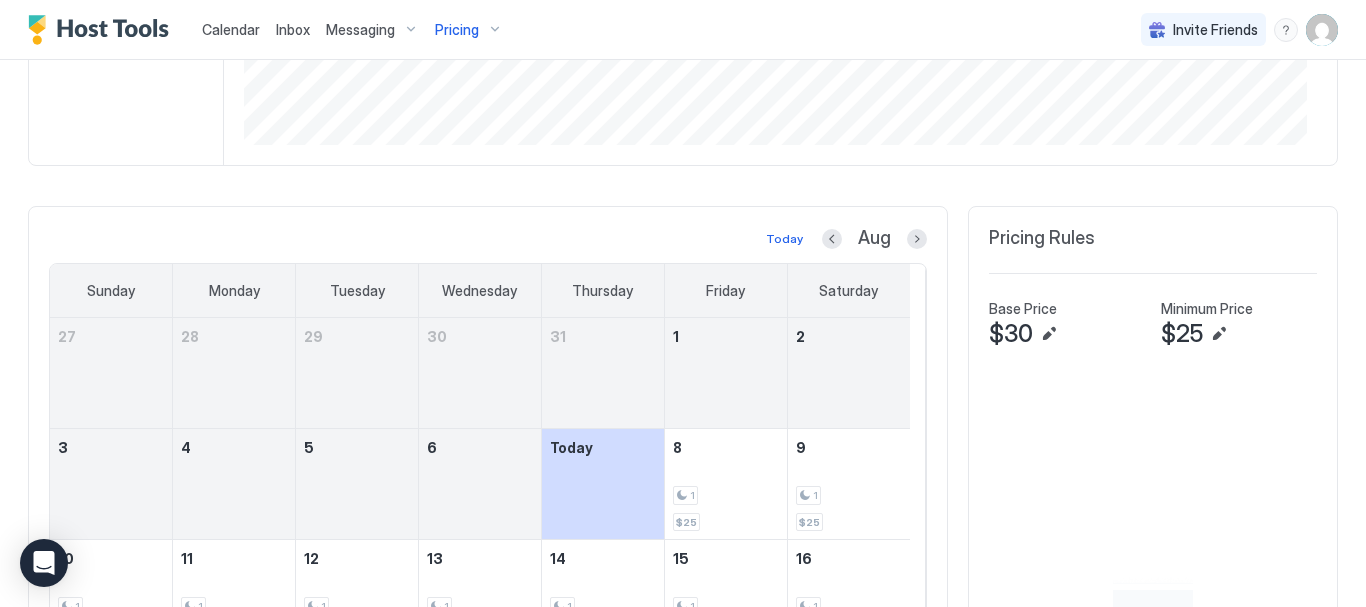 scroll, scrollTop: 400, scrollLeft: 0, axis: vertical 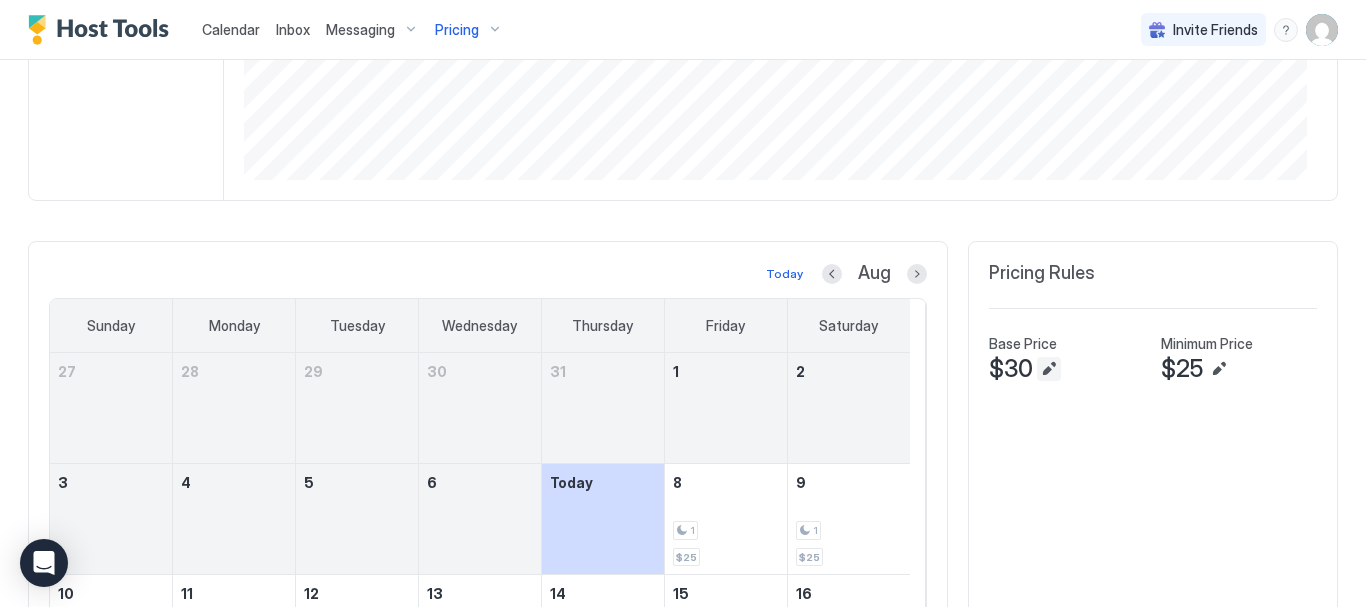 click at bounding box center (1049, 369) 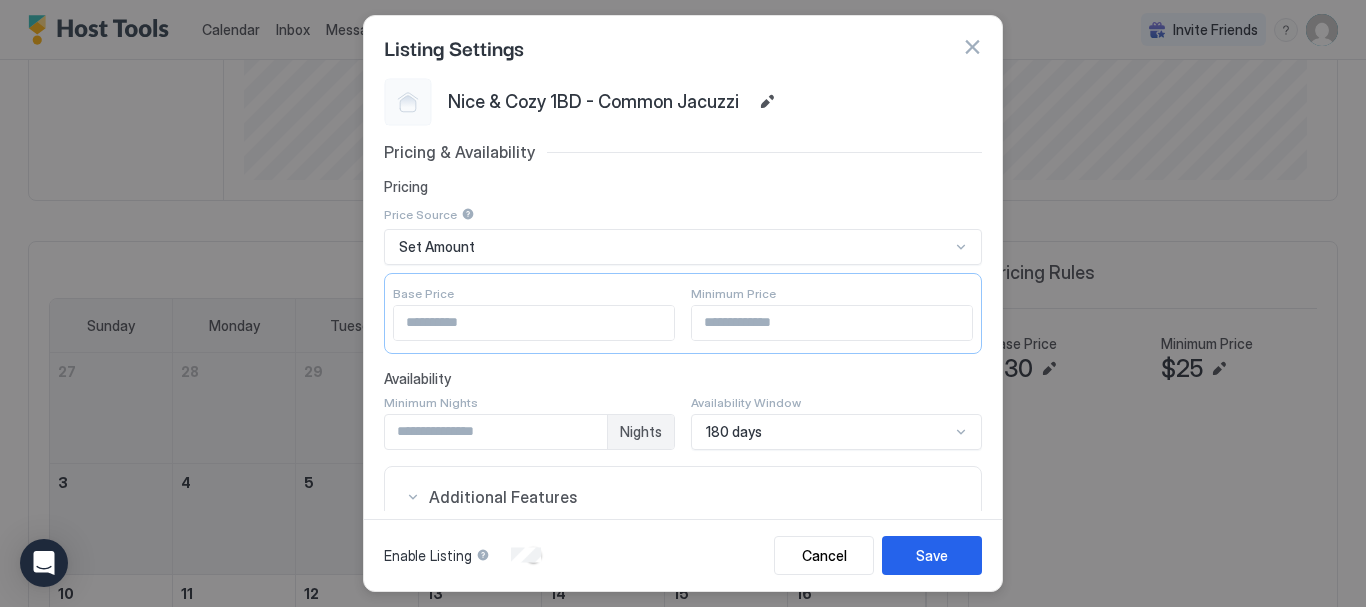 click on "Pricing & Availability Pricing Price Source   Set Amount Base Price ** Minimum Price ** Availability Minimum Nights * Nights Availability Window 180 days Additional Features Linked Rooms   Select... Calendar   + Add Export Calendar   Other Settings Linked Locks   Select... CM1-FRIST-FlOOR GATE COM H2" at bounding box center [683, 529] 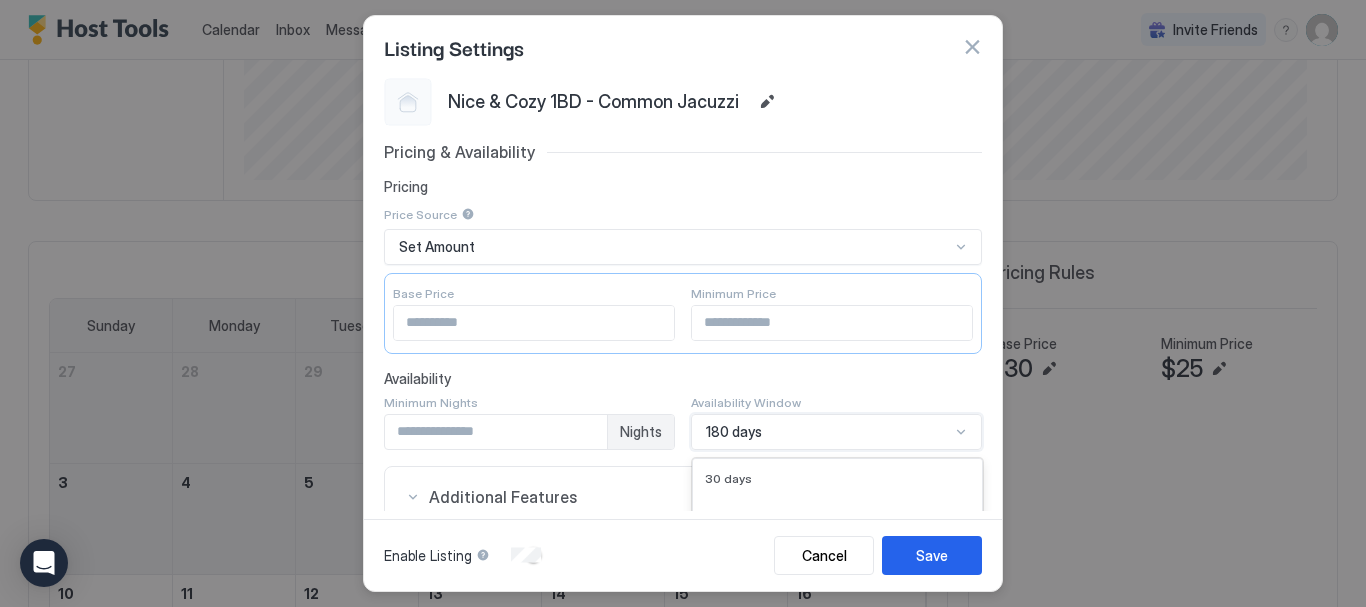 scroll, scrollTop: 335, scrollLeft: 0, axis: vertical 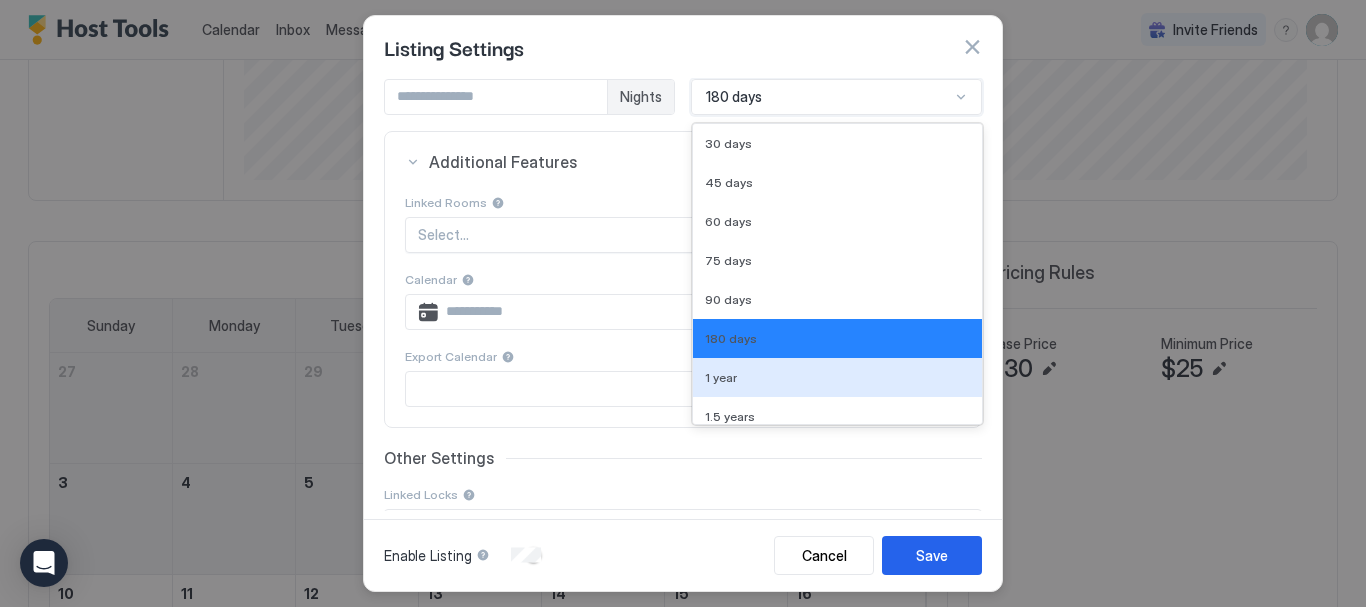 click on "1 year" at bounding box center [837, 377] 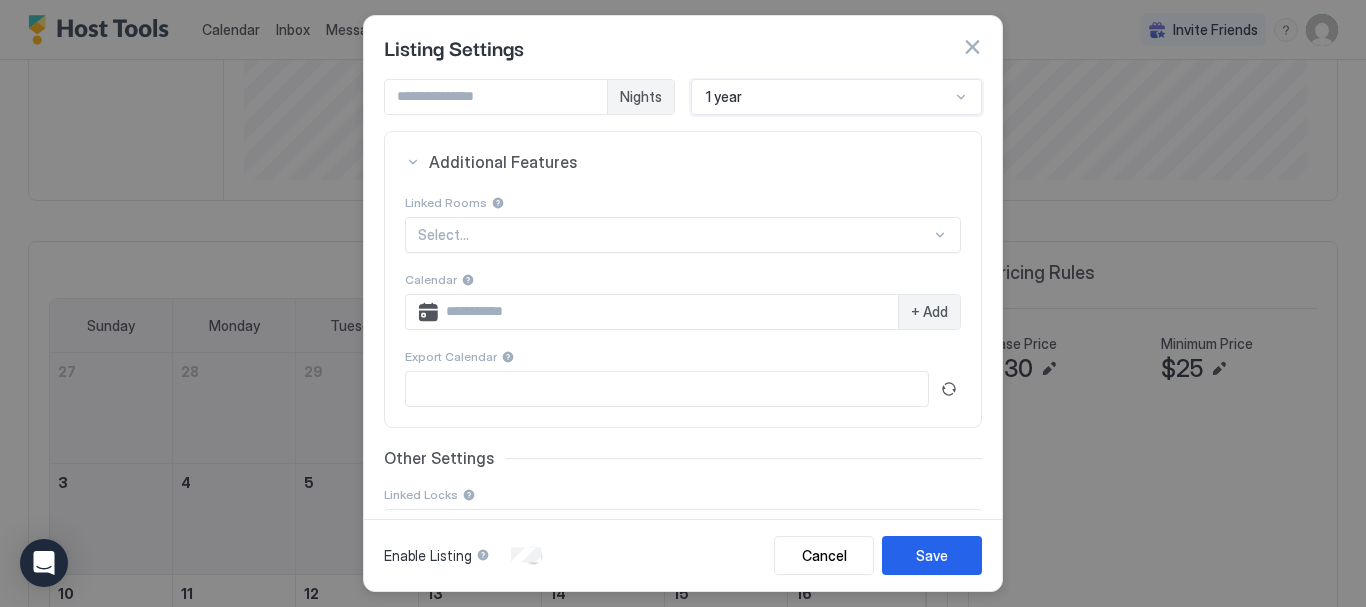 click on "Linked Locks" at bounding box center [683, 202] 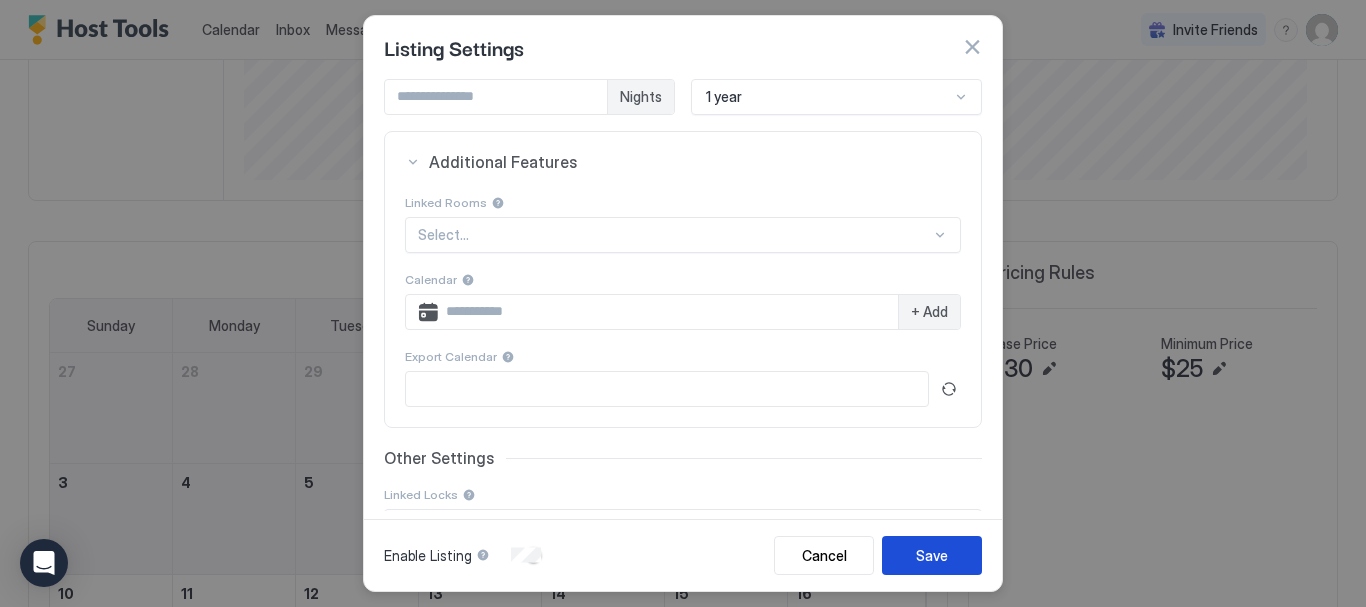 click on "Save" at bounding box center [932, 555] 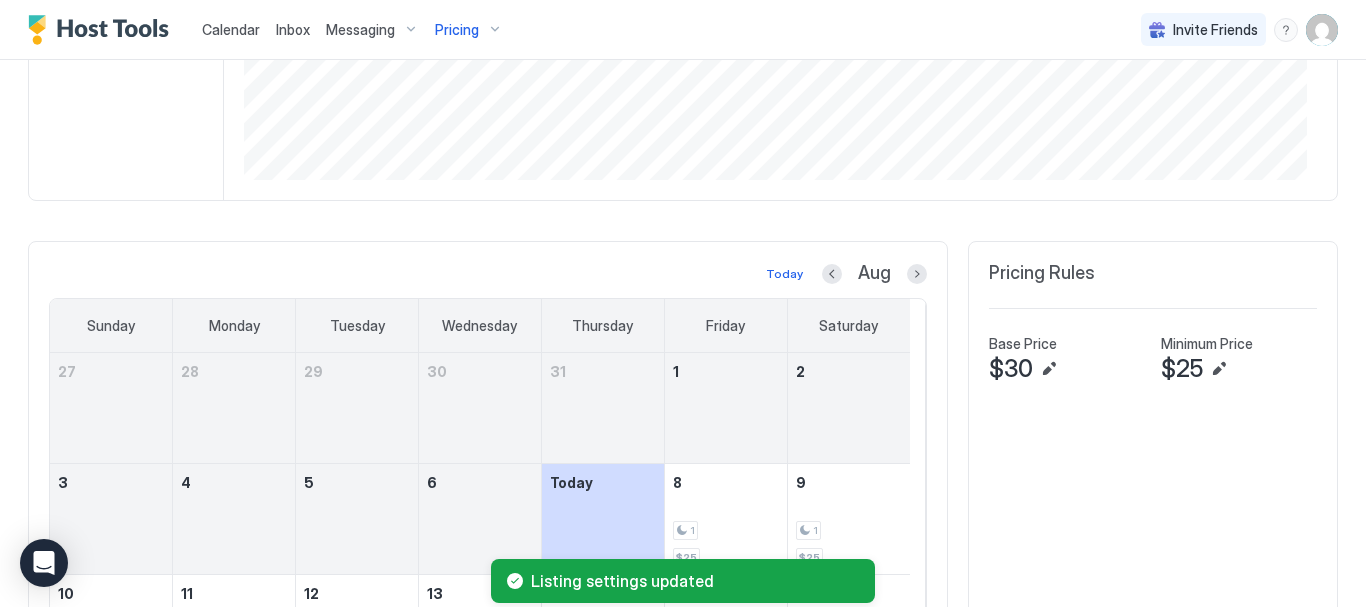 click on "Pricing" at bounding box center [469, 30] 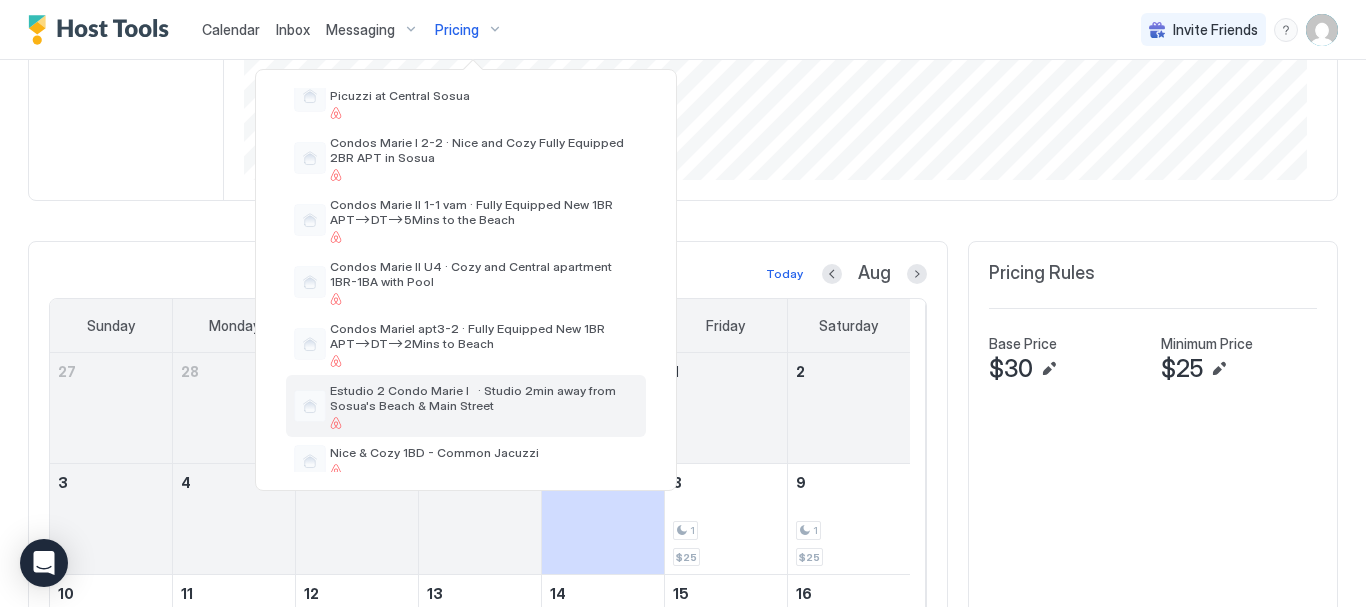 scroll, scrollTop: 744, scrollLeft: 0, axis: vertical 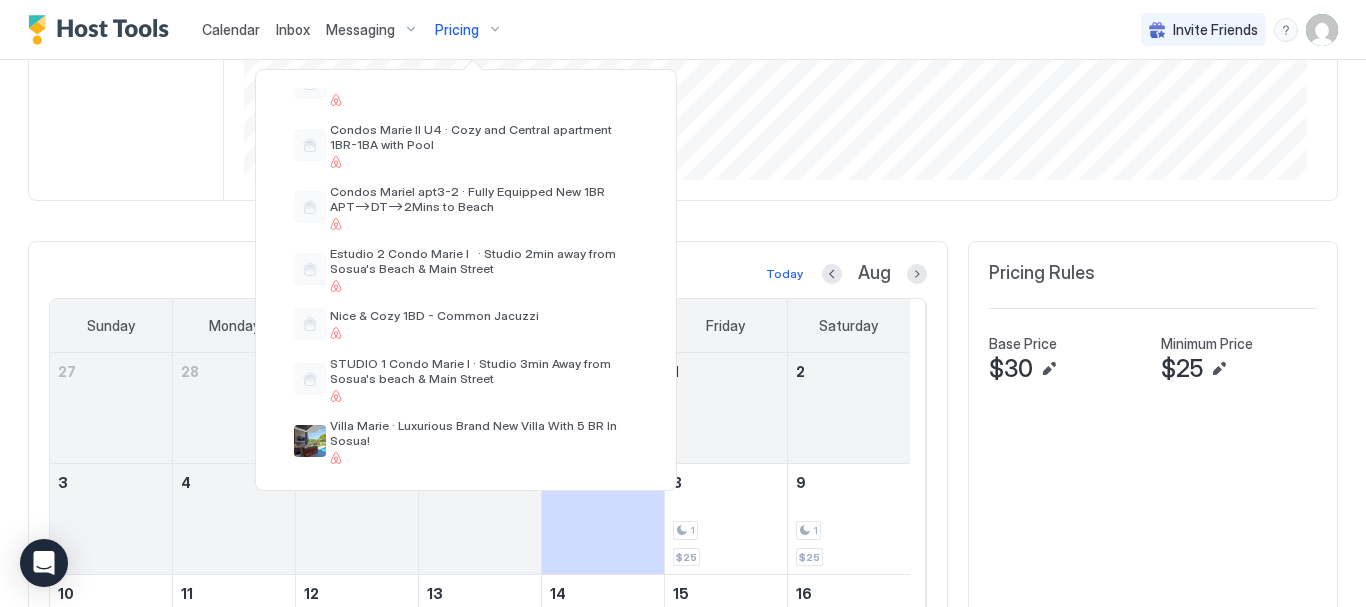 click on "Estudio 2 Condo Marie I   · Studio 2min away from Sosua's Beach & Main Street" at bounding box center [484, 261] 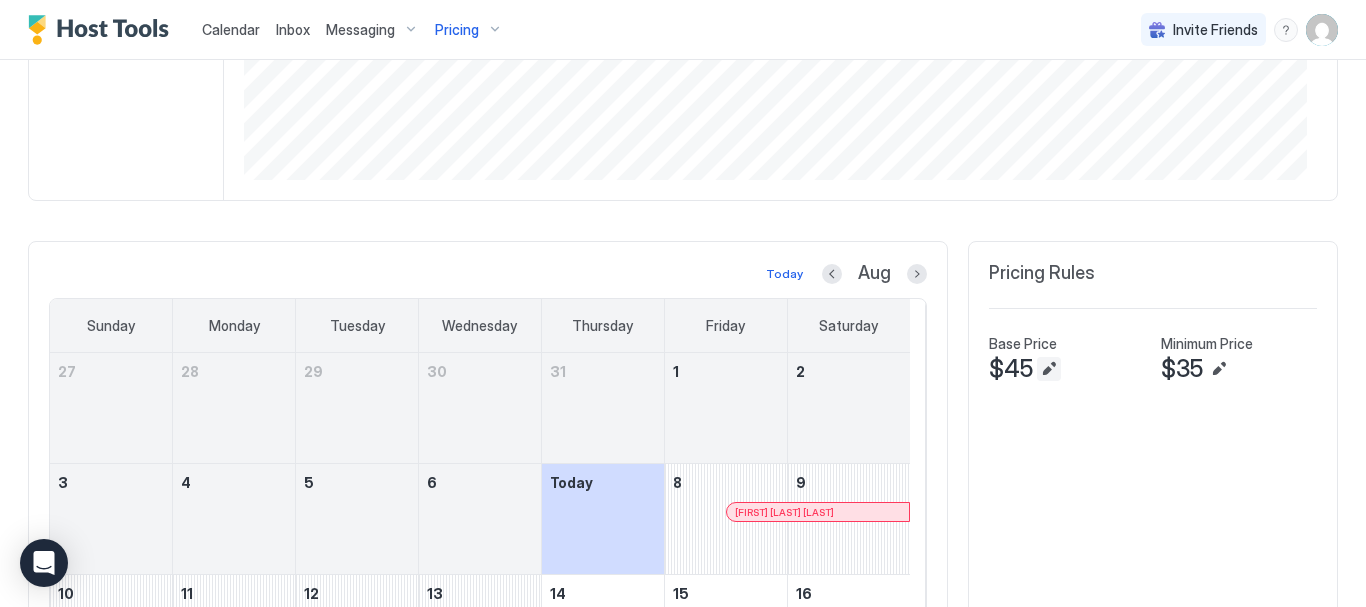 click at bounding box center [1049, 369] 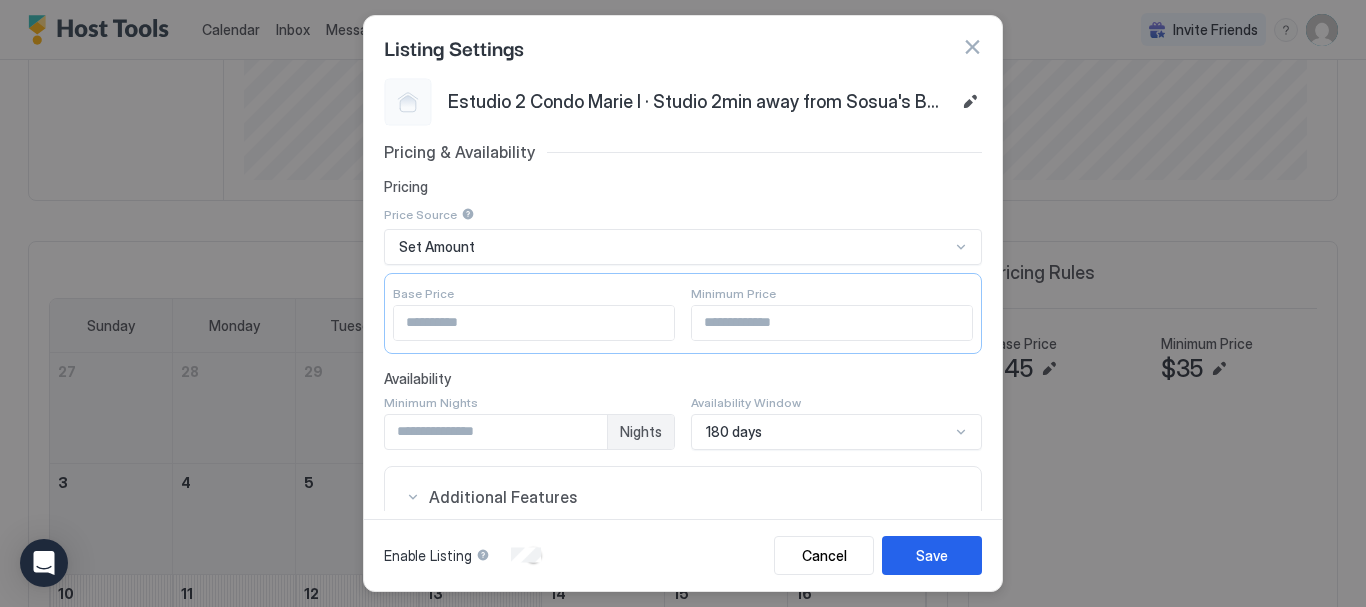 click on "Pricing & Availability Pricing Price Source   Set Amount Base Price ** Minimum Price ** Availability Minimum Nights * Nights Availability Window 180 days Additional Features Linked Rooms   Select... Calendar   + Add Export Calendar   Other Settings Linked Locks   Select... CM1-S2" at bounding box center [683, 529] 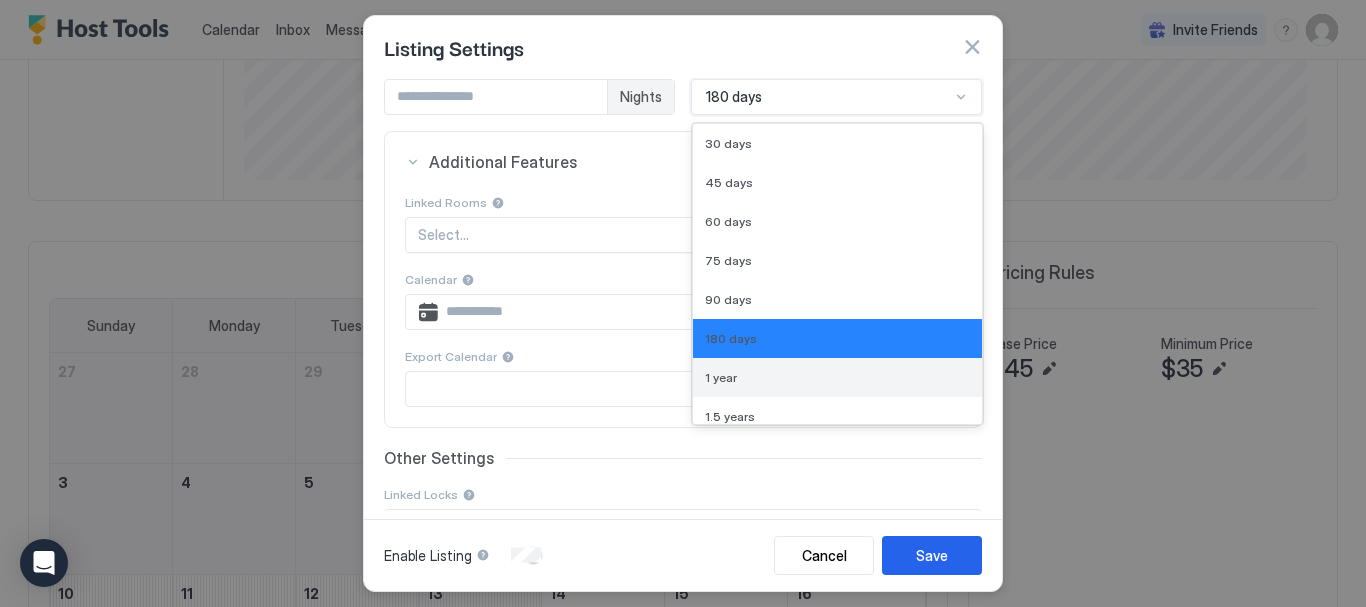 click on "1 year" at bounding box center (837, 377) 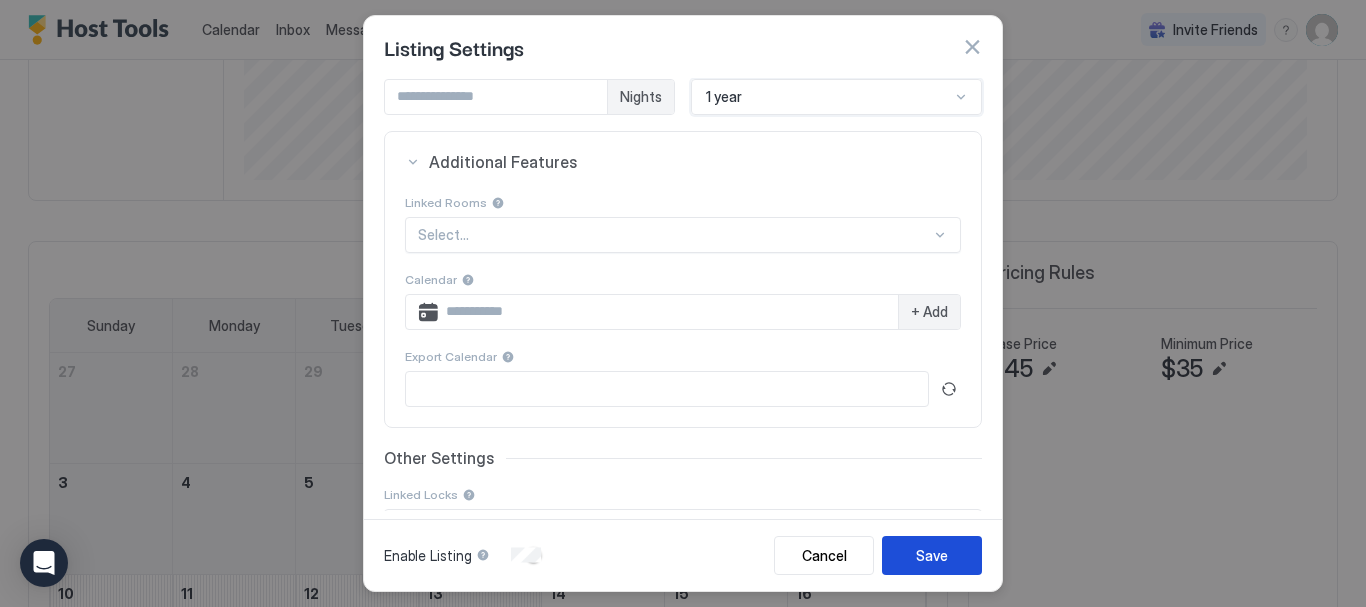 click on "Save" at bounding box center (932, 555) 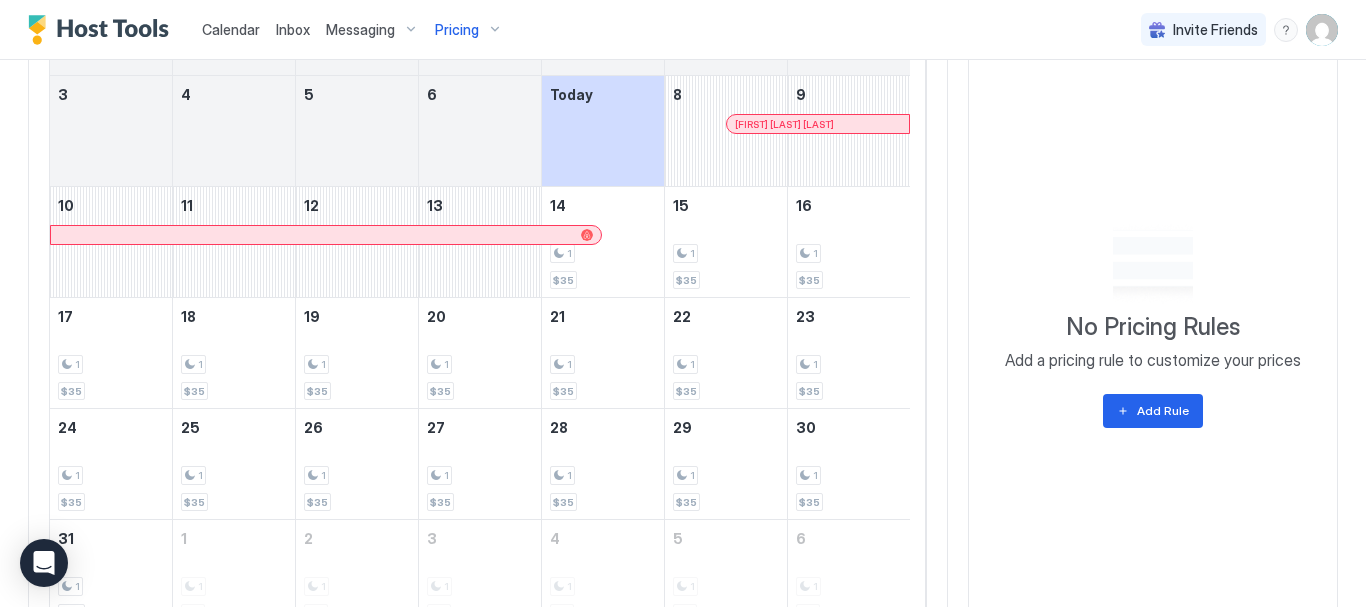 scroll, scrollTop: 490, scrollLeft: 0, axis: vertical 